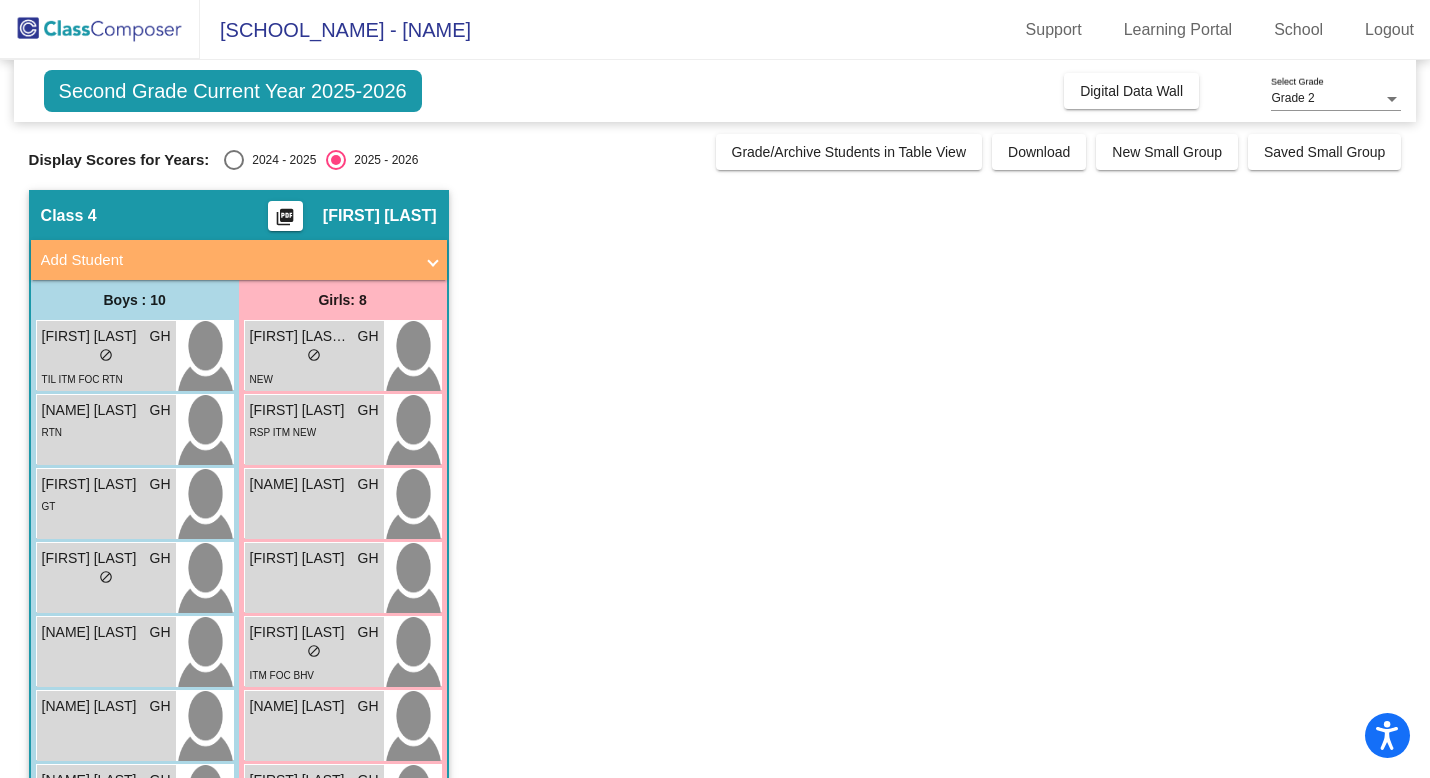 scroll, scrollTop: 0, scrollLeft: 0, axis: both 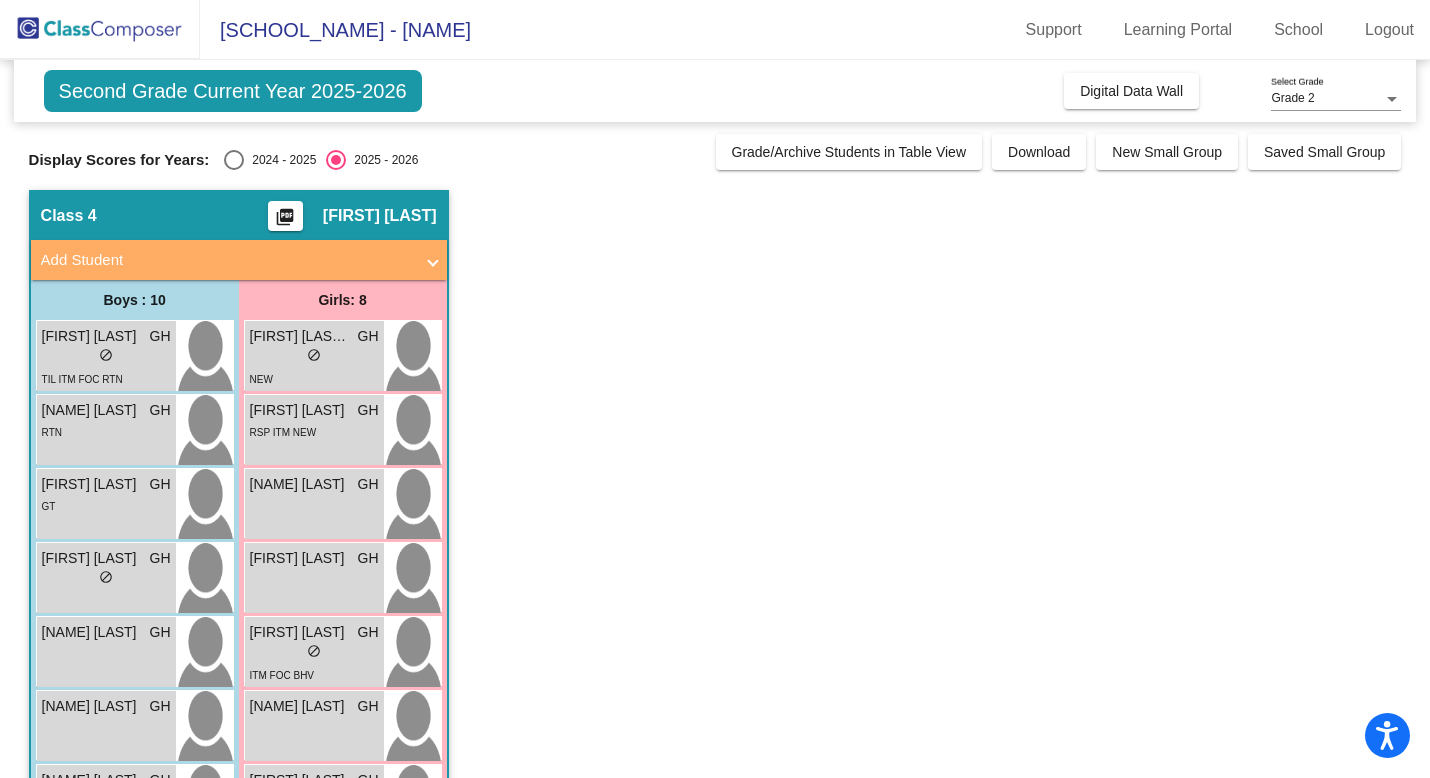 click at bounding box center [234, 160] 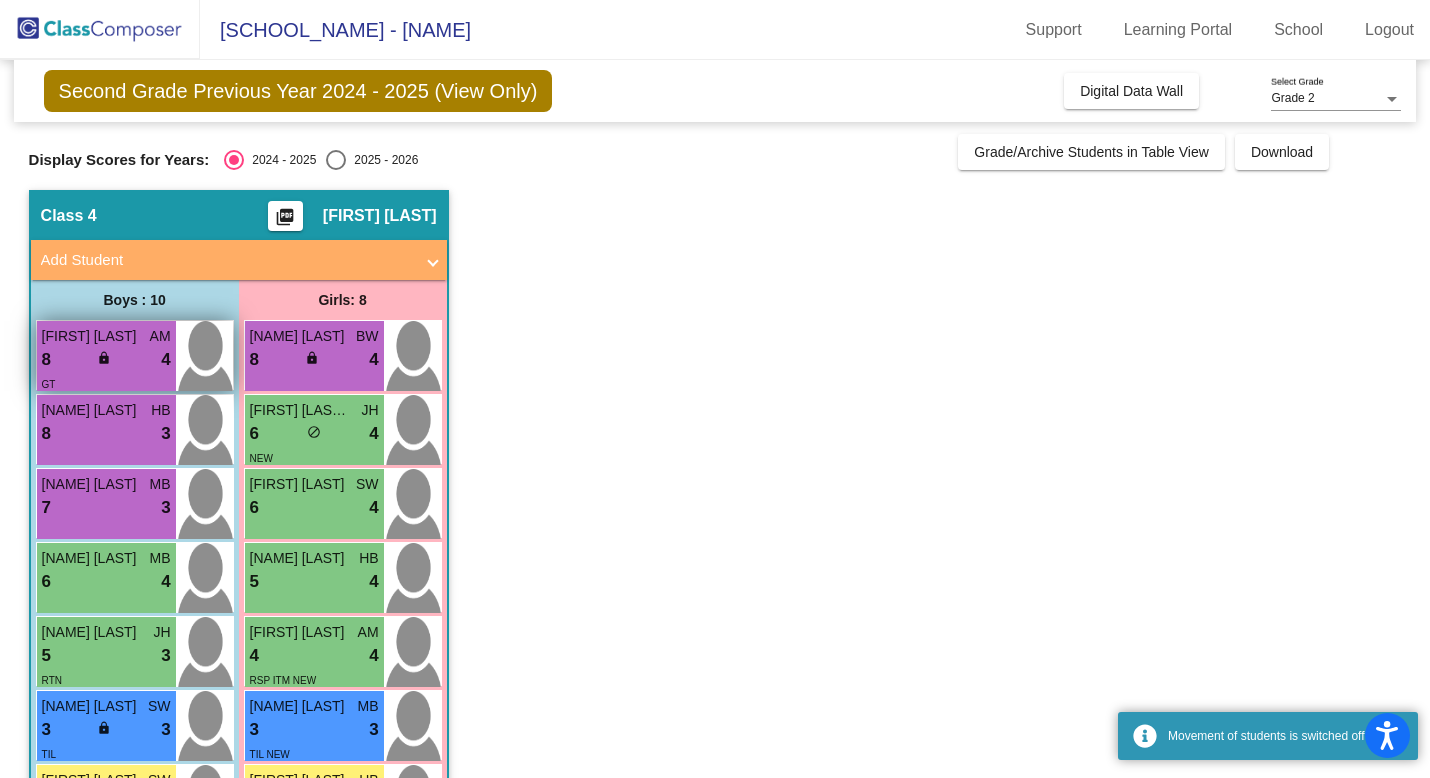 click on "8 lock do_not_disturb_alt 4" at bounding box center [106, 360] 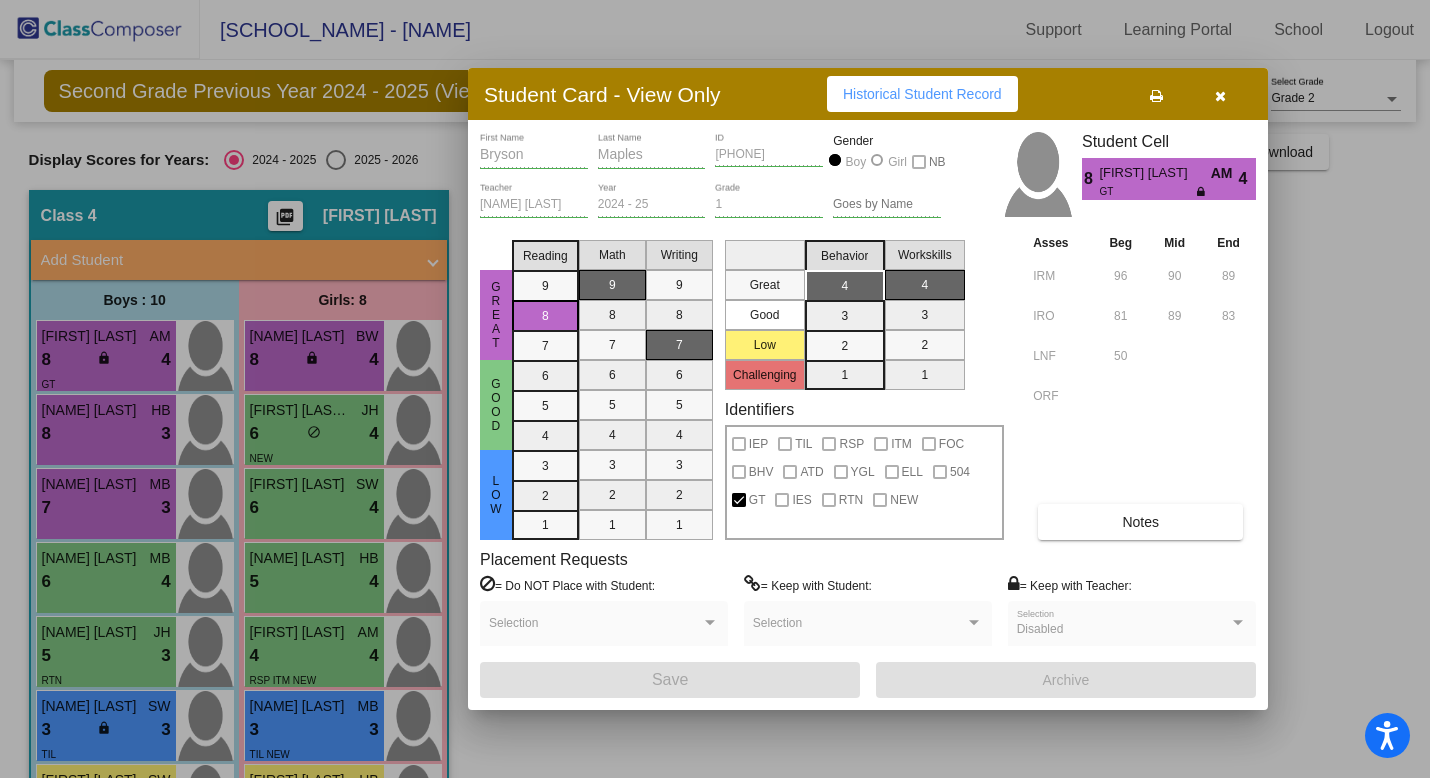 click on "Notes" at bounding box center [1140, 522] 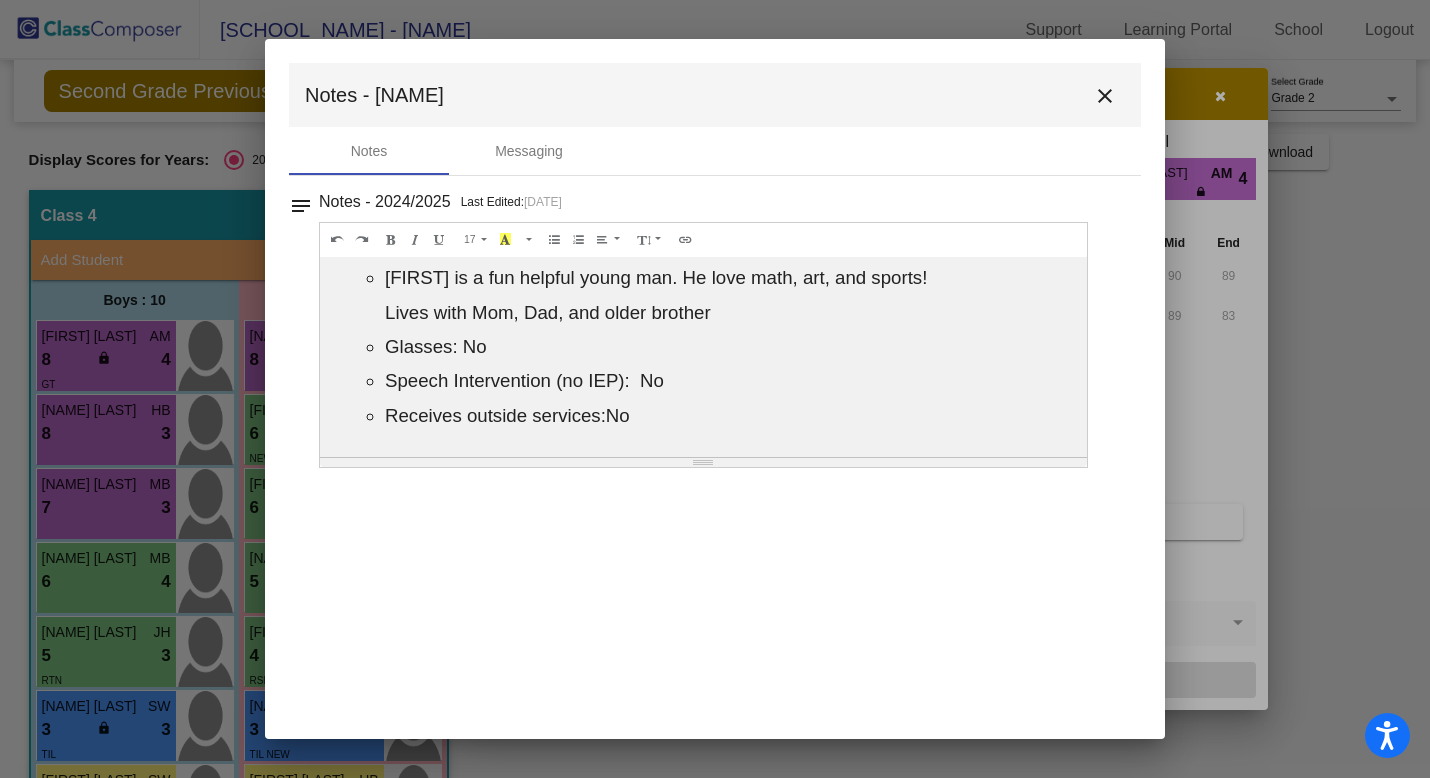 scroll, scrollTop: 0, scrollLeft: 0, axis: both 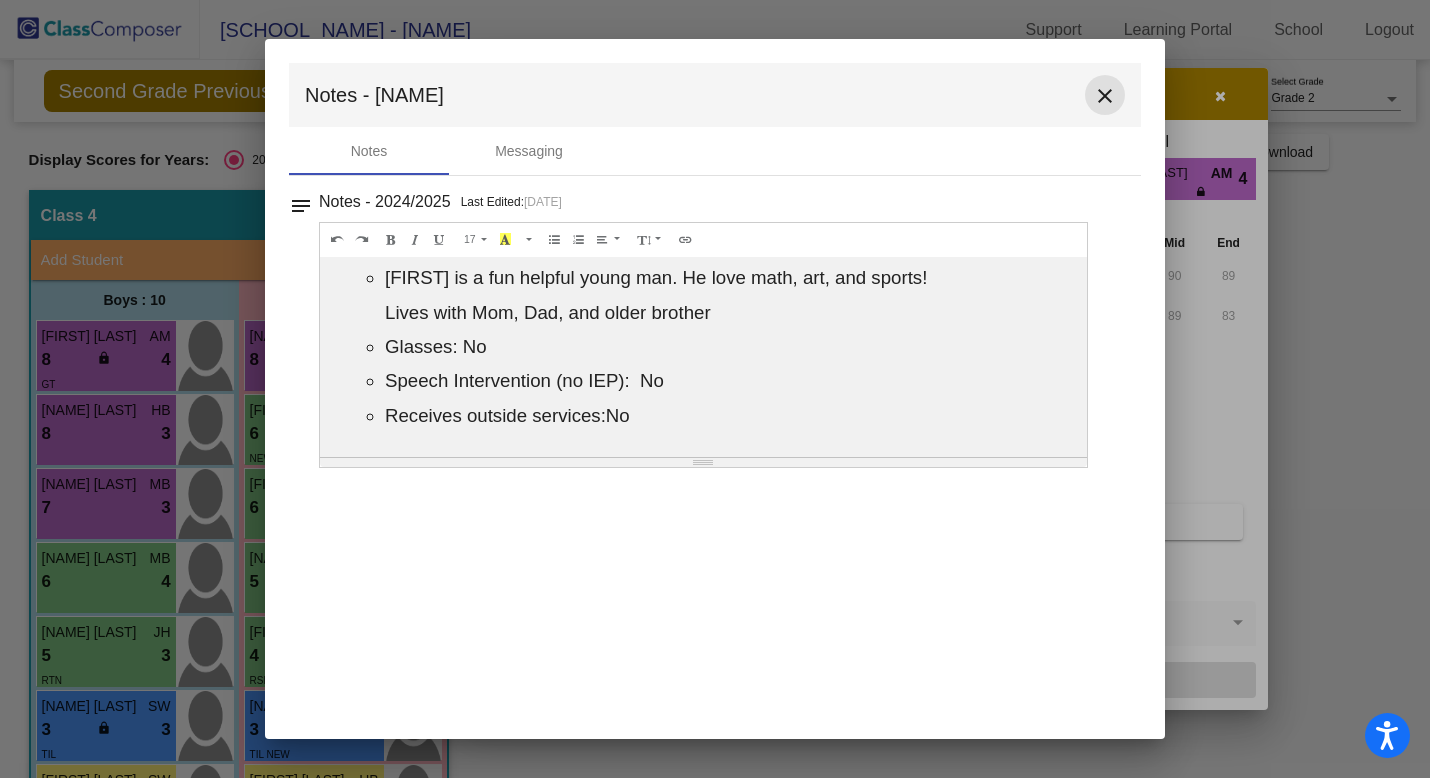 click on "close" at bounding box center [1105, 95] 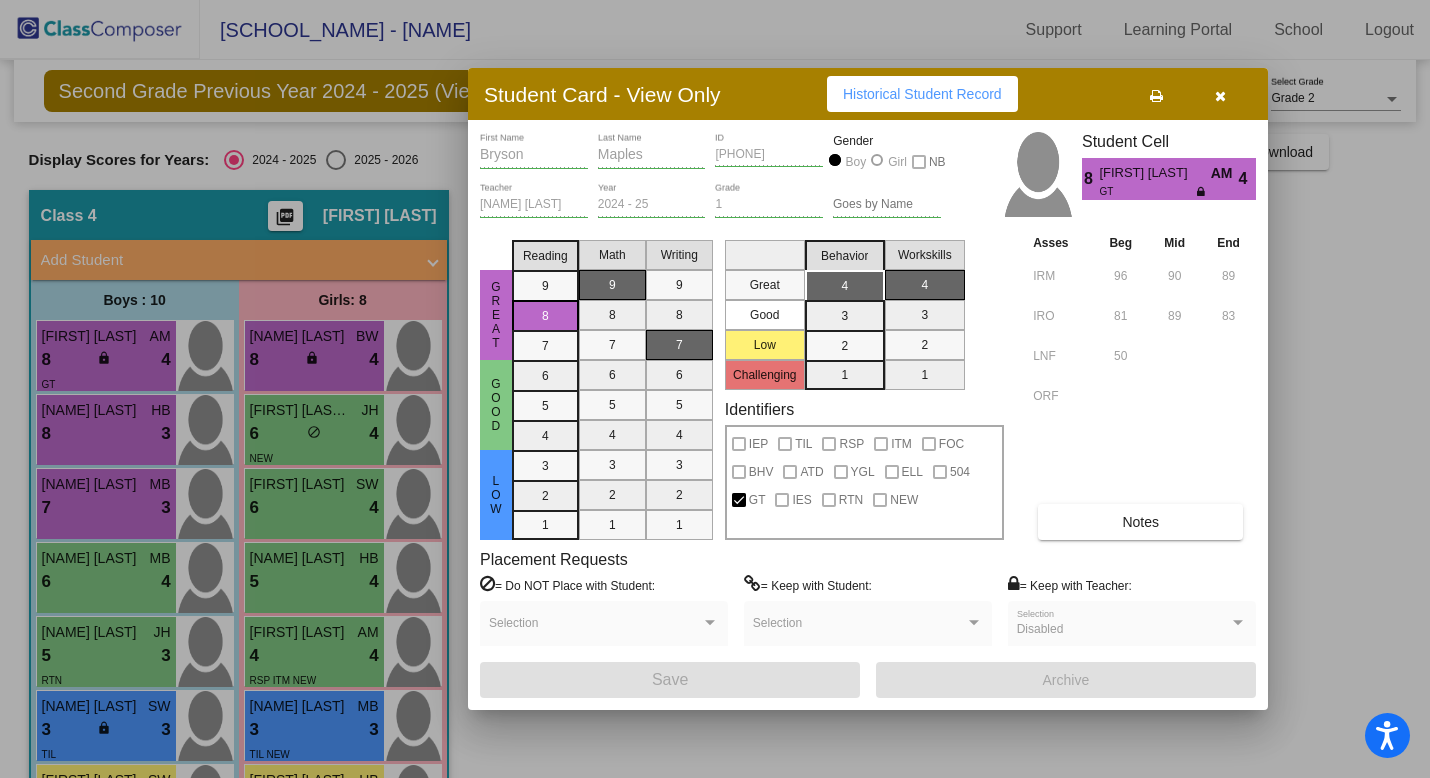 click at bounding box center (1220, 96) 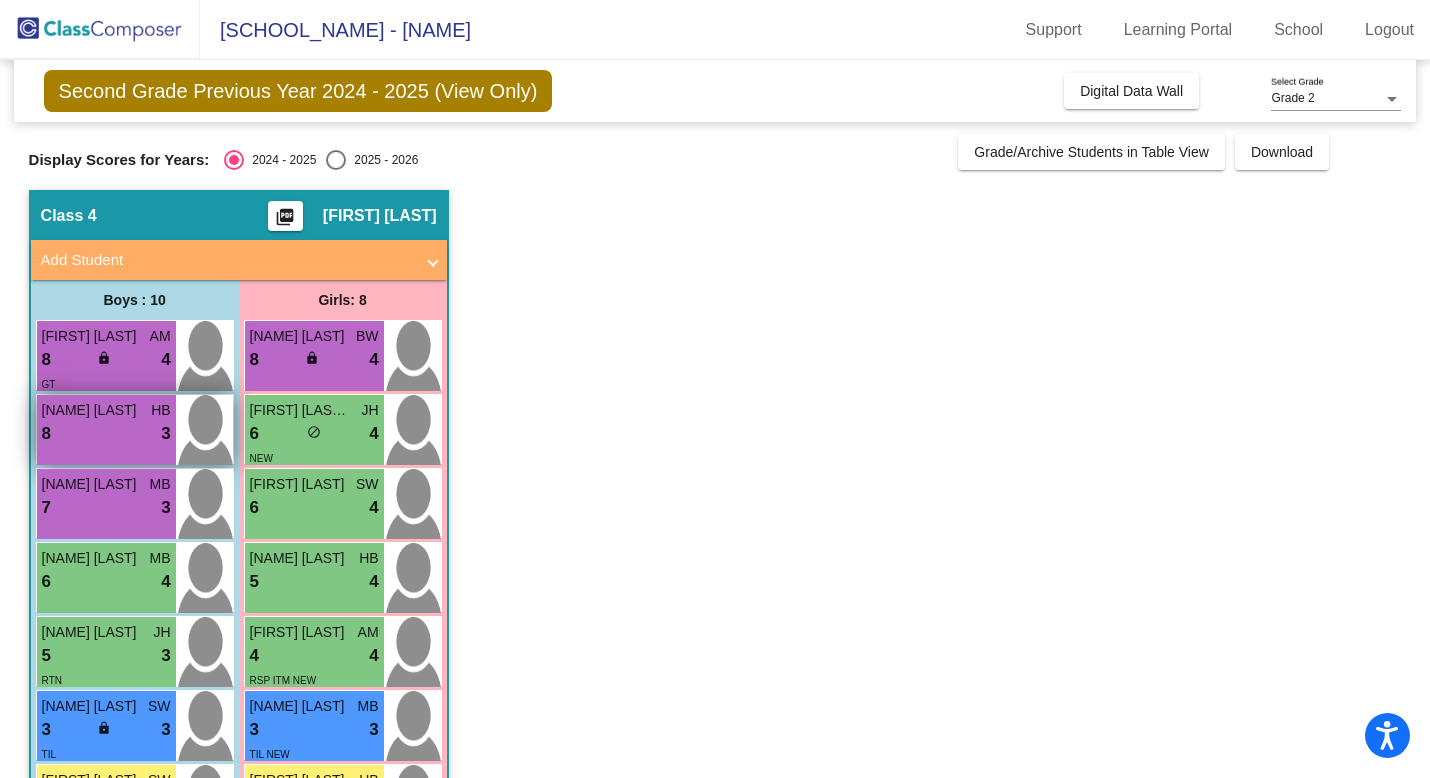 click on "[NAME] [LAST] HB 8 lock do_not_disturb_alt 3" at bounding box center [106, 430] 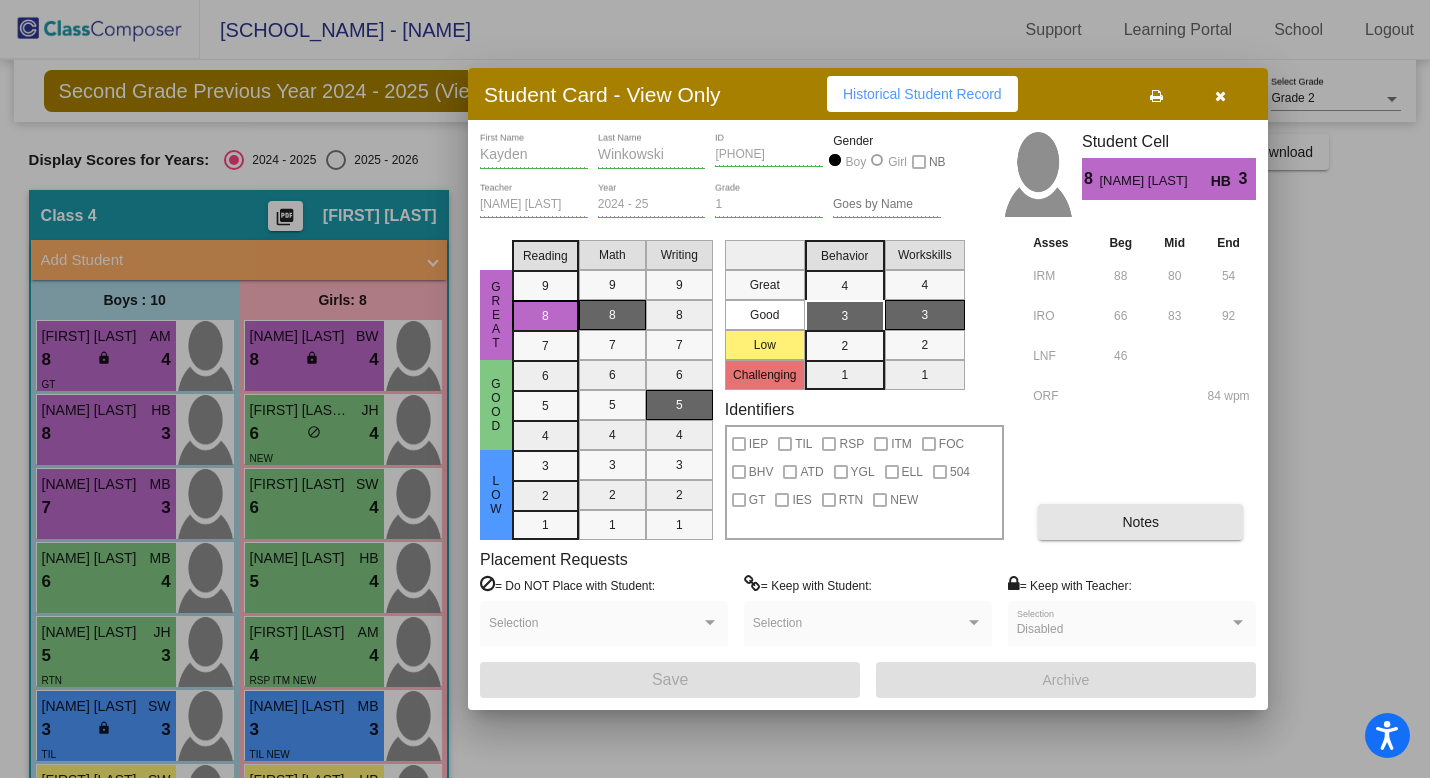 click on "Notes" at bounding box center [1140, 522] 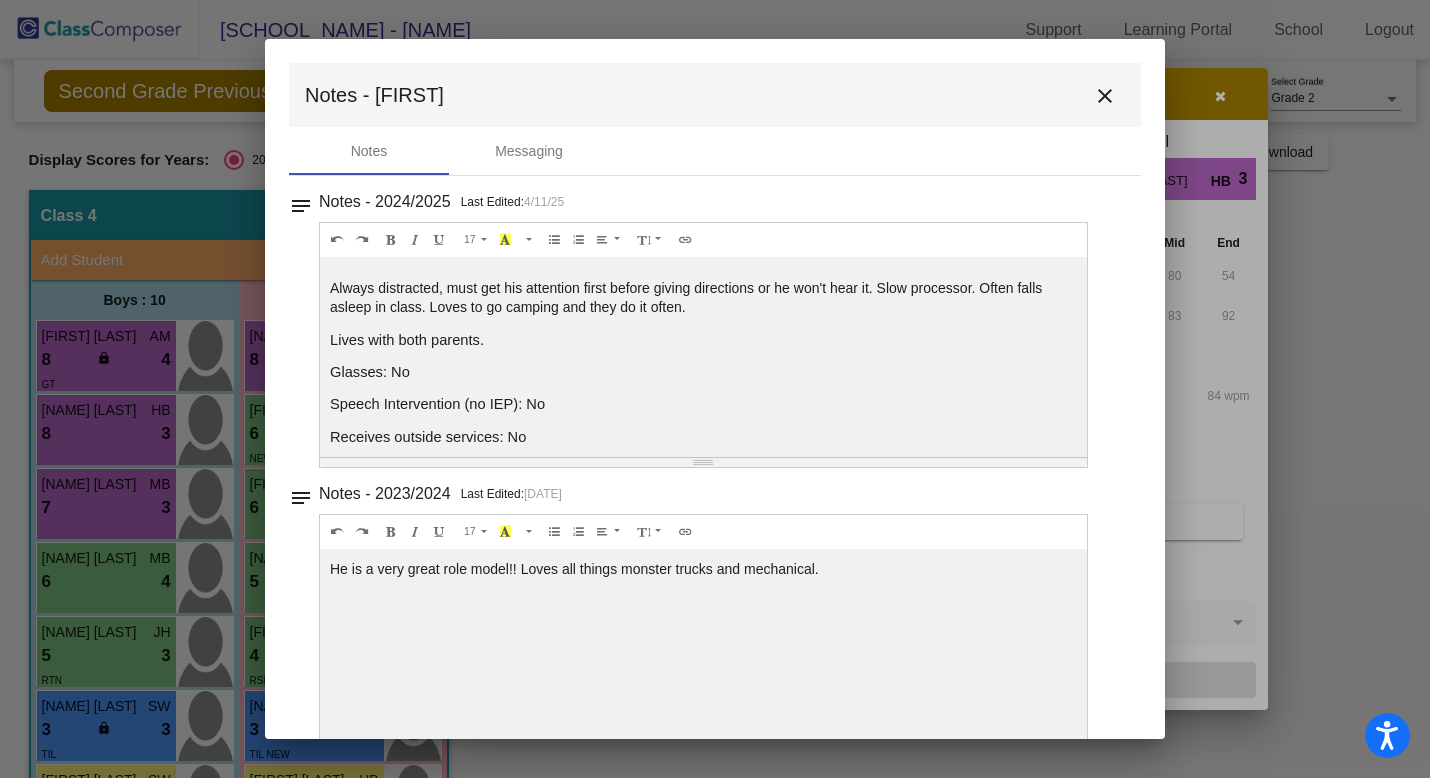 click on "close" at bounding box center [1105, 96] 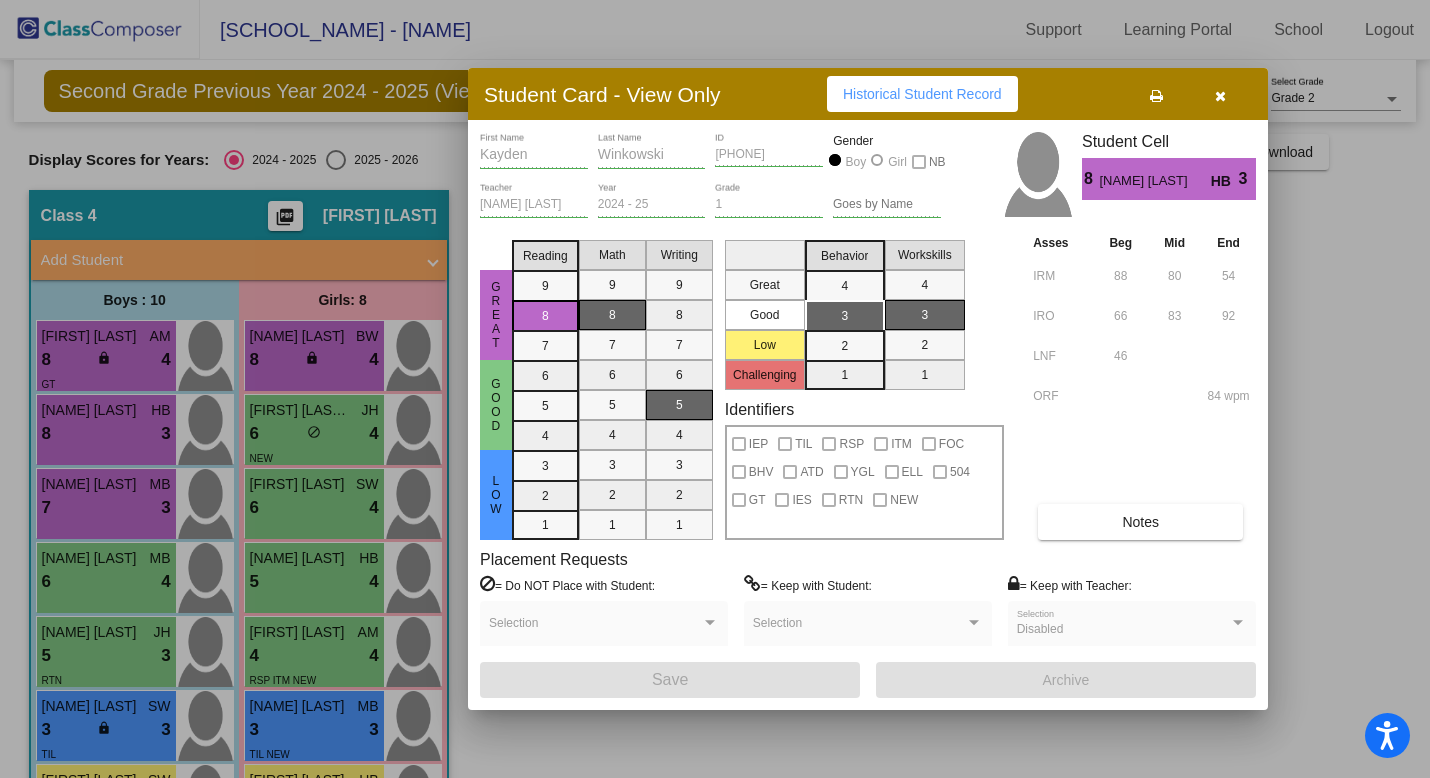 click at bounding box center (1220, 94) 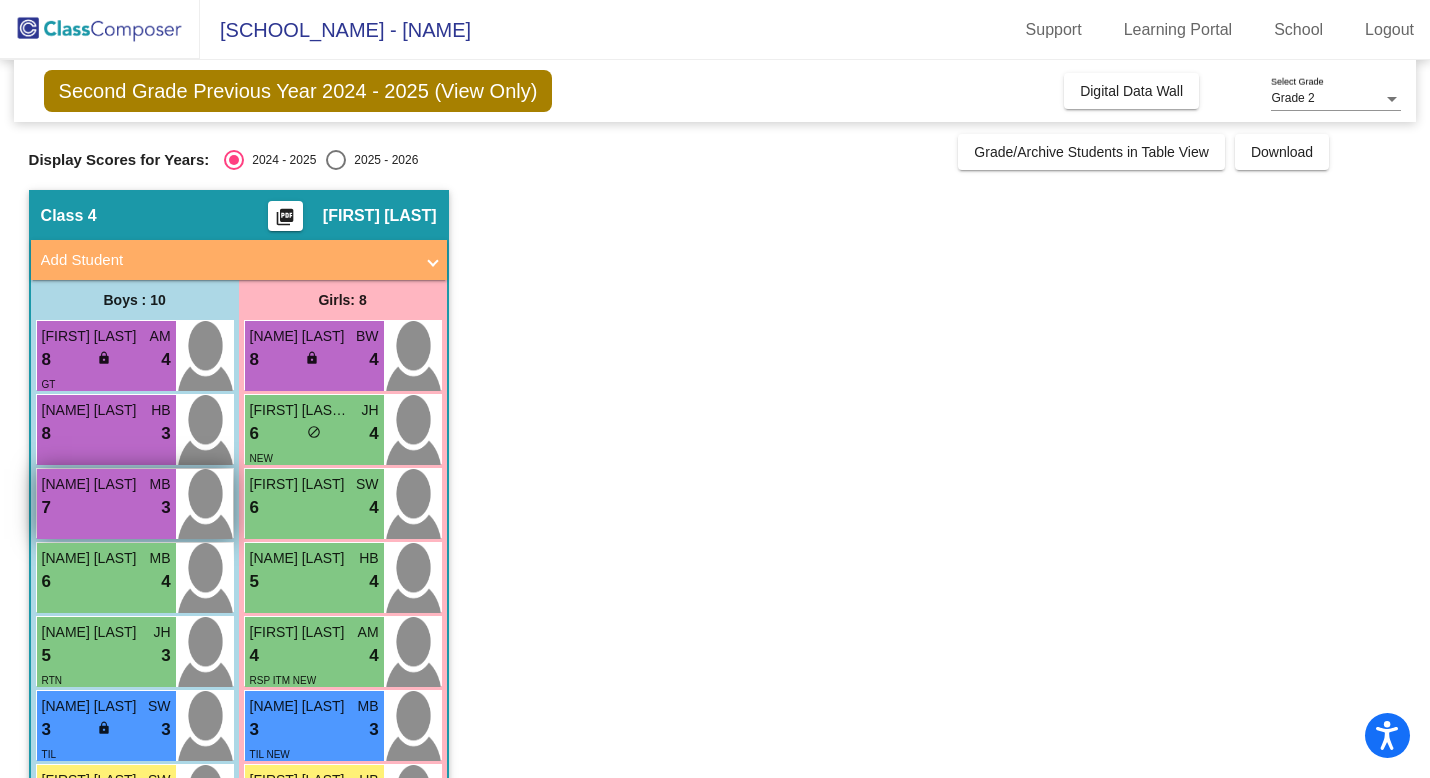 click on "7 lock do_not_disturb_alt 3" at bounding box center (106, 508) 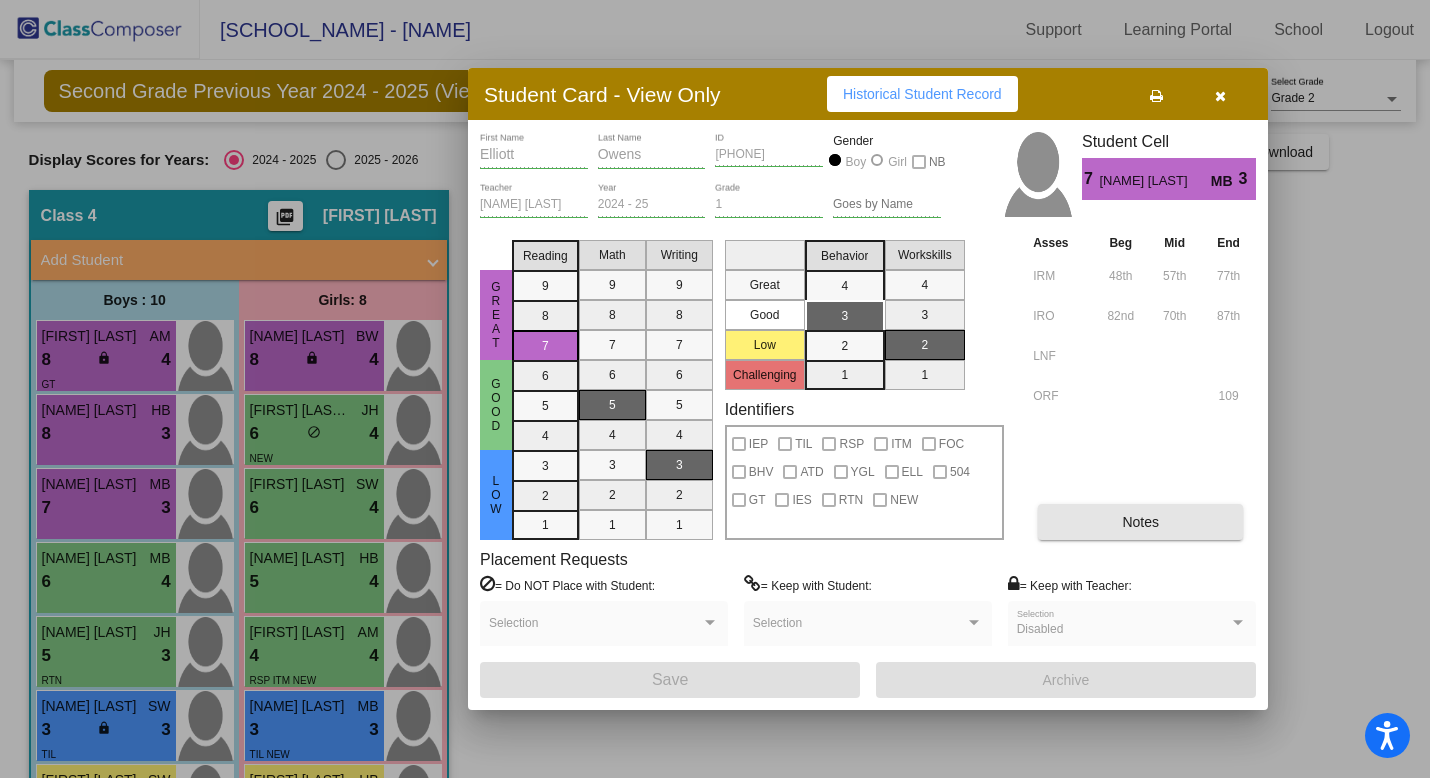 click on "Notes" at bounding box center [1140, 522] 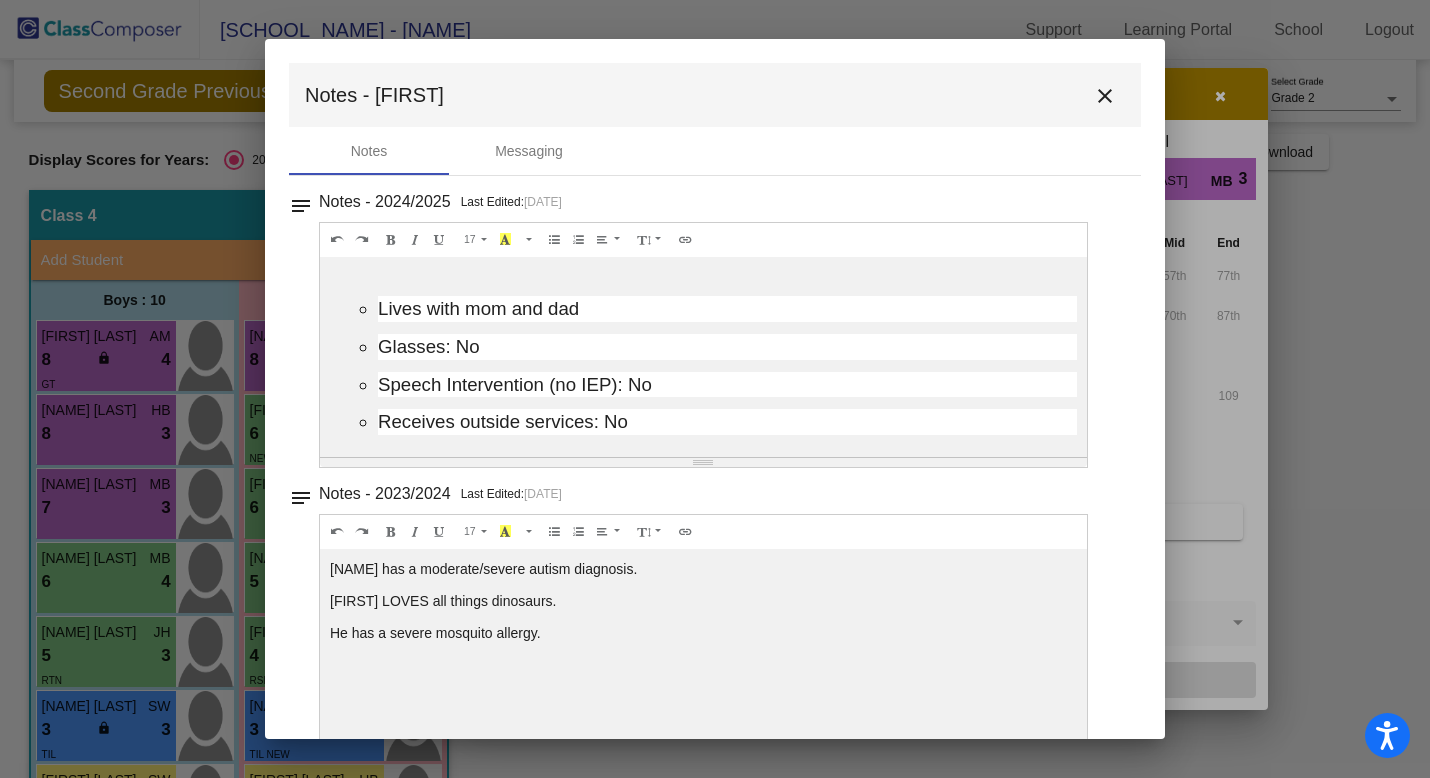 scroll, scrollTop: 0, scrollLeft: 0, axis: both 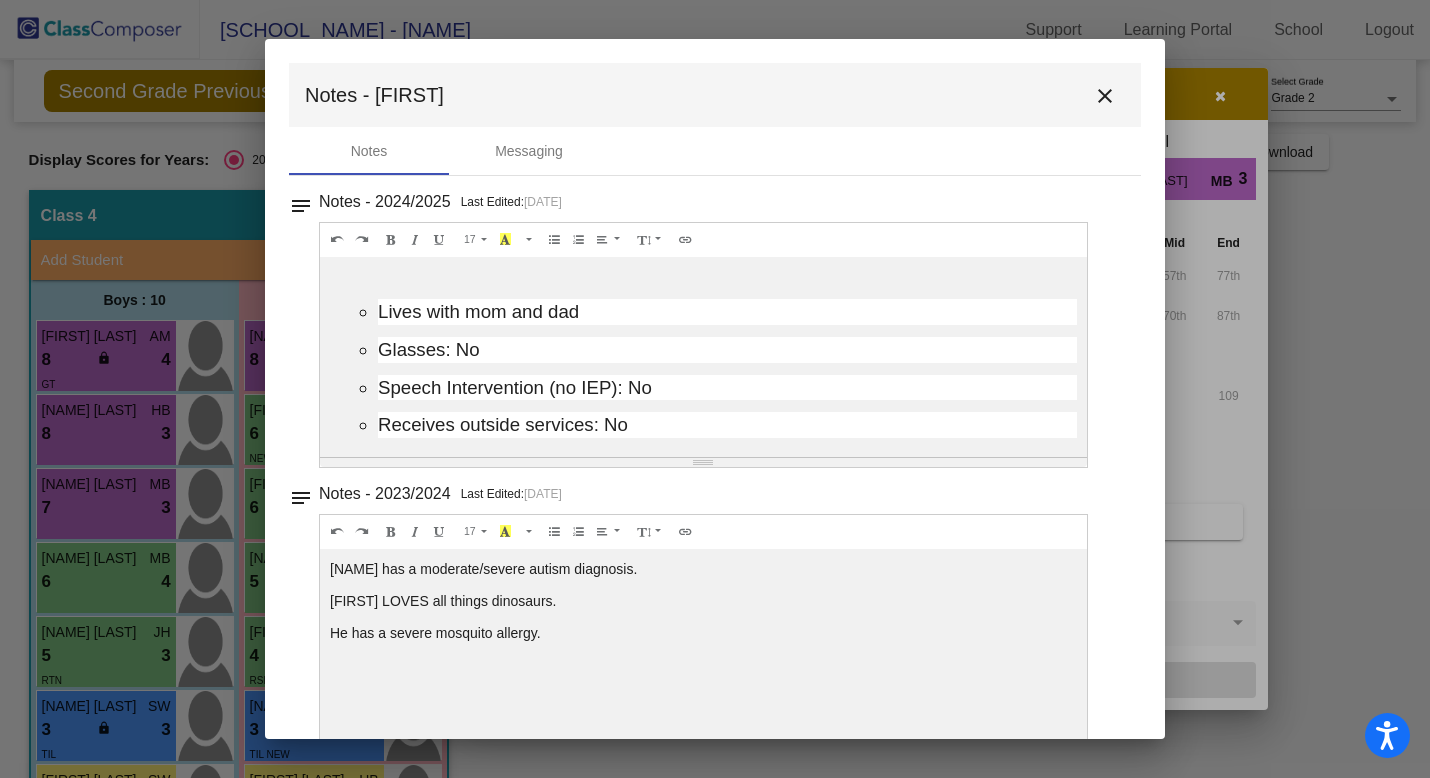 click on "Notes - [NAME] close" at bounding box center [715, 95] 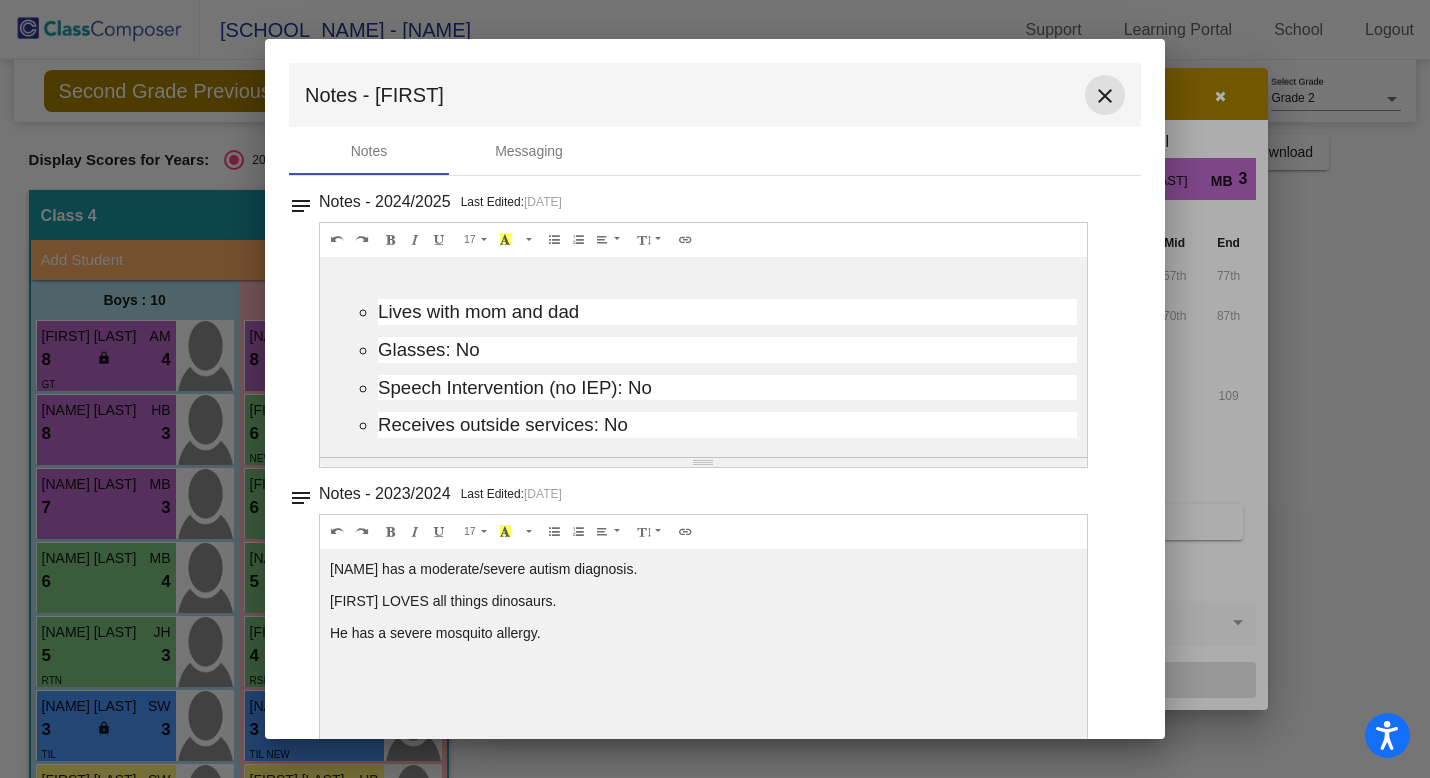 click on "close" at bounding box center [1105, 96] 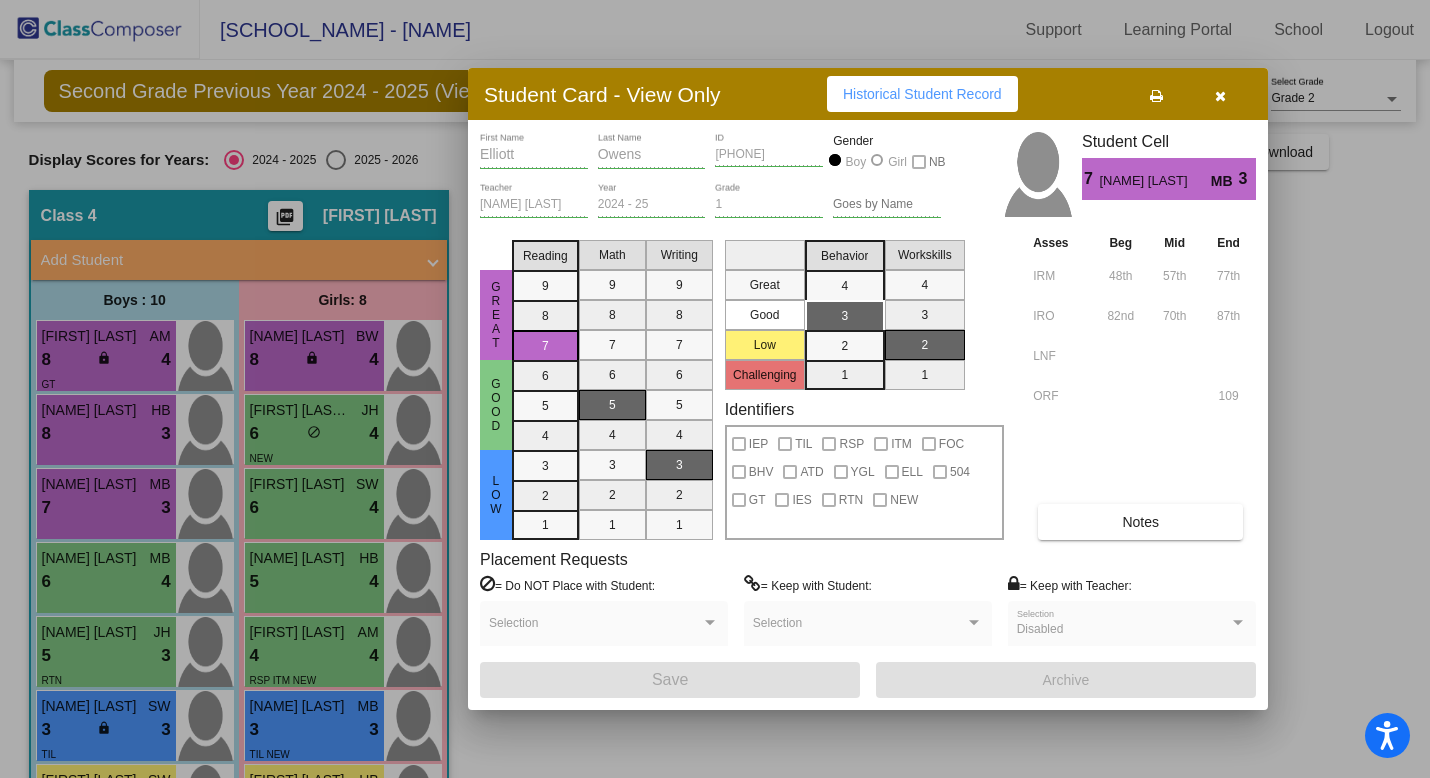 click at bounding box center (1220, 96) 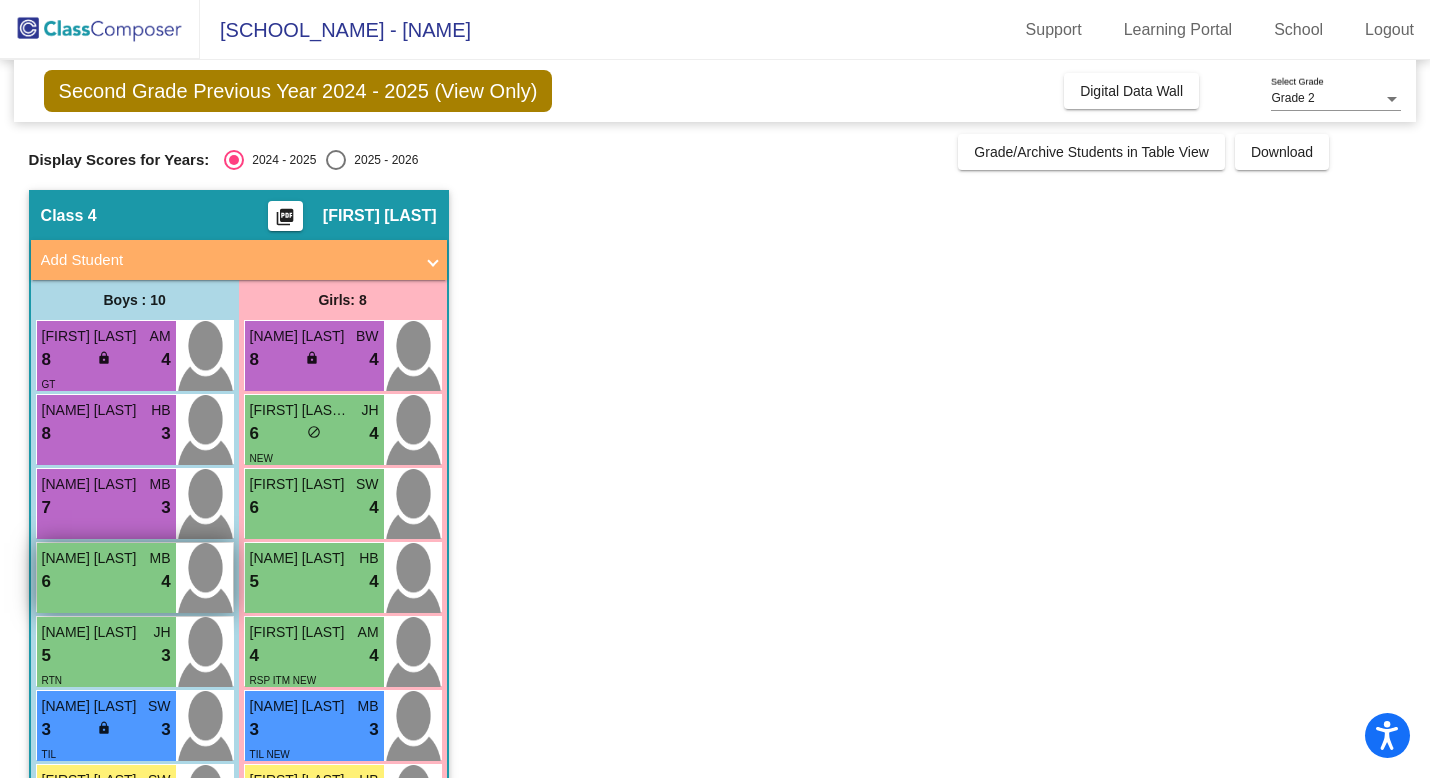 click on "[NAME] [LAST]" at bounding box center [92, 558] 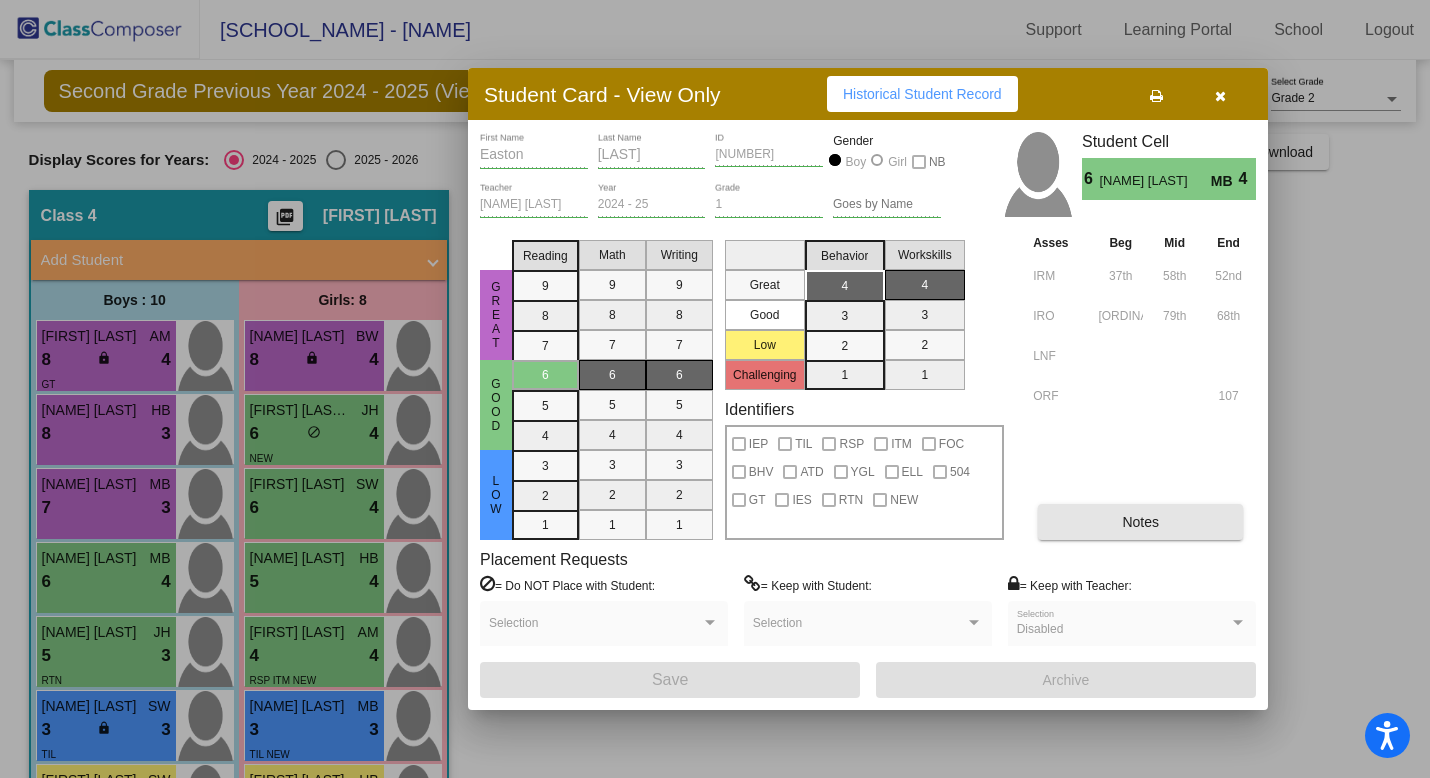 click on "Notes" at bounding box center (1140, 522) 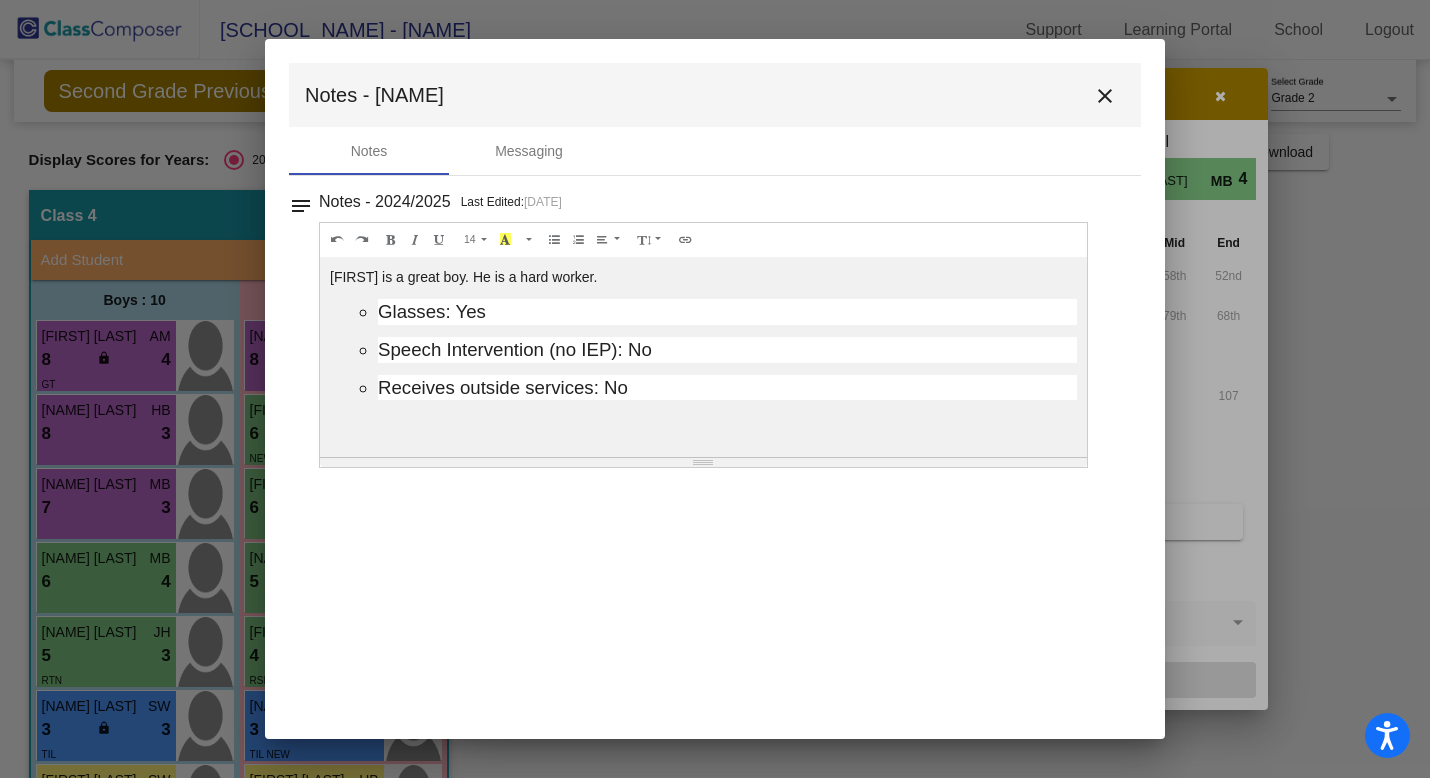 click on "close" at bounding box center [1105, 96] 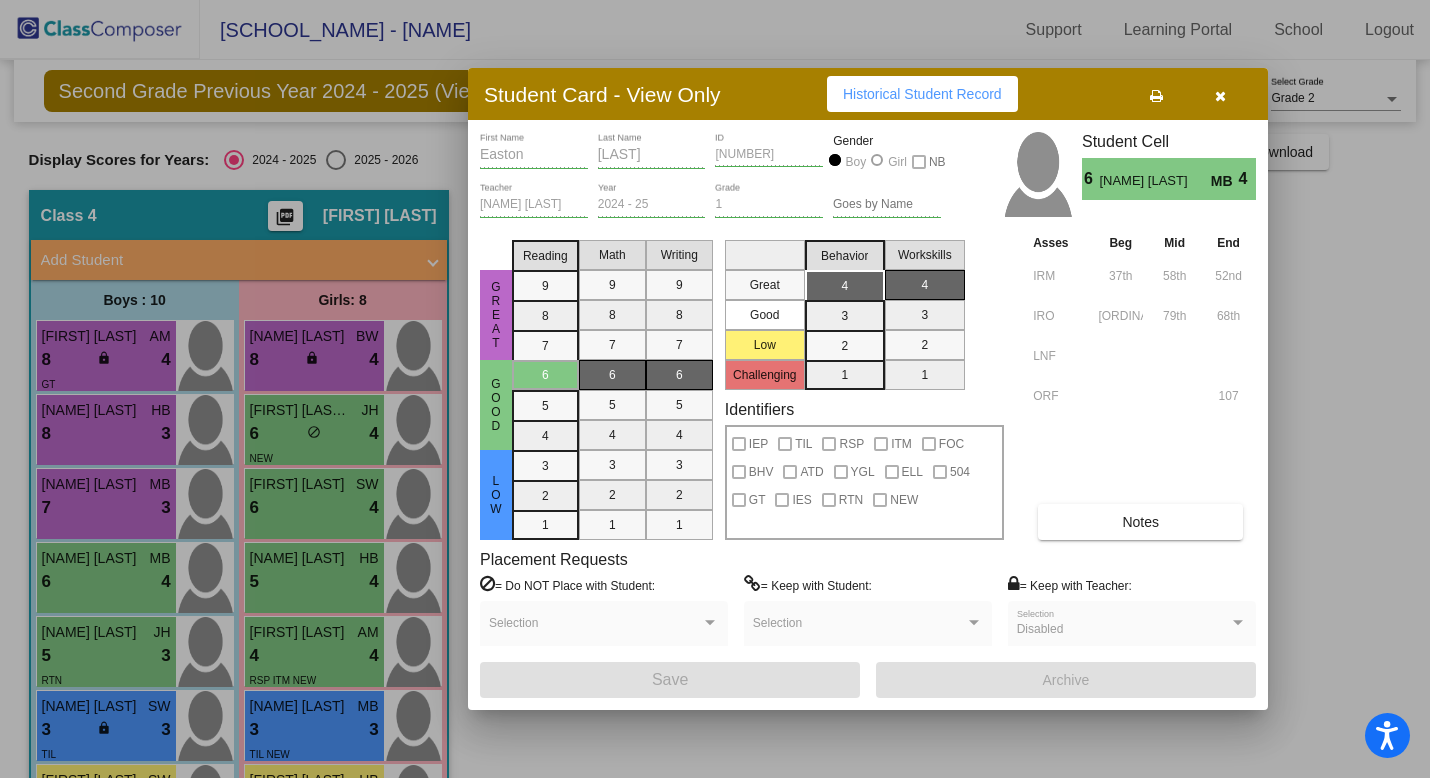 click at bounding box center (1220, 96) 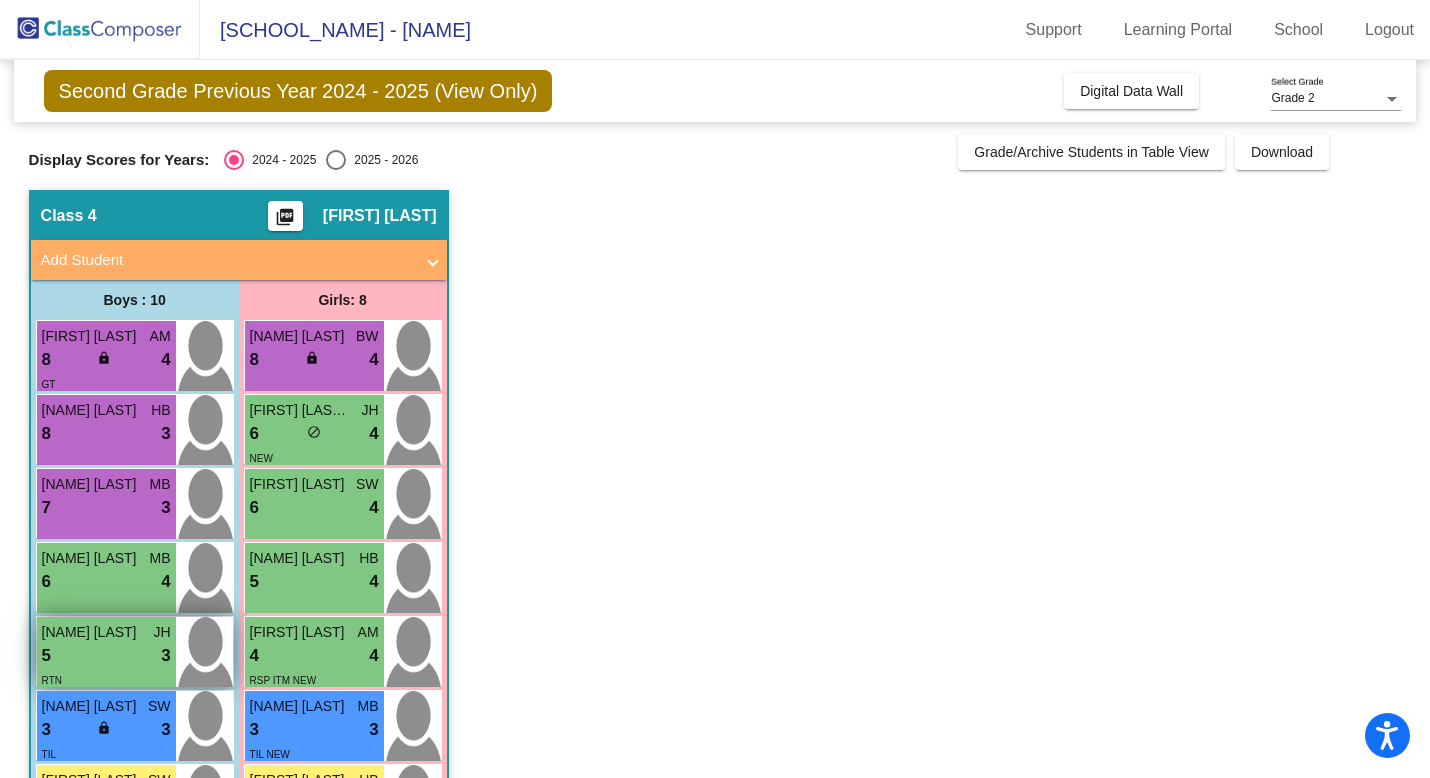 click on "5 lock do_not_disturb_alt 3" at bounding box center (106, 656) 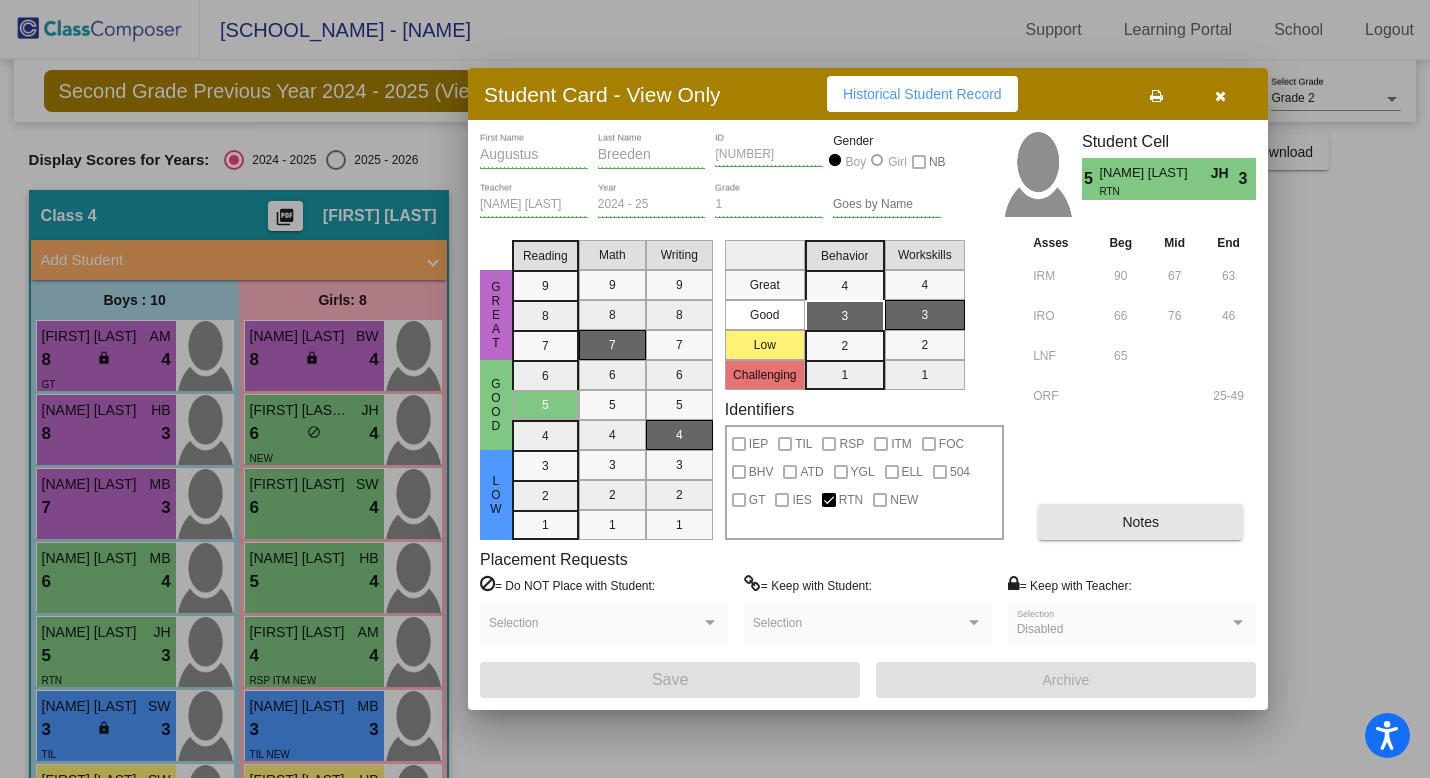 click on "Notes" at bounding box center (1140, 522) 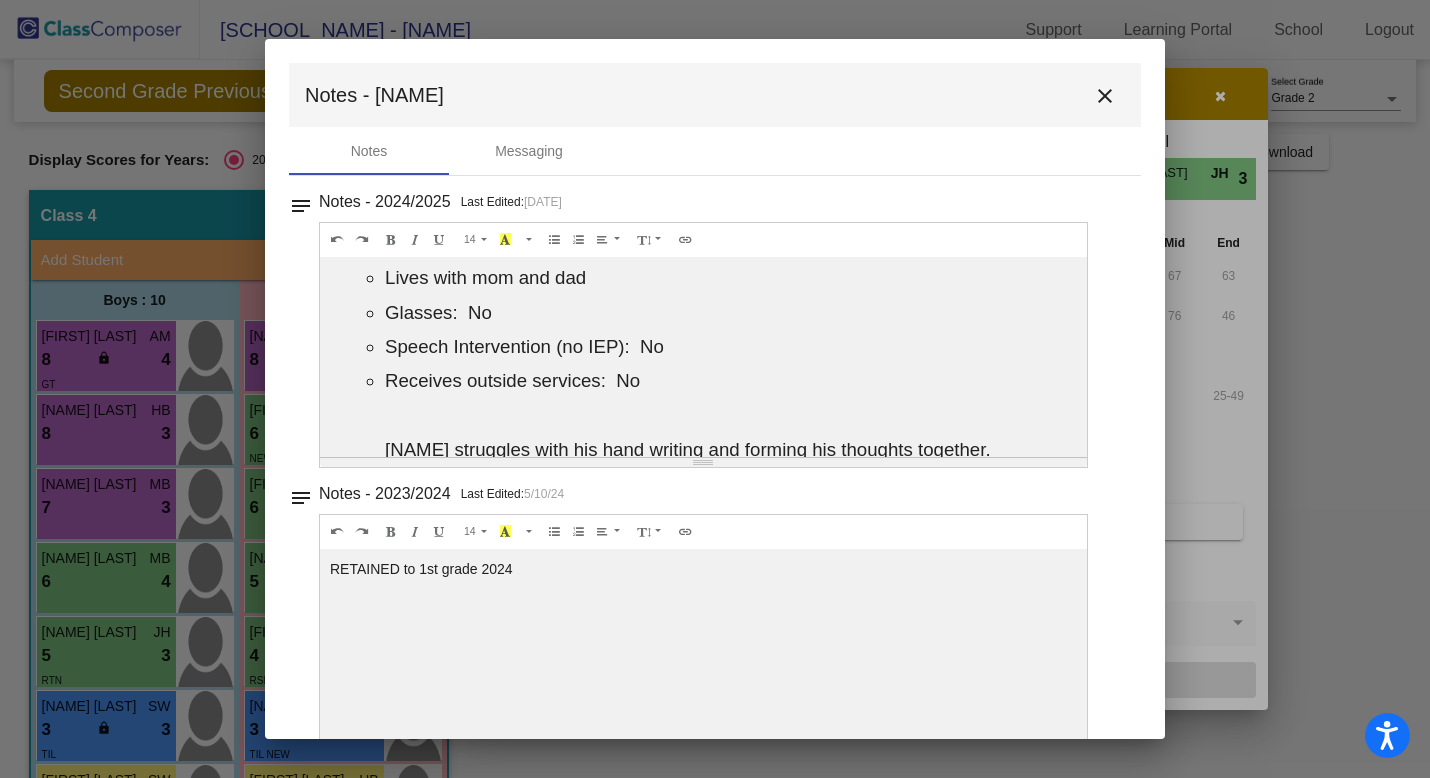 scroll, scrollTop: 0, scrollLeft: 0, axis: both 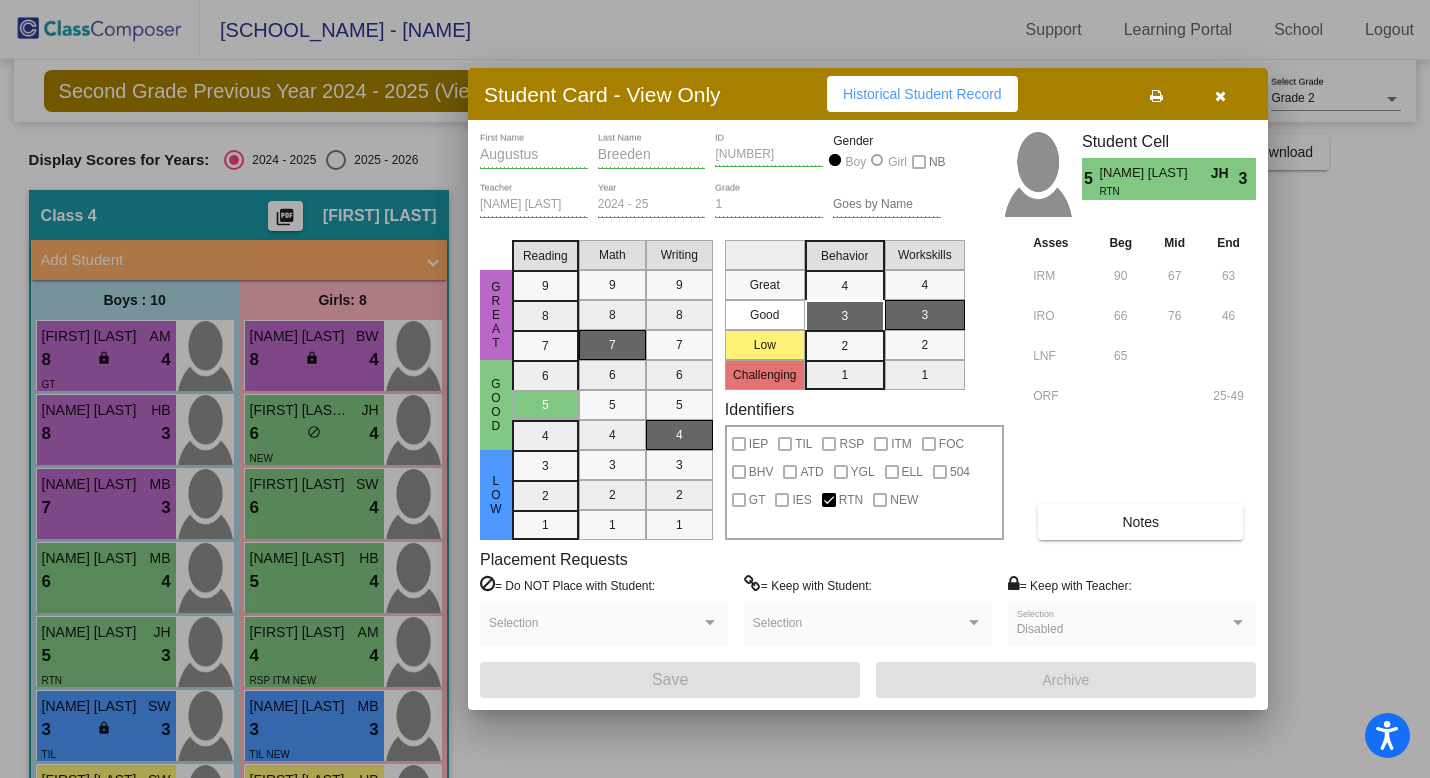 click at bounding box center [1220, 94] 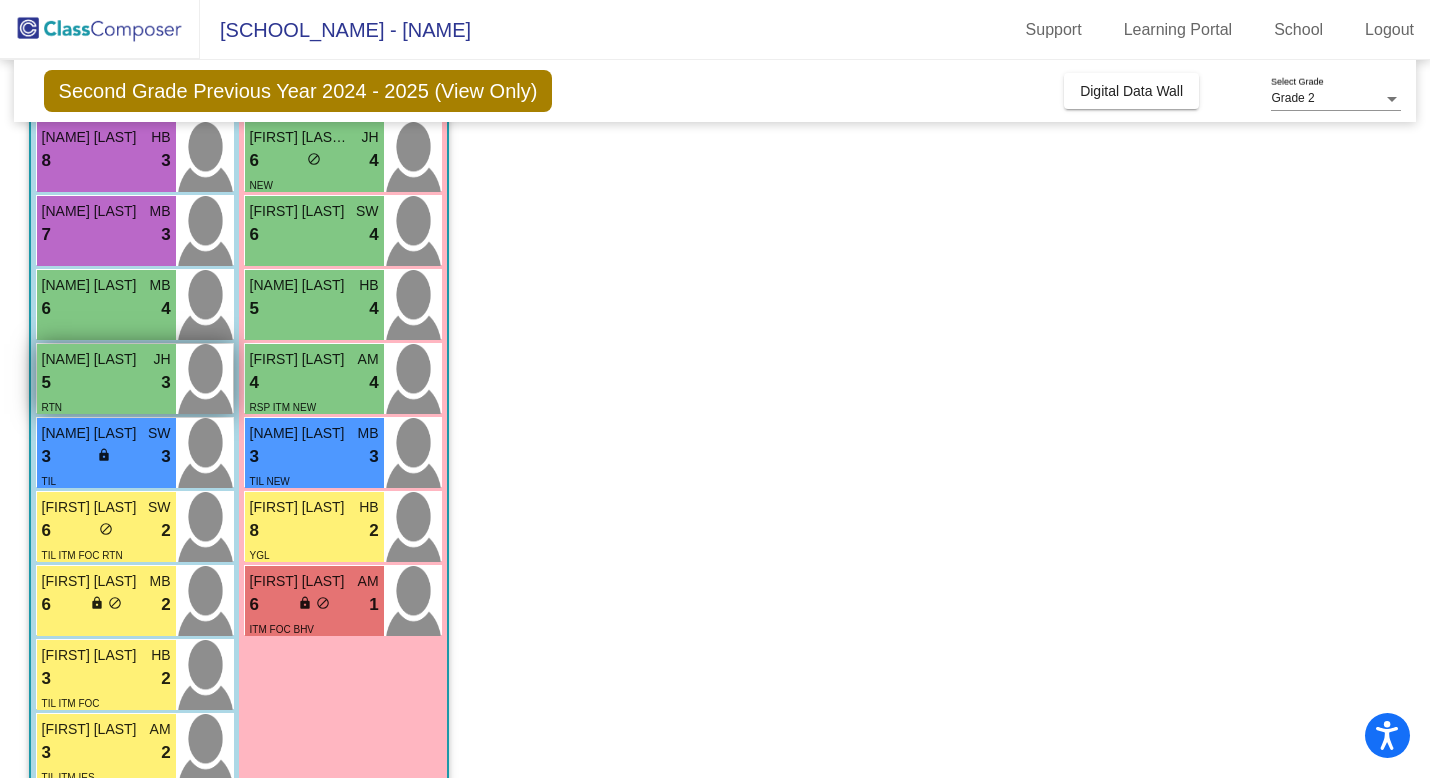 scroll, scrollTop: 277, scrollLeft: 0, axis: vertical 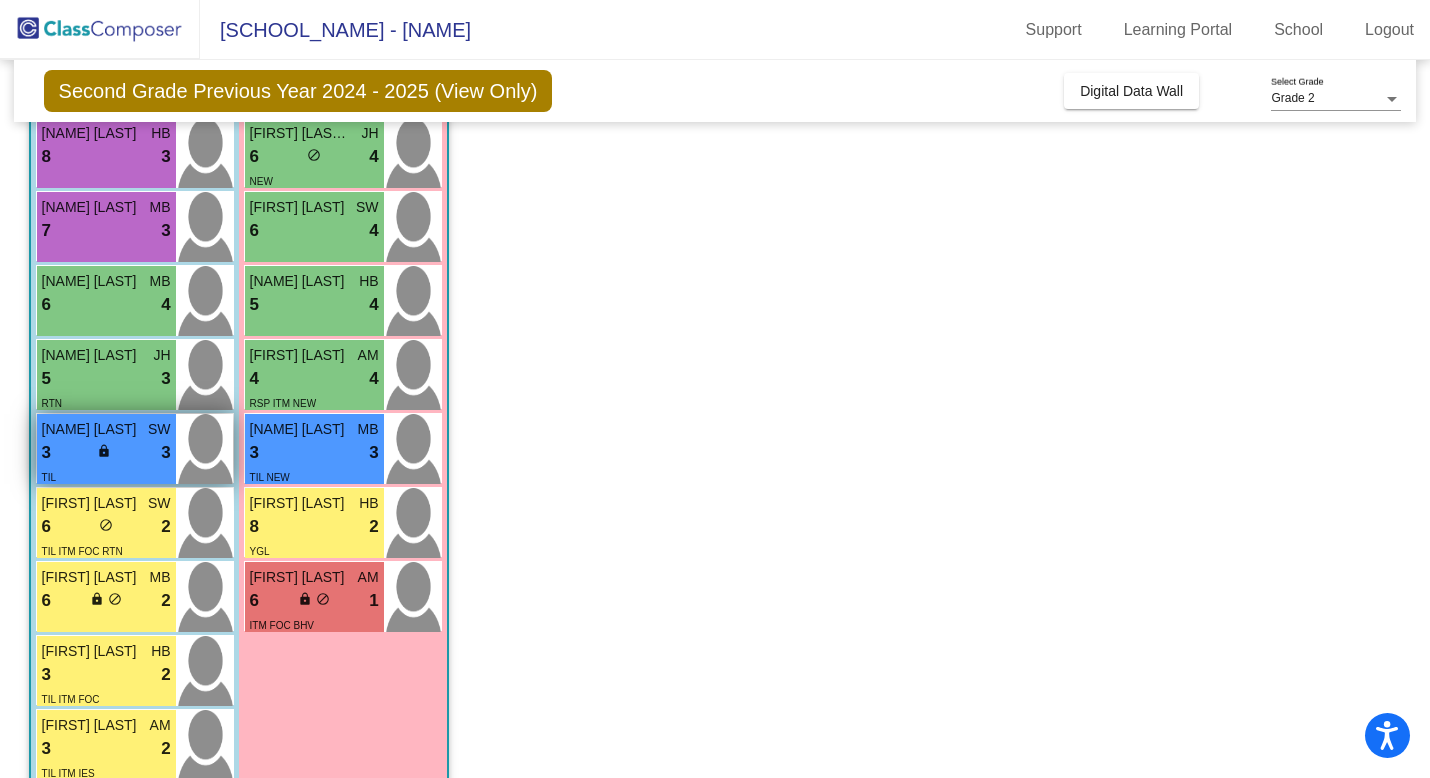 click on "3 lock do_not_disturb_alt 3" at bounding box center (106, 453) 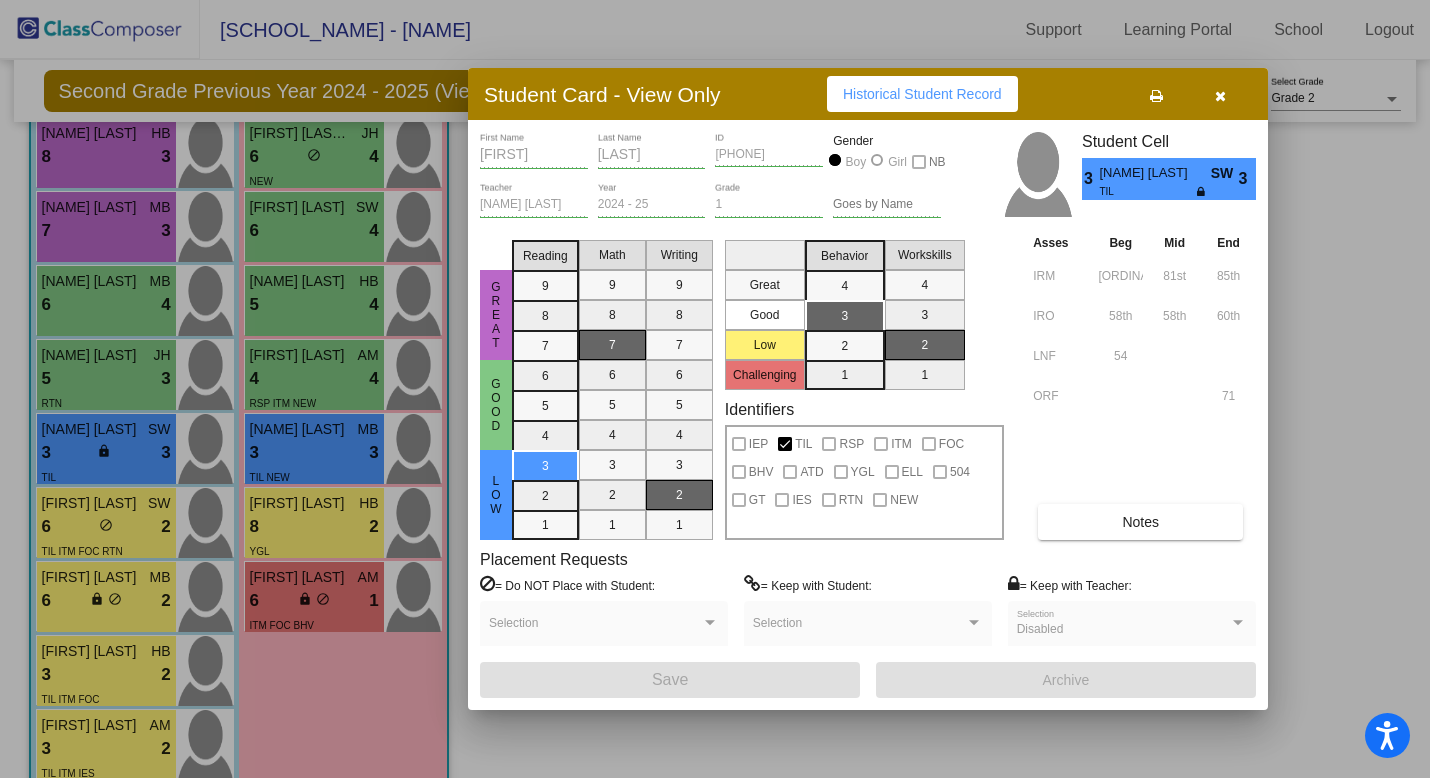 click on "Notes" at bounding box center [1140, 522] 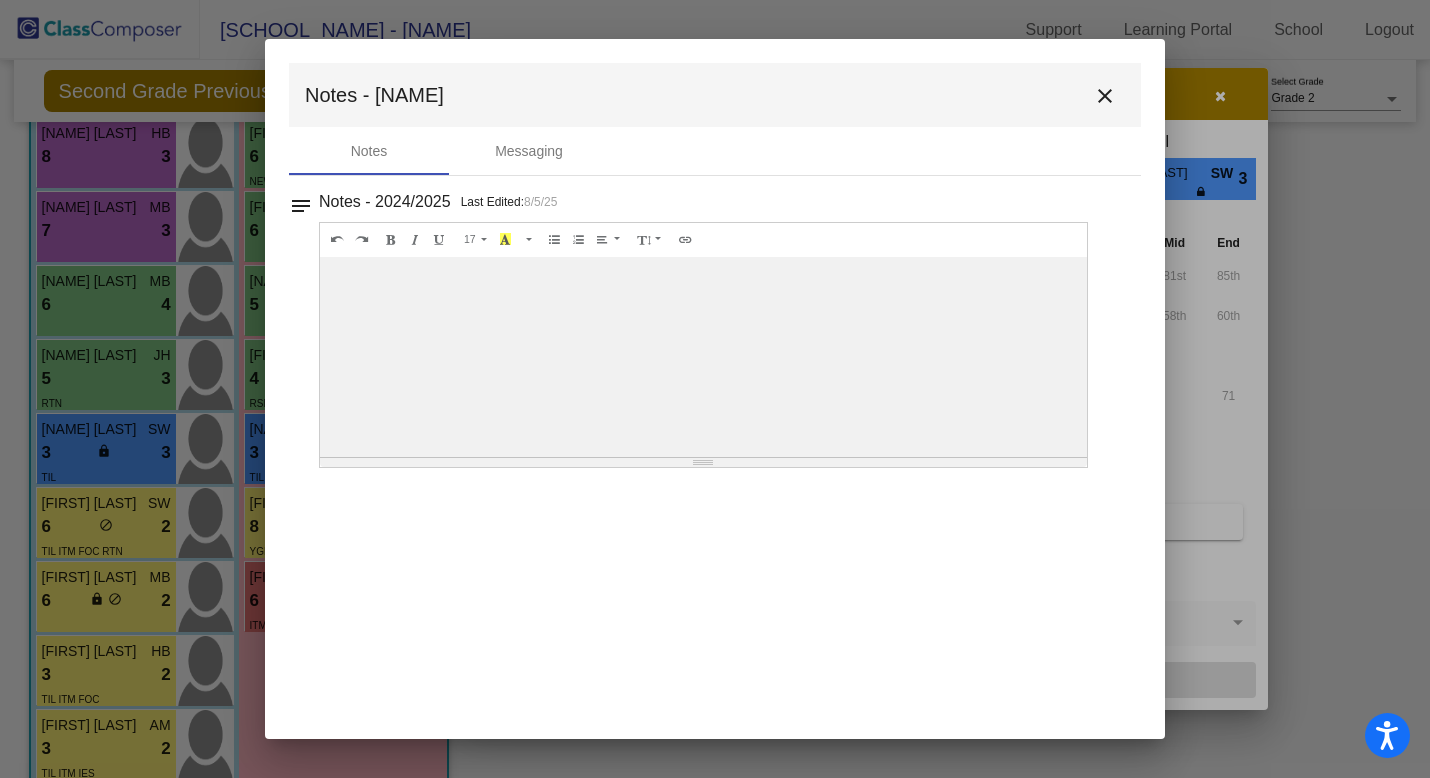 scroll, scrollTop: 0, scrollLeft: 0, axis: both 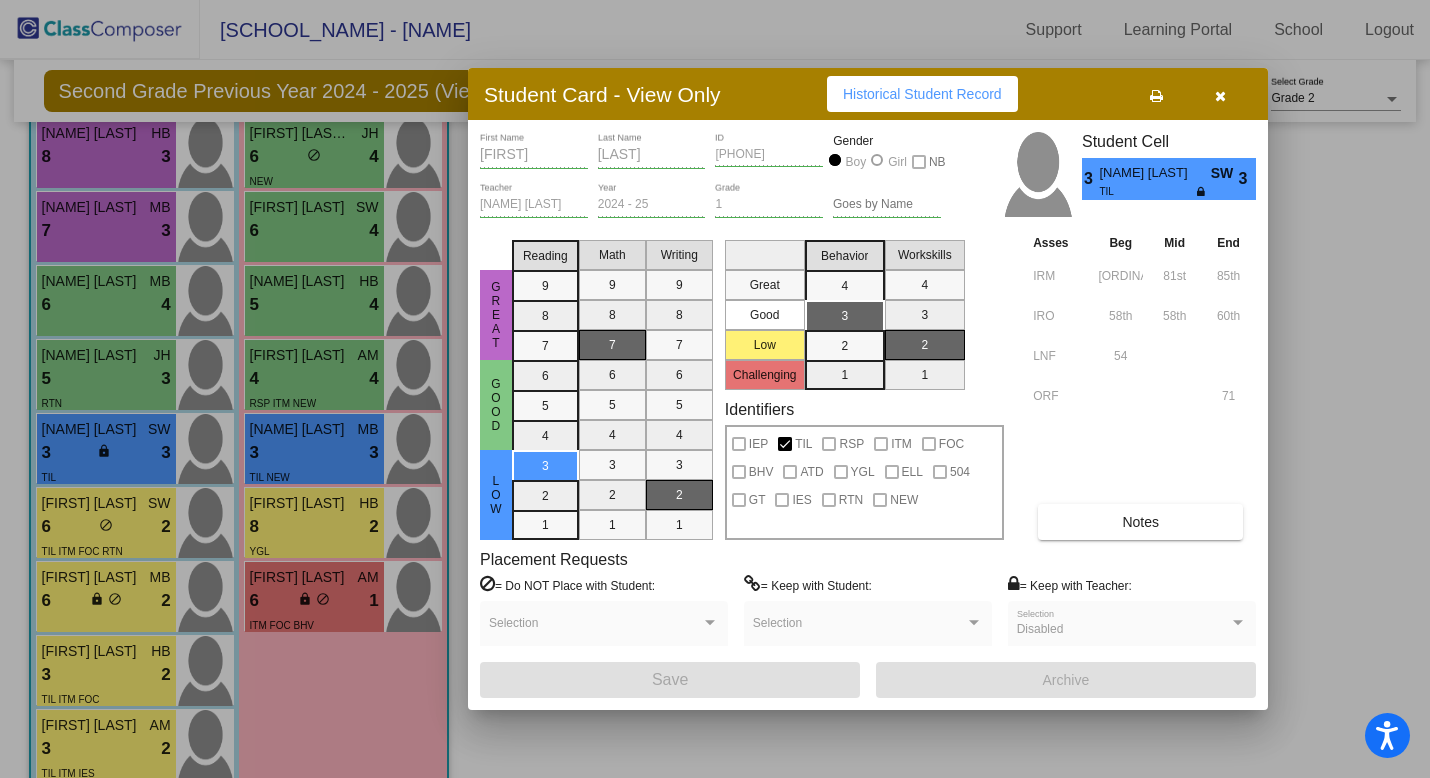 click at bounding box center [1220, 94] 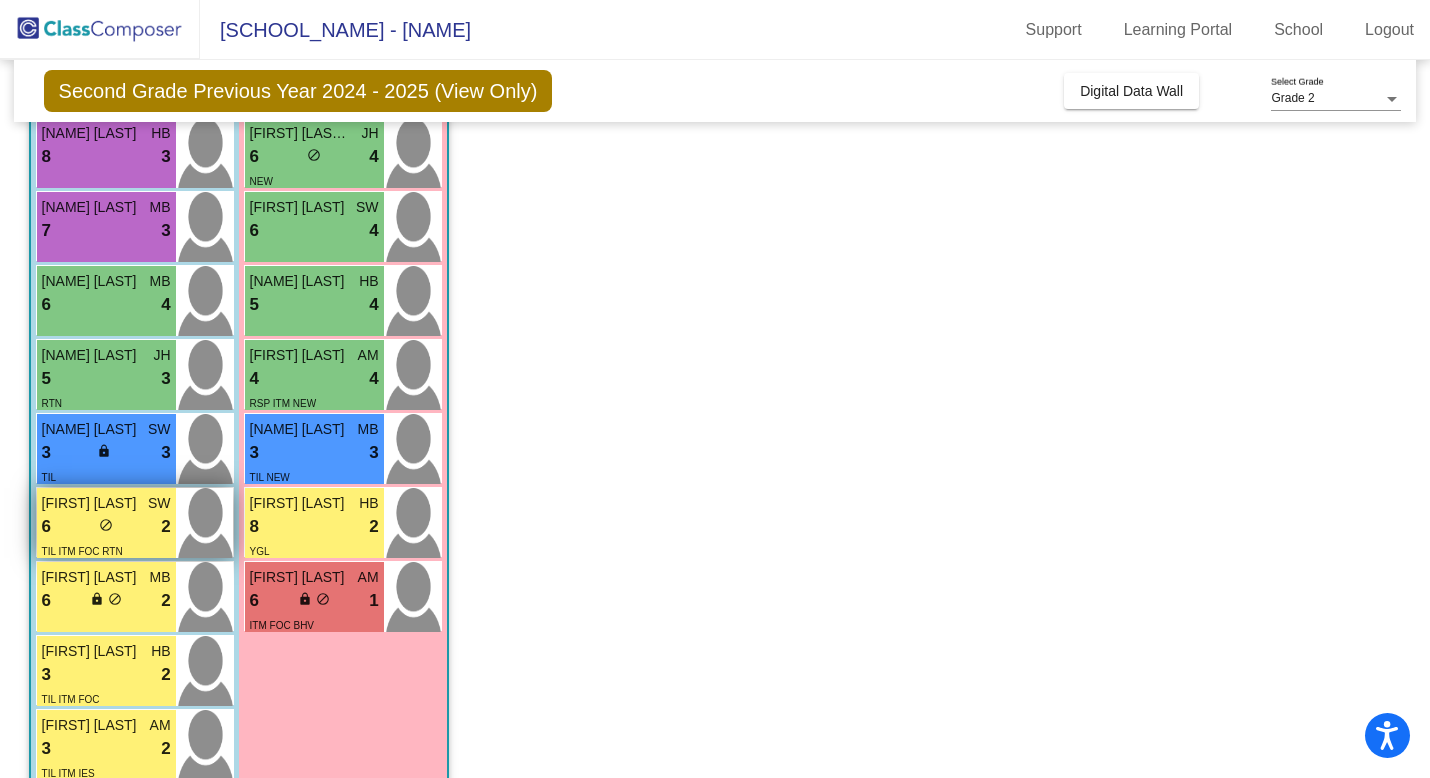 click on "6" at bounding box center (46, 527) 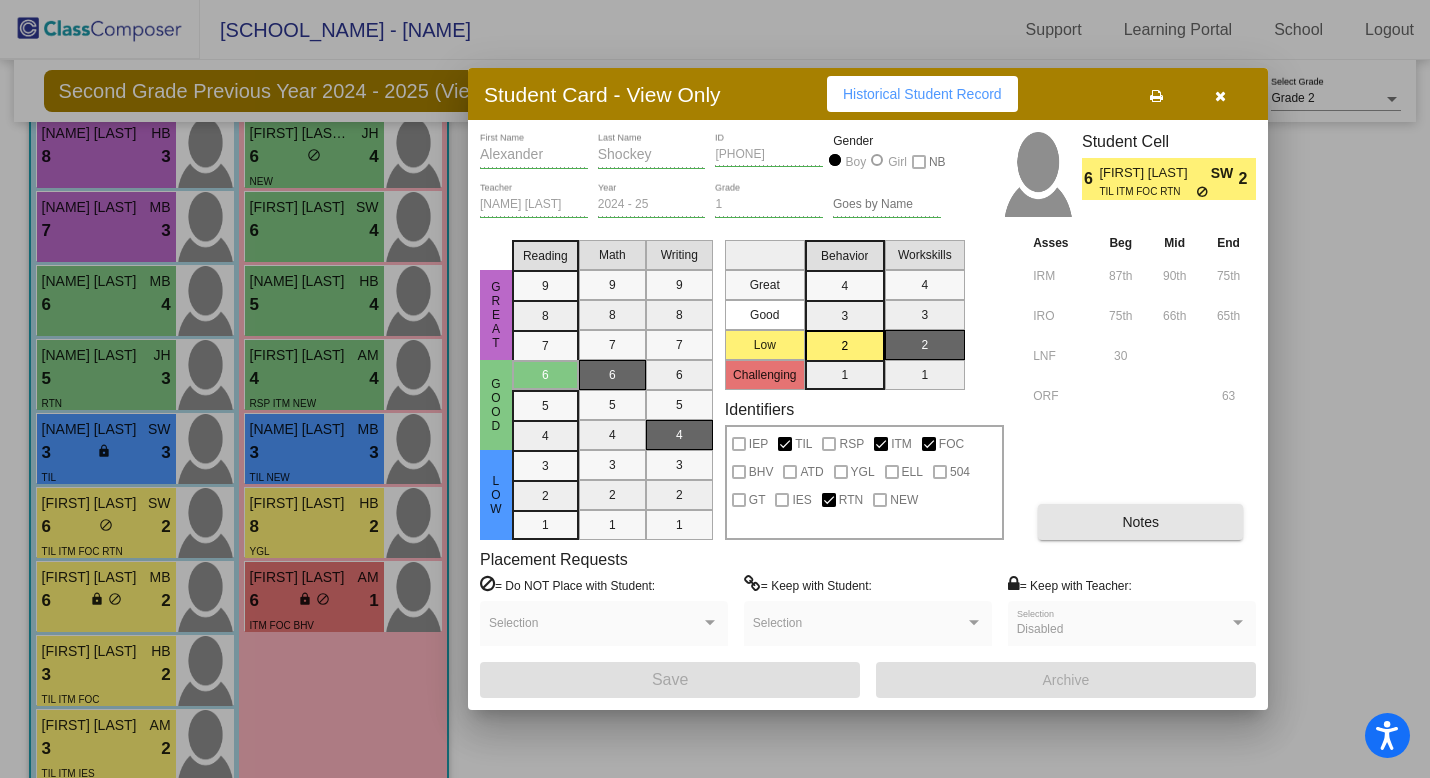 click on "Notes" at bounding box center (1140, 522) 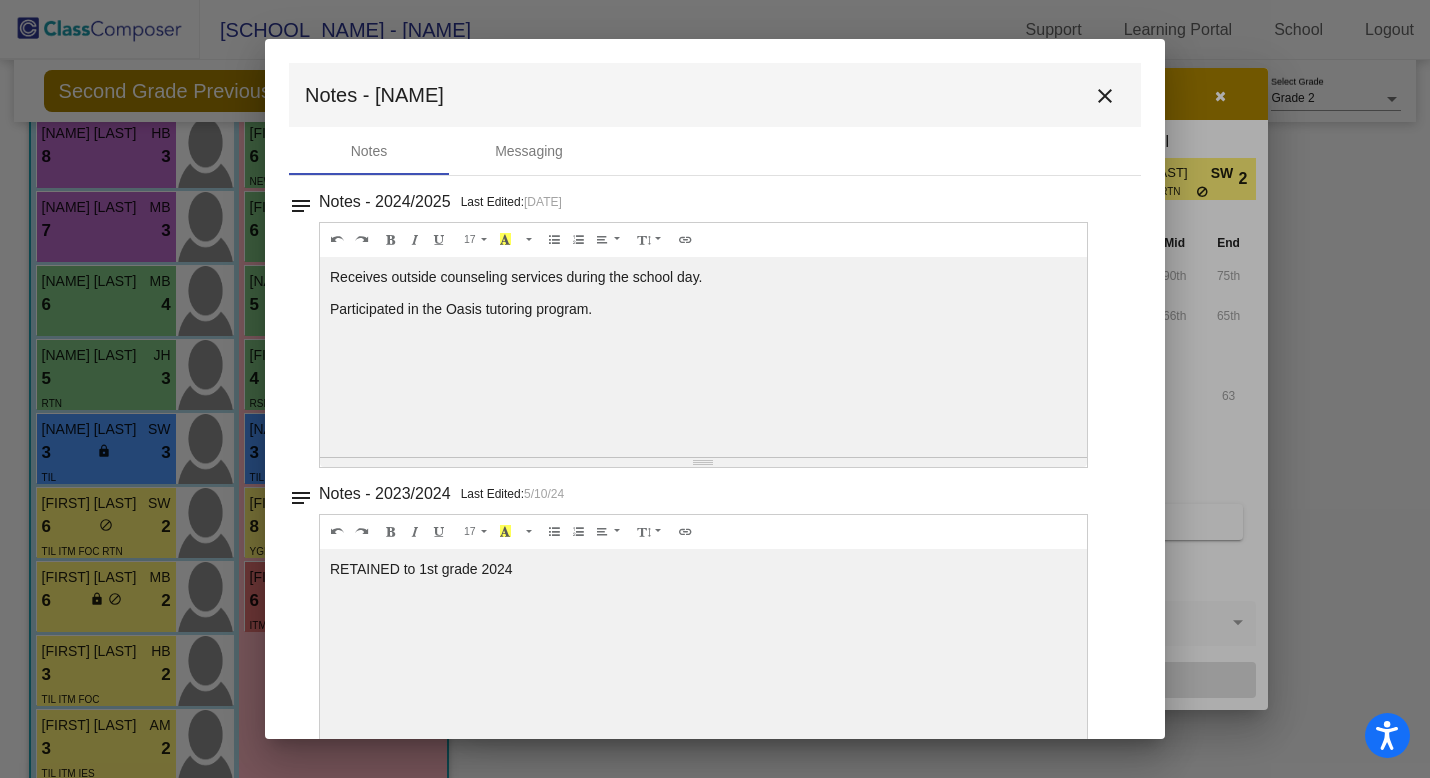 click on "close" at bounding box center (1105, 96) 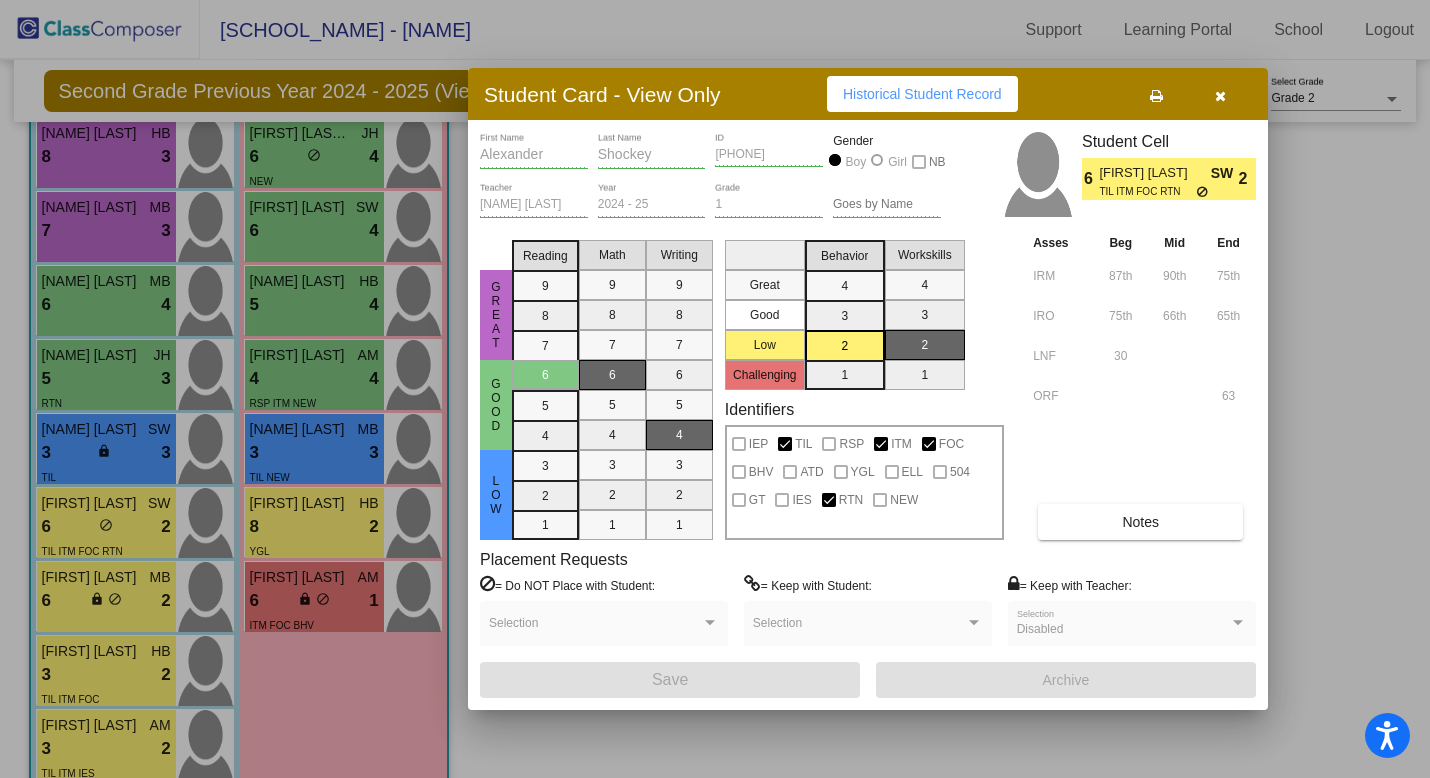 click at bounding box center [1220, 94] 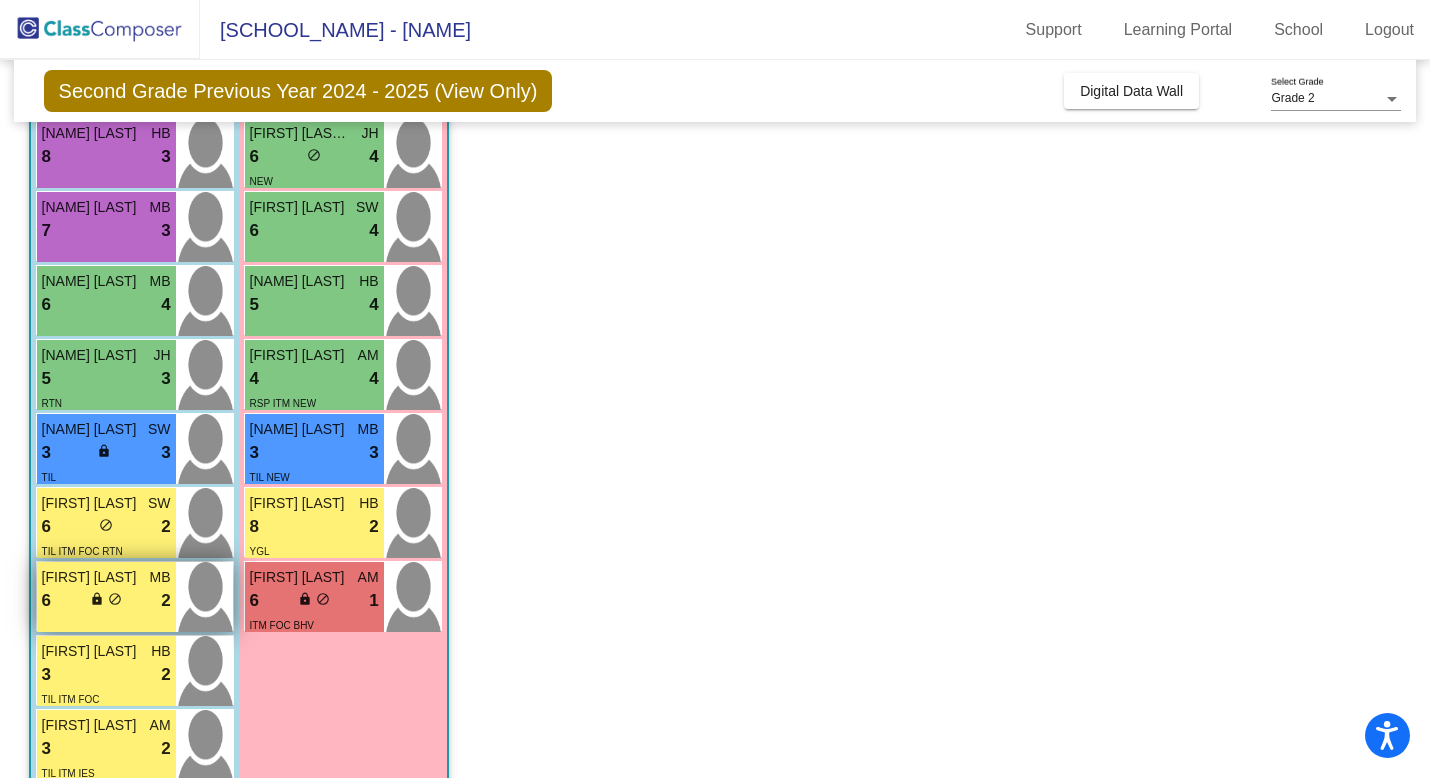 click on "[NAME] [LAST] MB 6 lock do_not_disturb_alt 2" at bounding box center (106, 597) 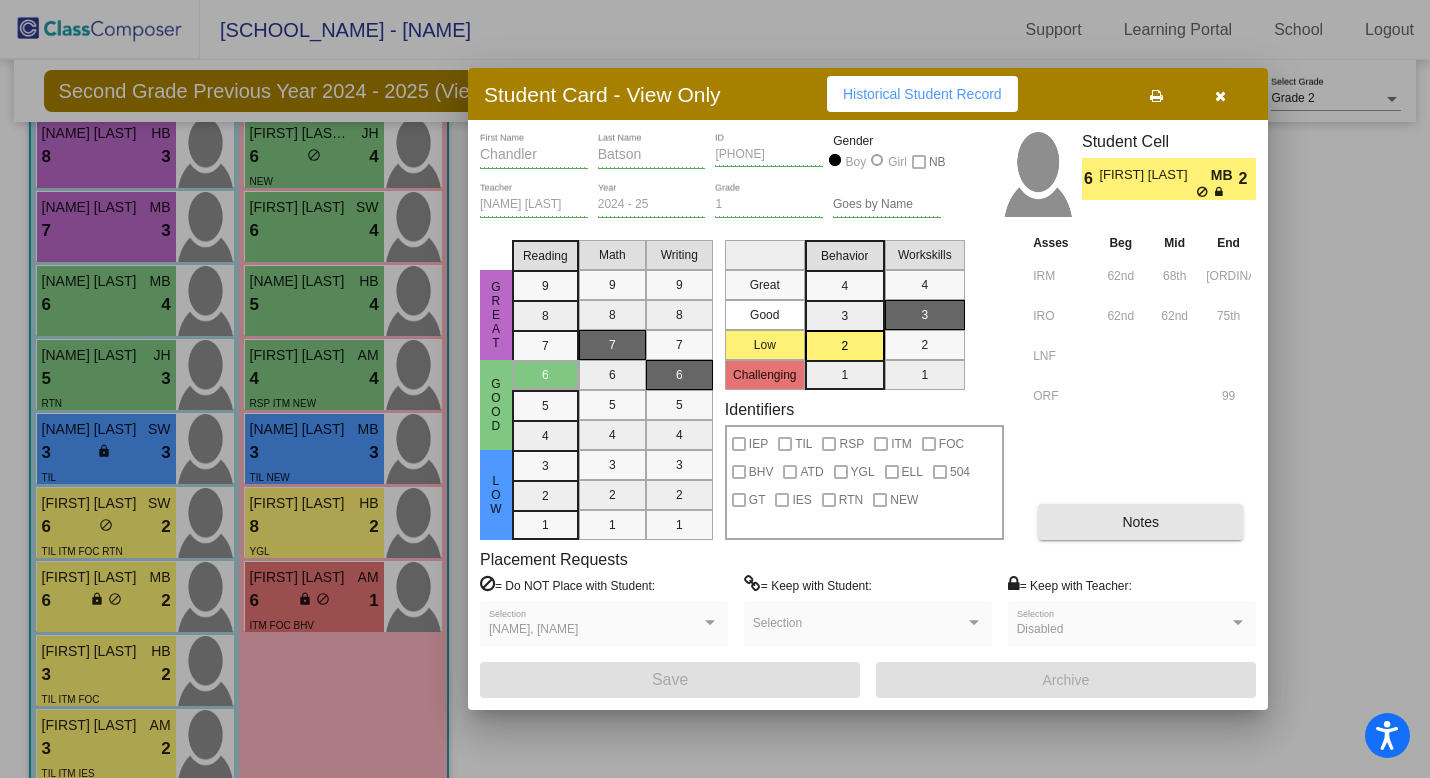 click on "Notes" at bounding box center (1140, 522) 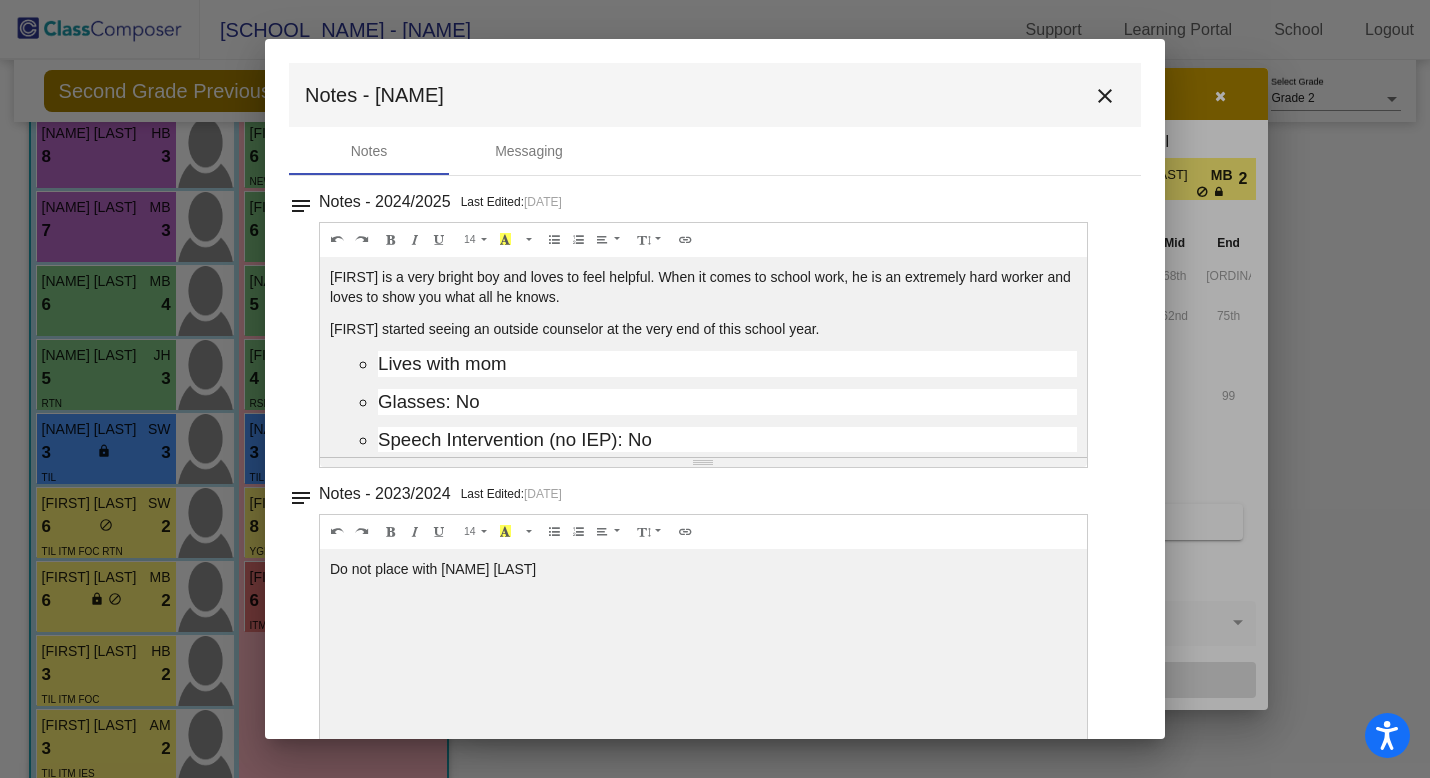 click on "close" at bounding box center [1105, 96] 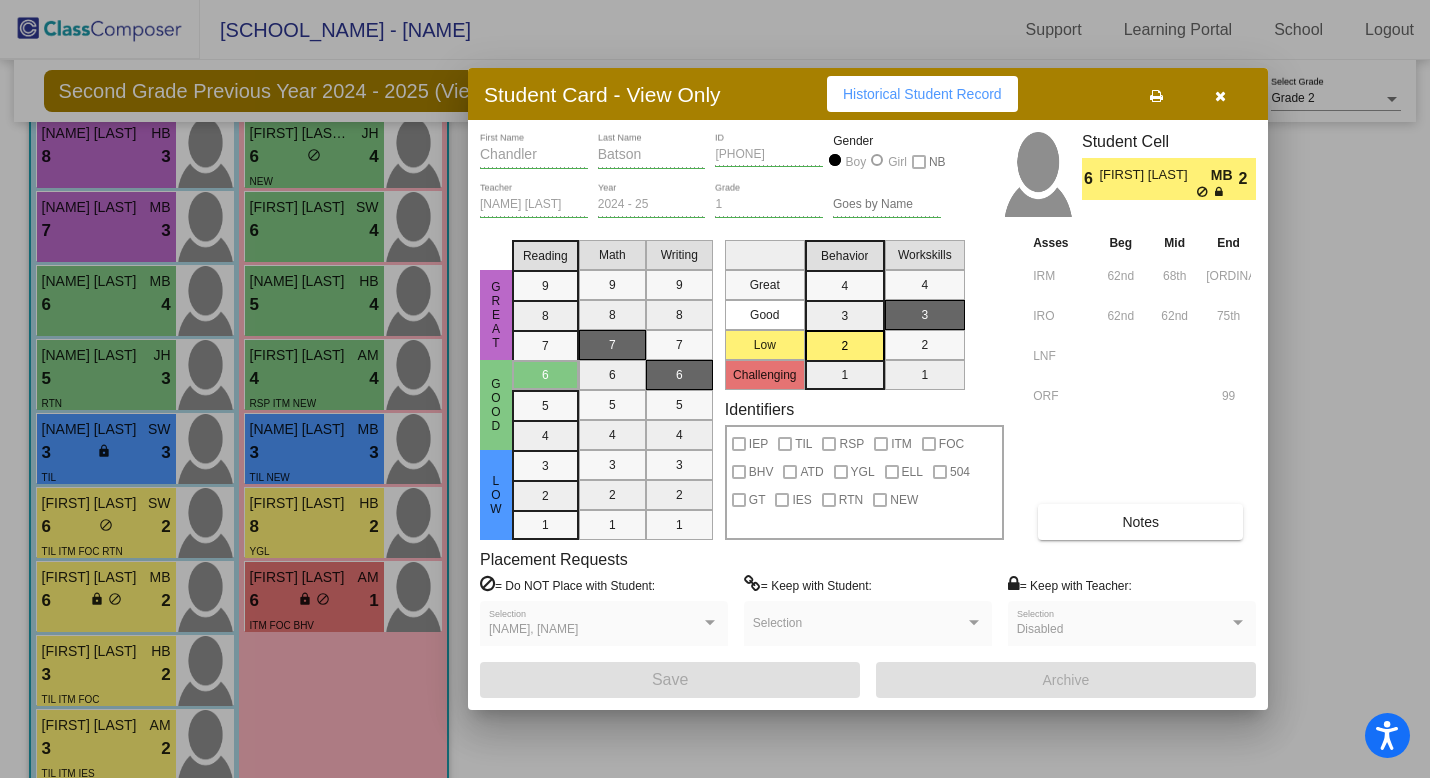 click at bounding box center [1220, 96] 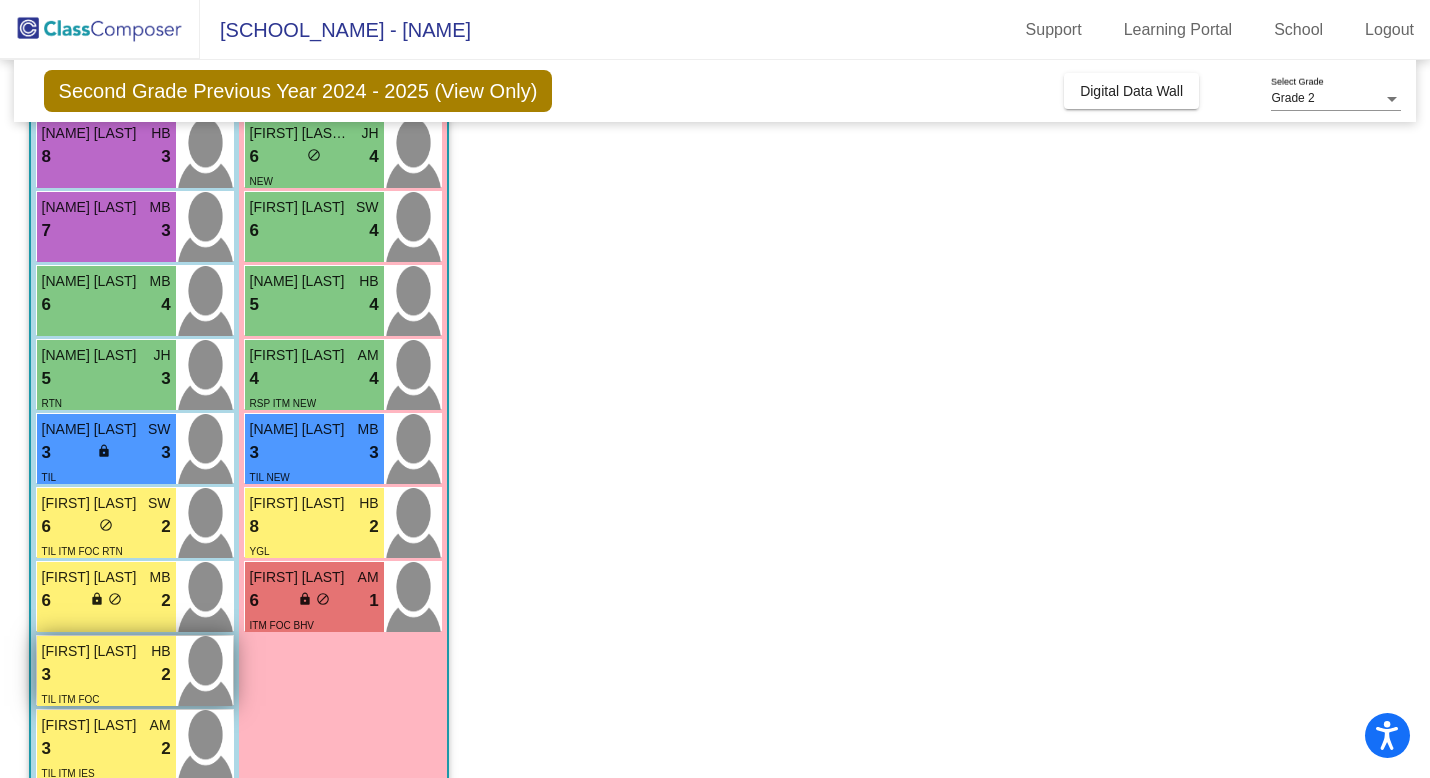 click on "HB" at bounding box center [160, 651] 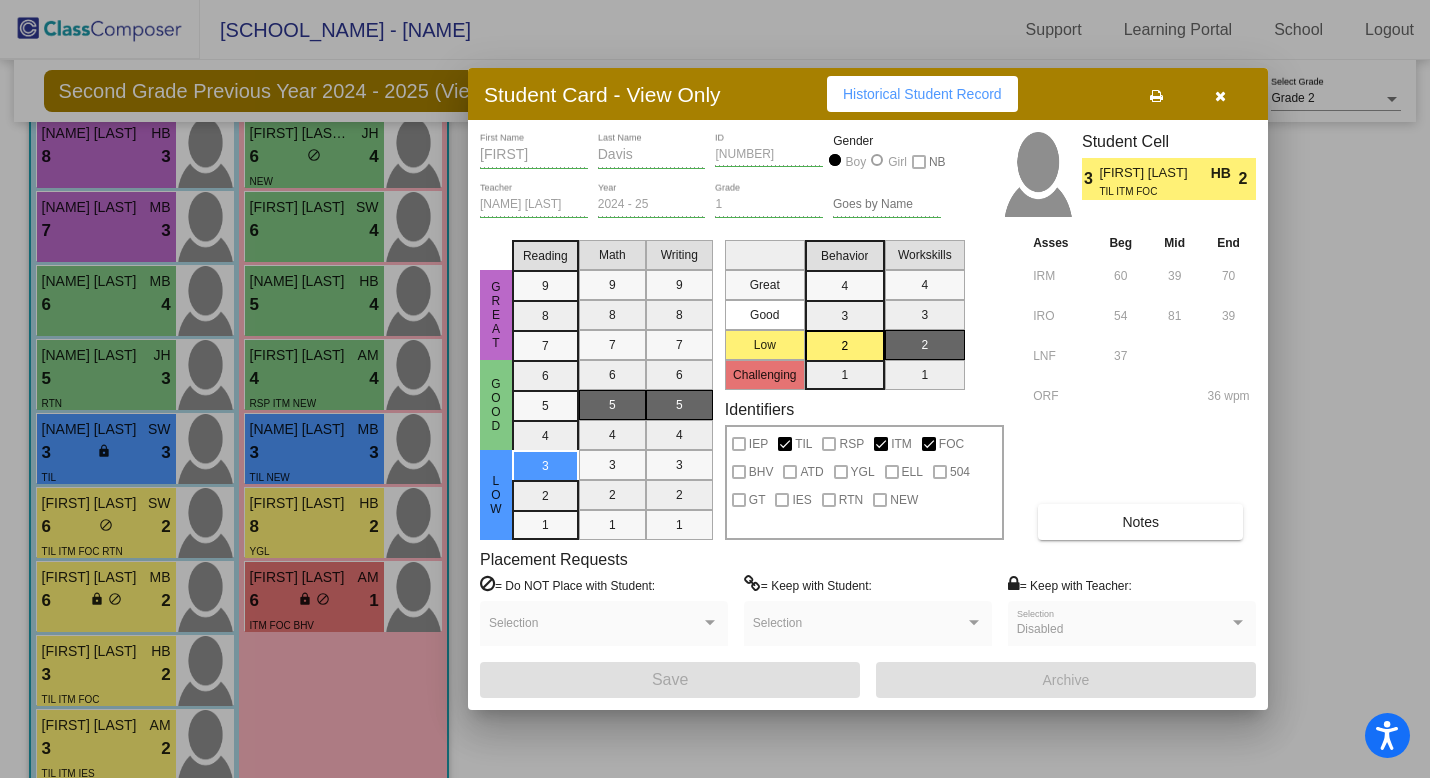 click on "Notes" at bounding box center [1140, 522] 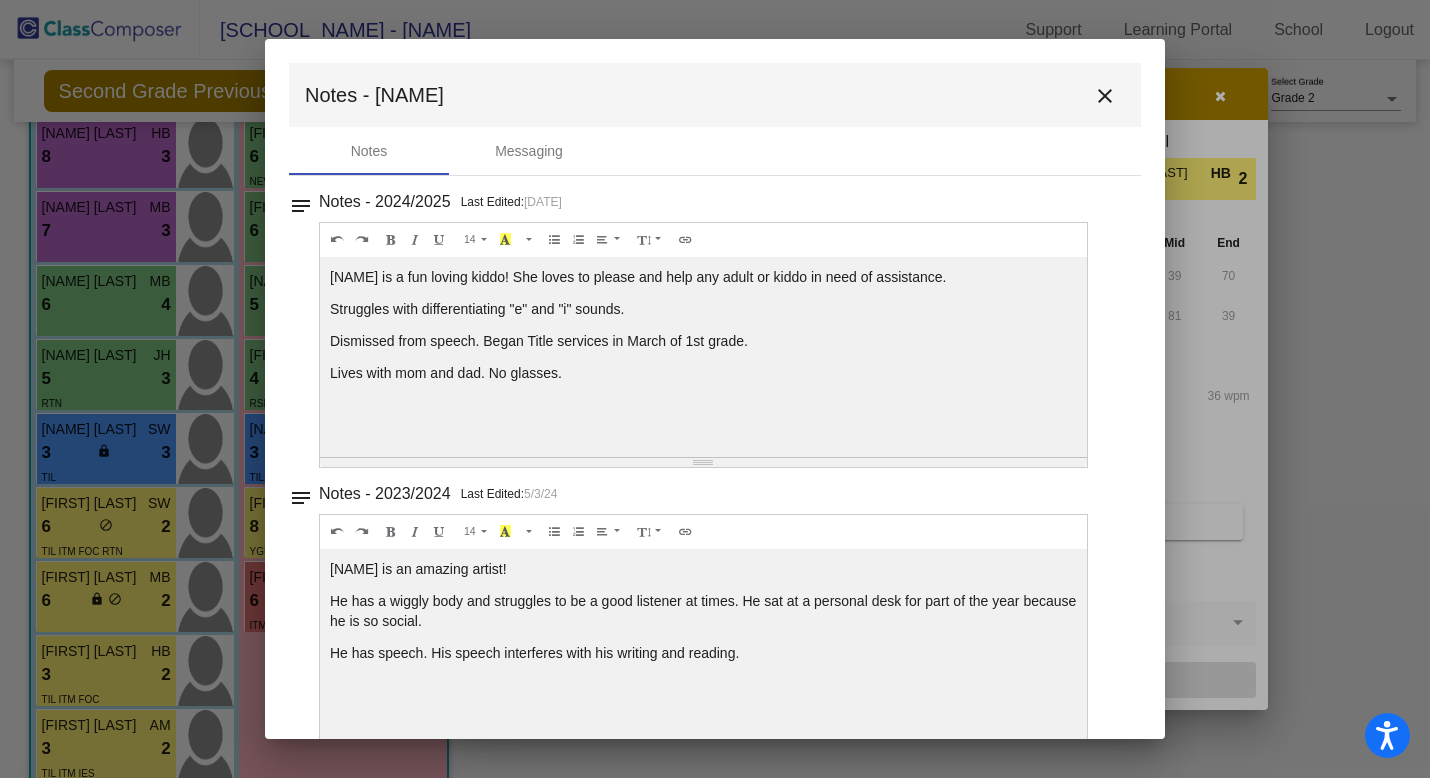 click on "close" at bounding box center (1105, 96) 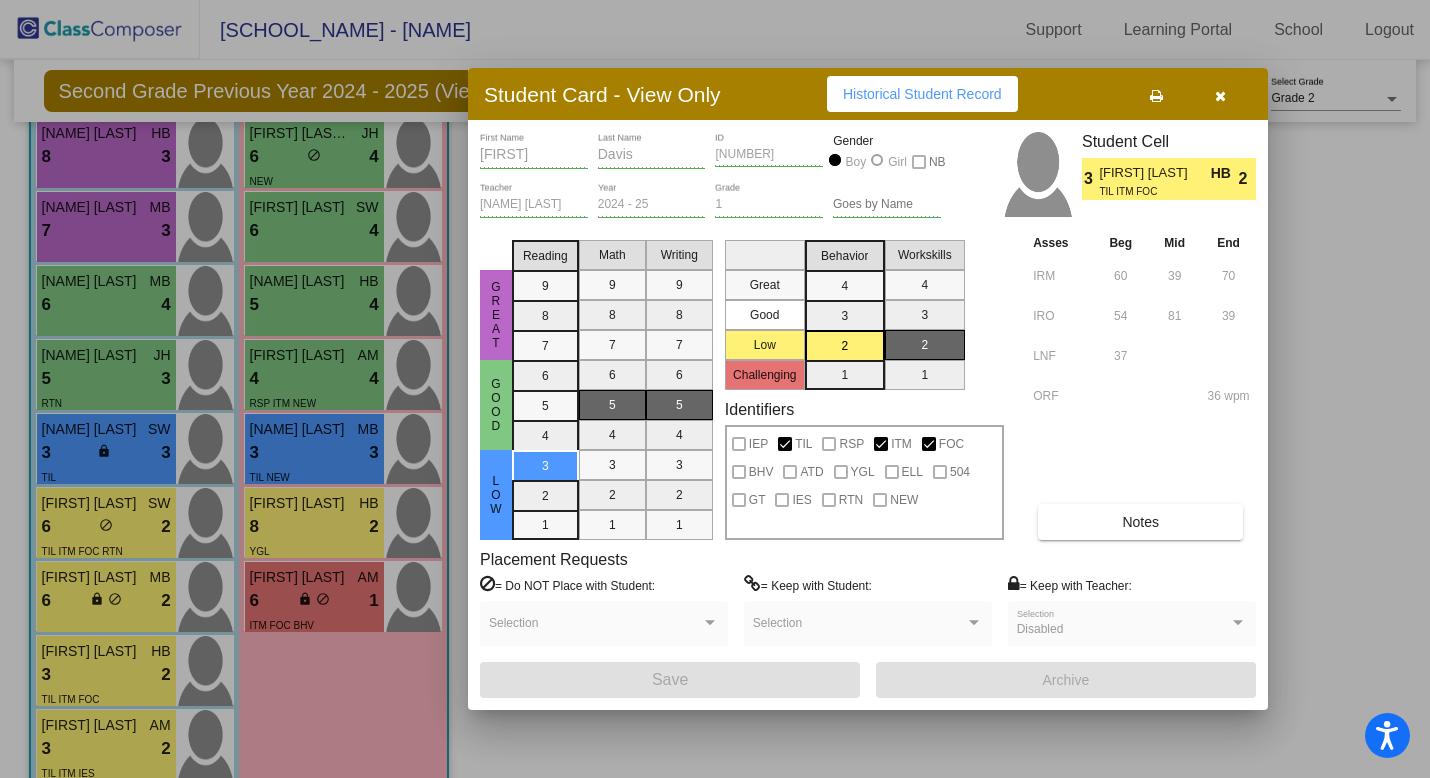 click at bounding box center [1220, 94] 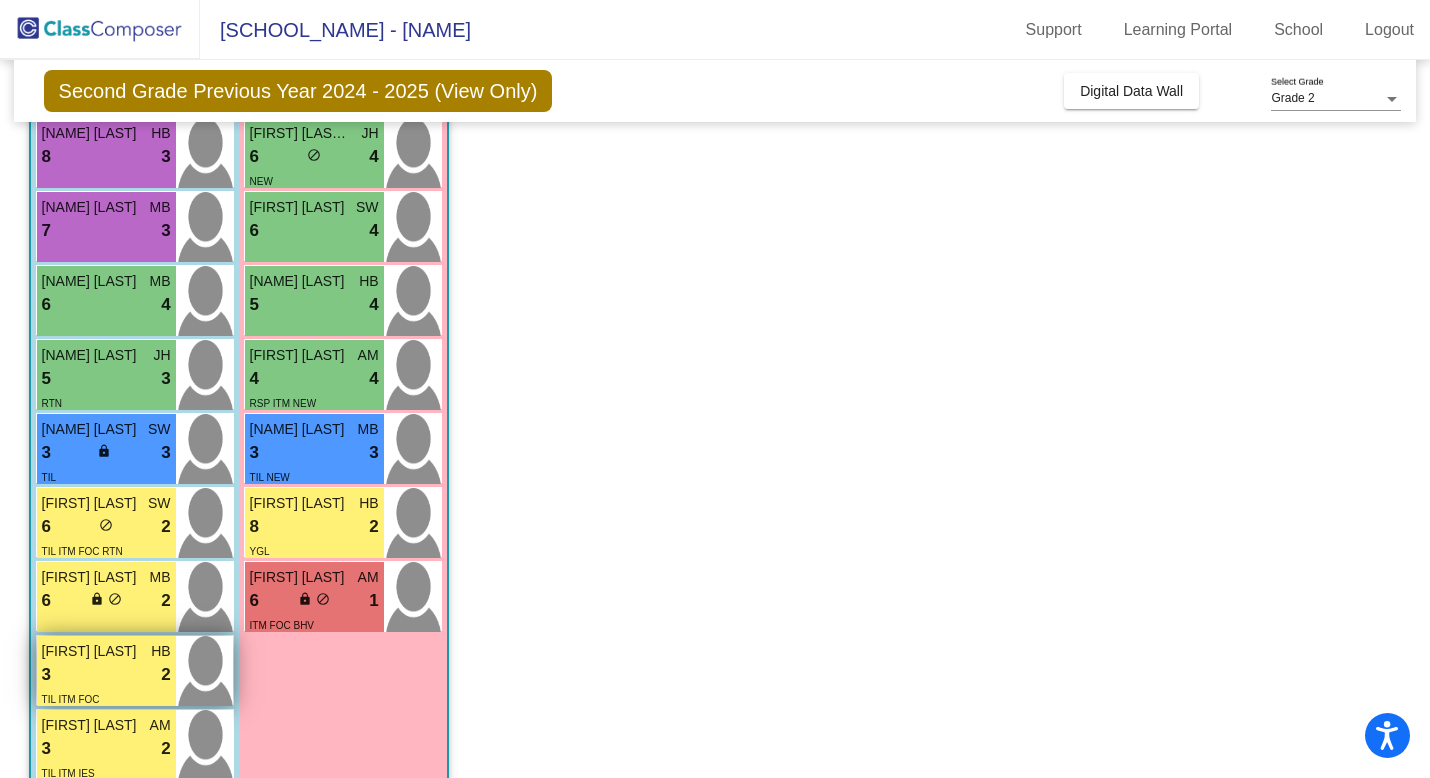 scroll, scrollTop: 314, scrollLeft: 0, axis: vertical 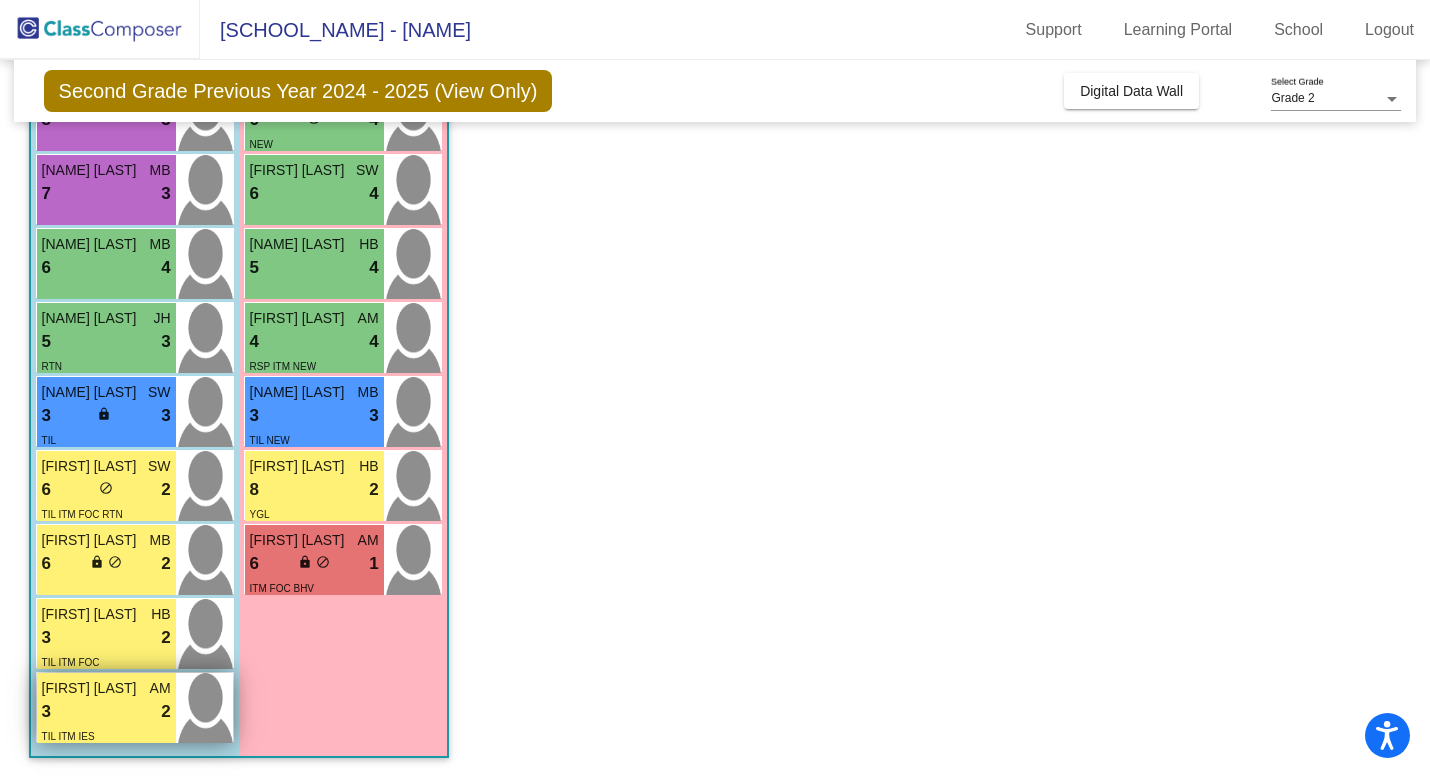 click on "3 lock do_not_disturb_alt 2" at bounding box center (106, 712) 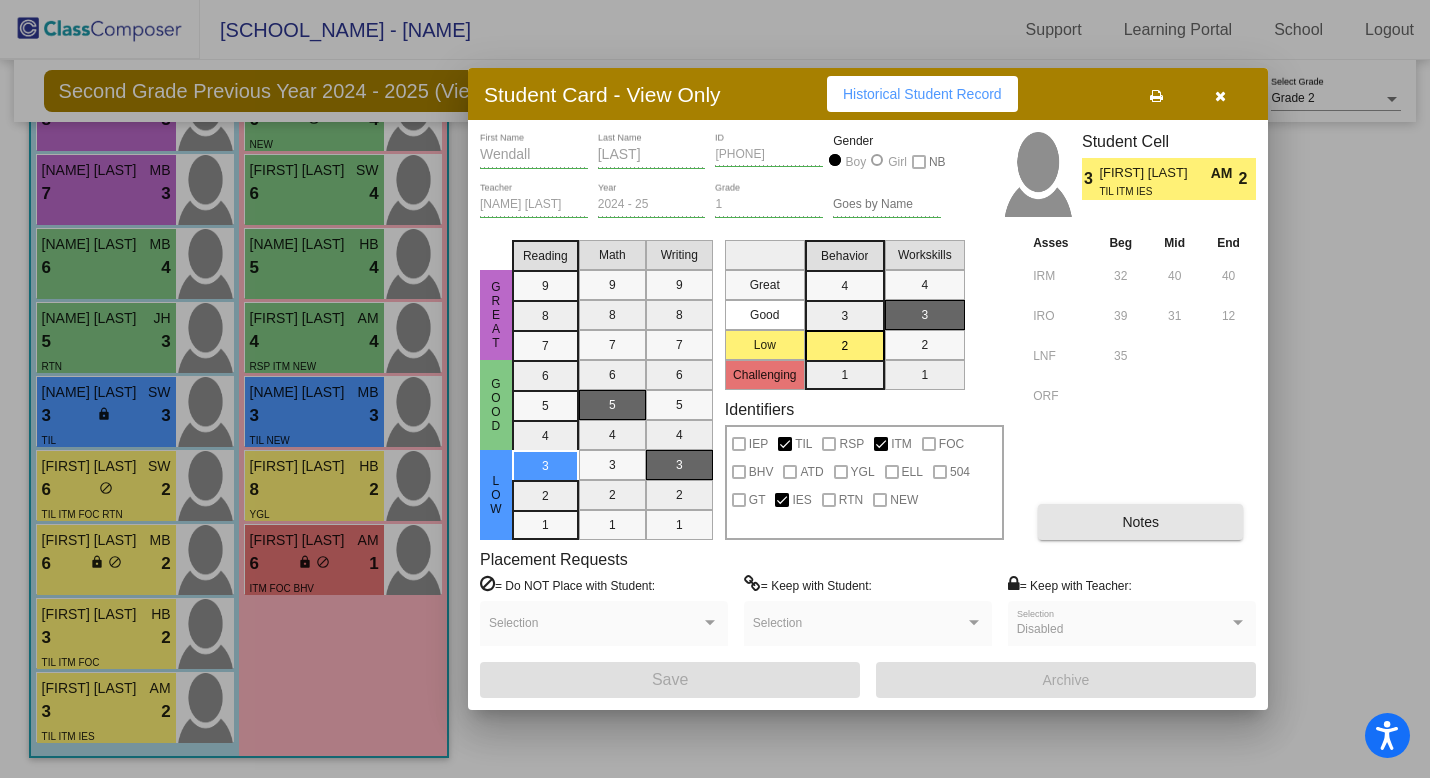 click on "Notes" at bounding box center (1140, 522) 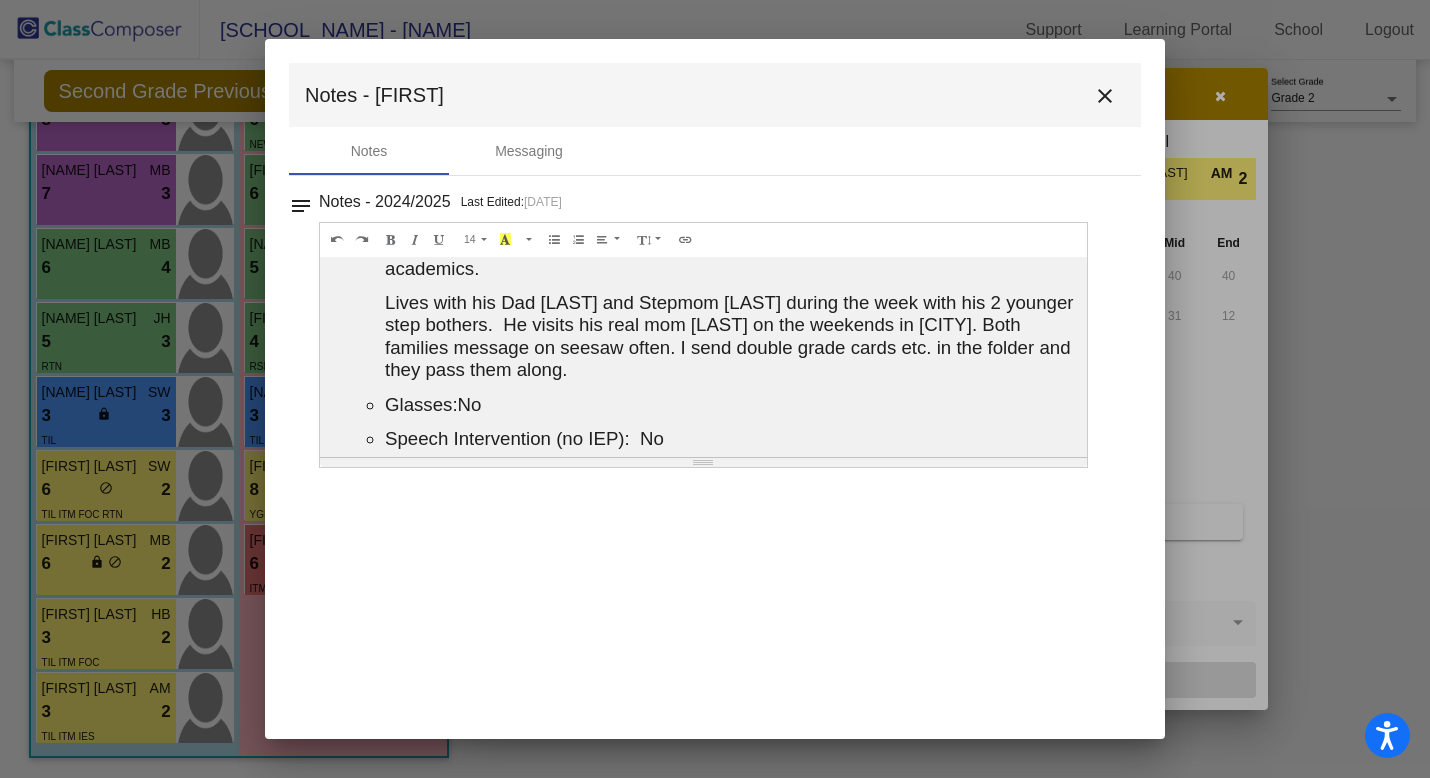 scroll, scrollTop: 124, scrollLeft: 0, axis: vertical 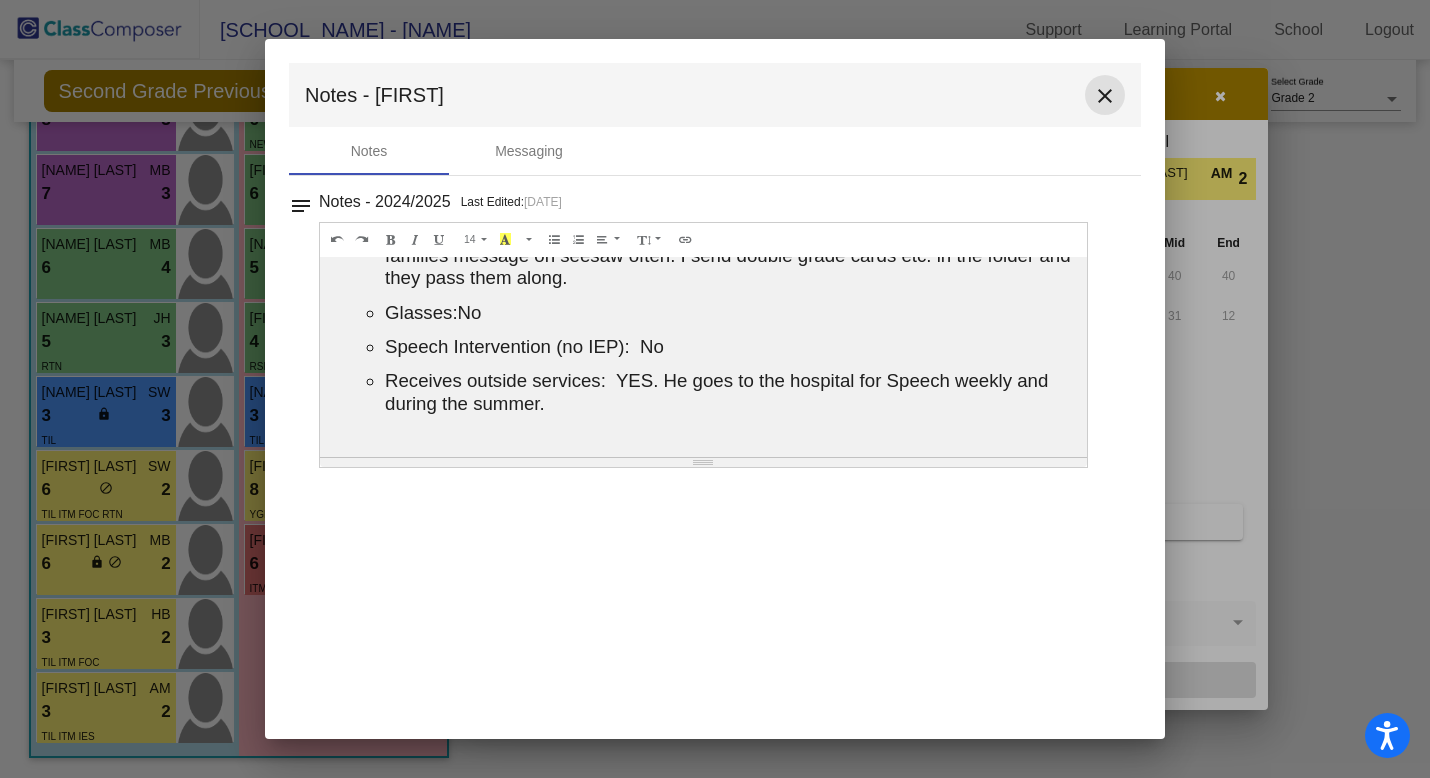 click on "close" at bounding box center [1105, 96] 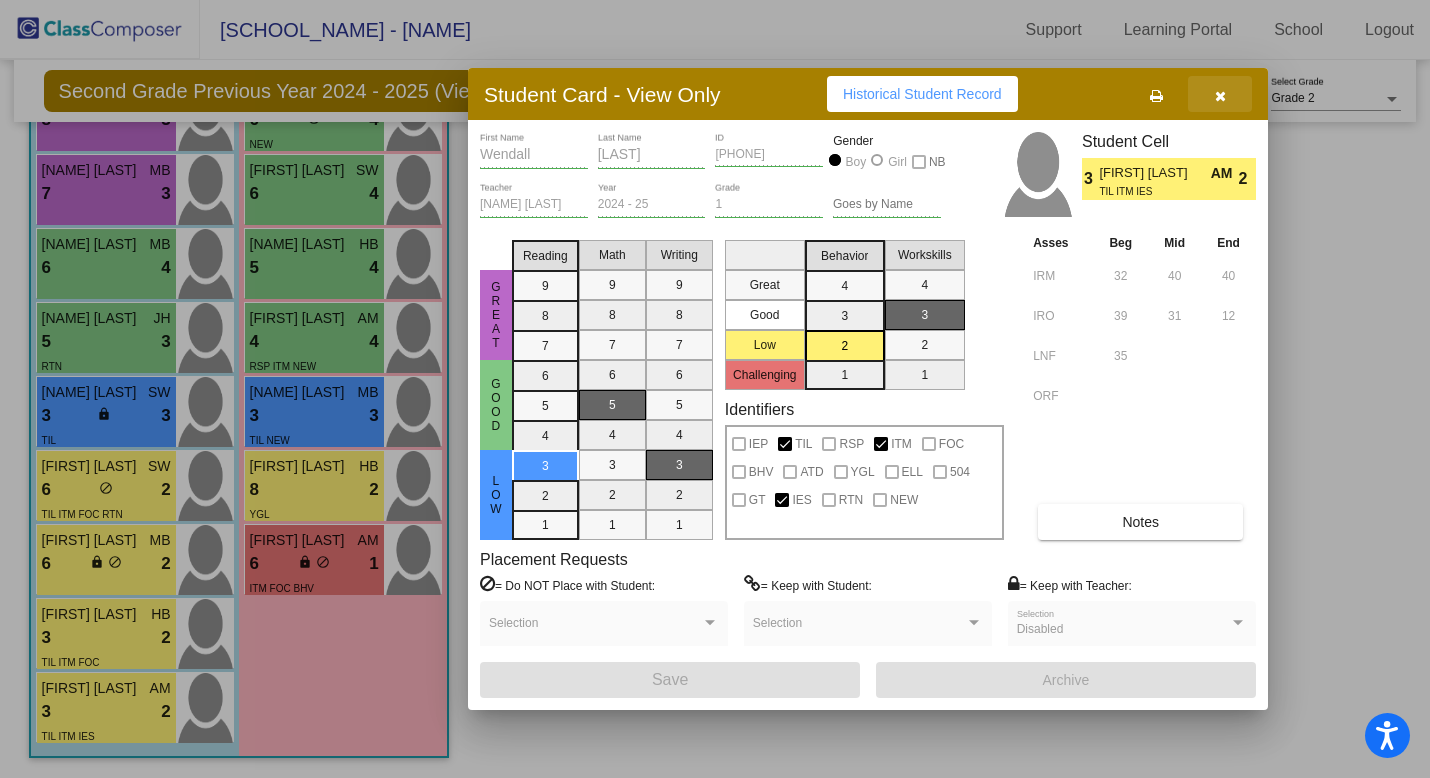 click at bounding box center [1220, 96] 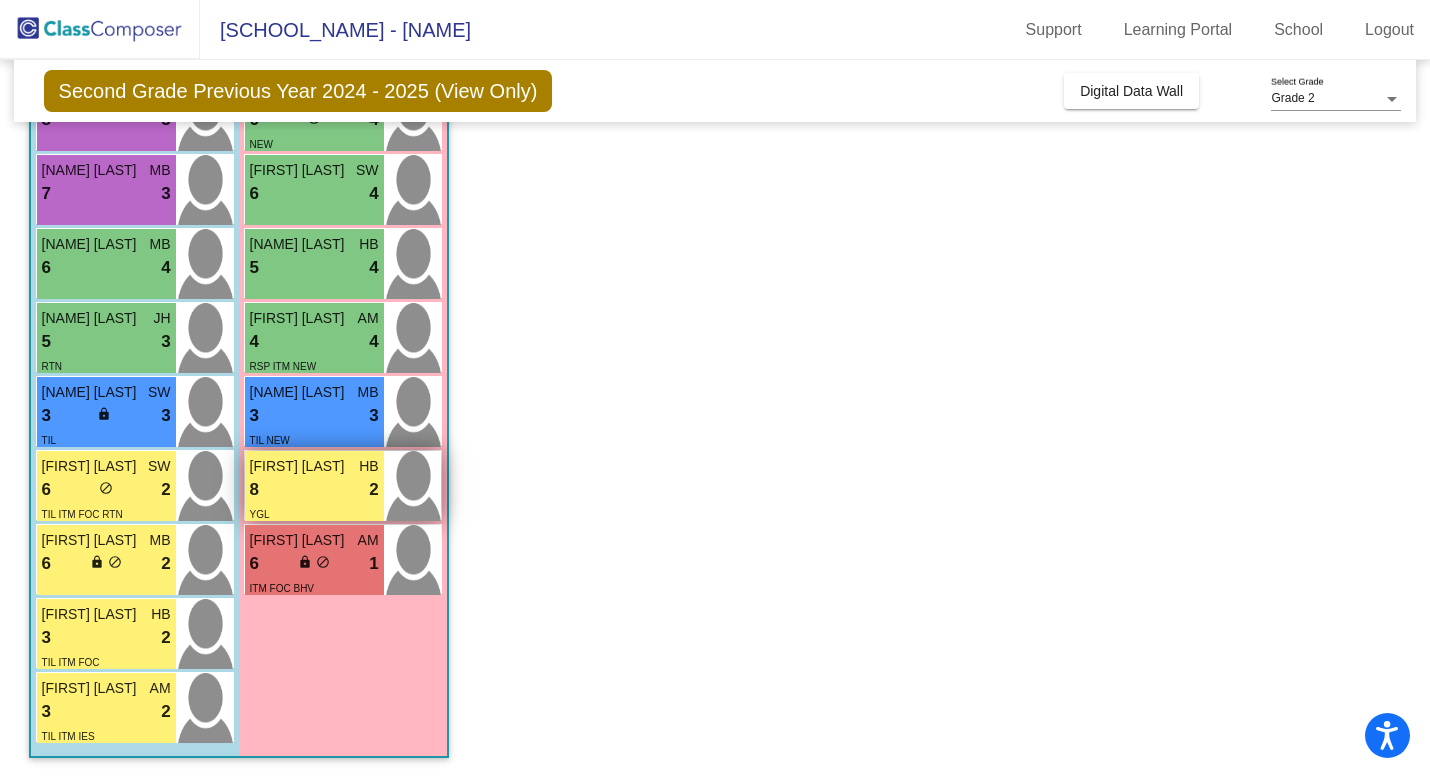 scroll, scrollTop: 0, scrollLeft: 0, axis: both 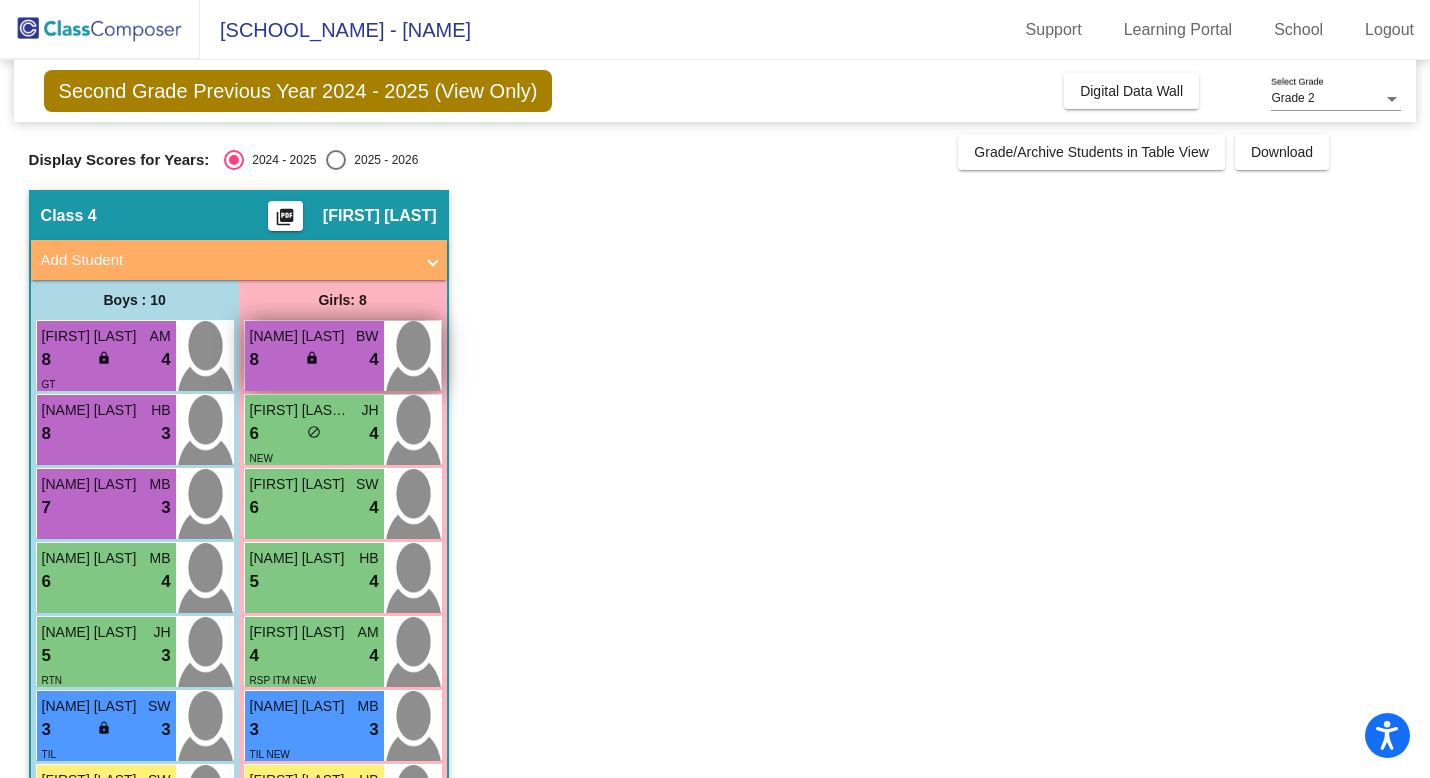 click on "8 lock do_not_disturb_alt 4" at bounding box center (314, 360) 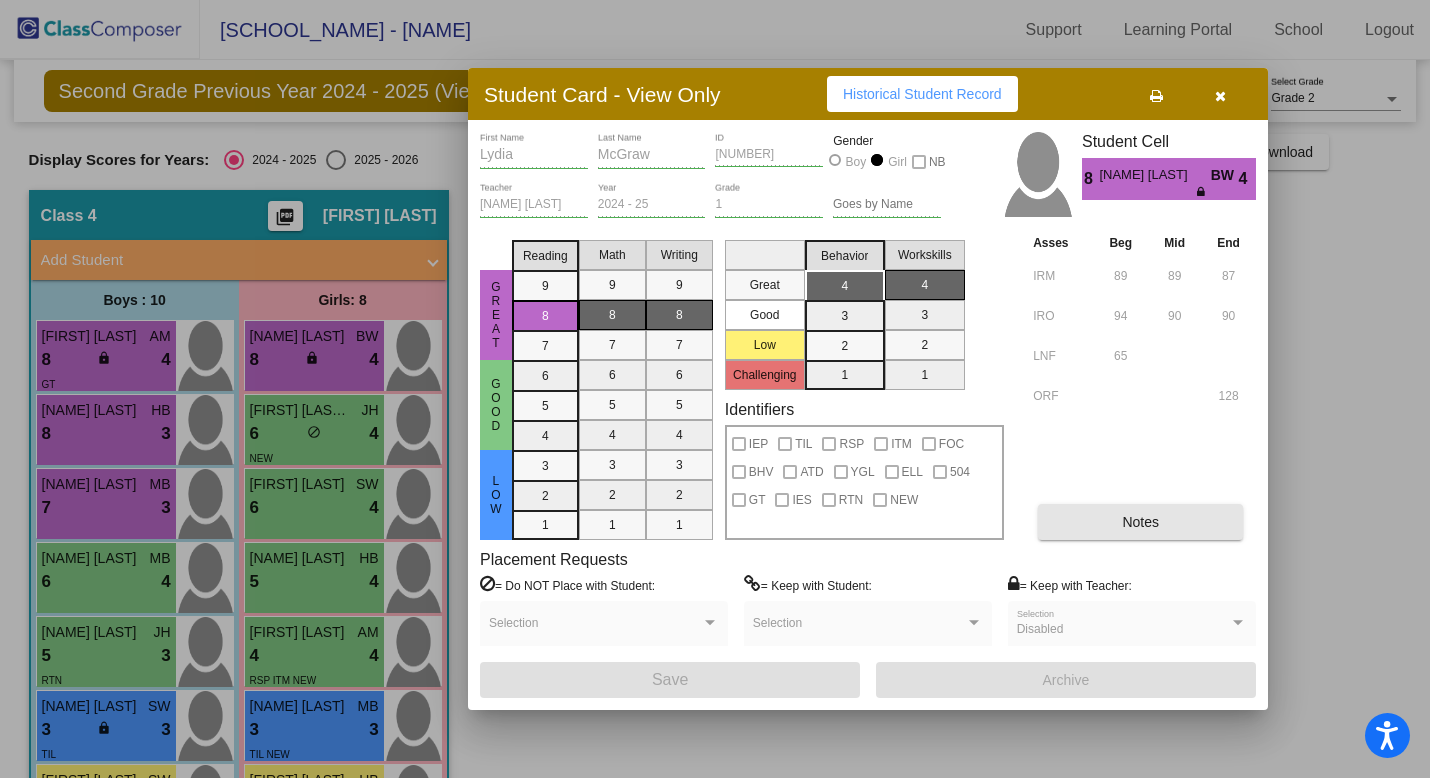 click on "Notes" at bounding box center [1140, 522] 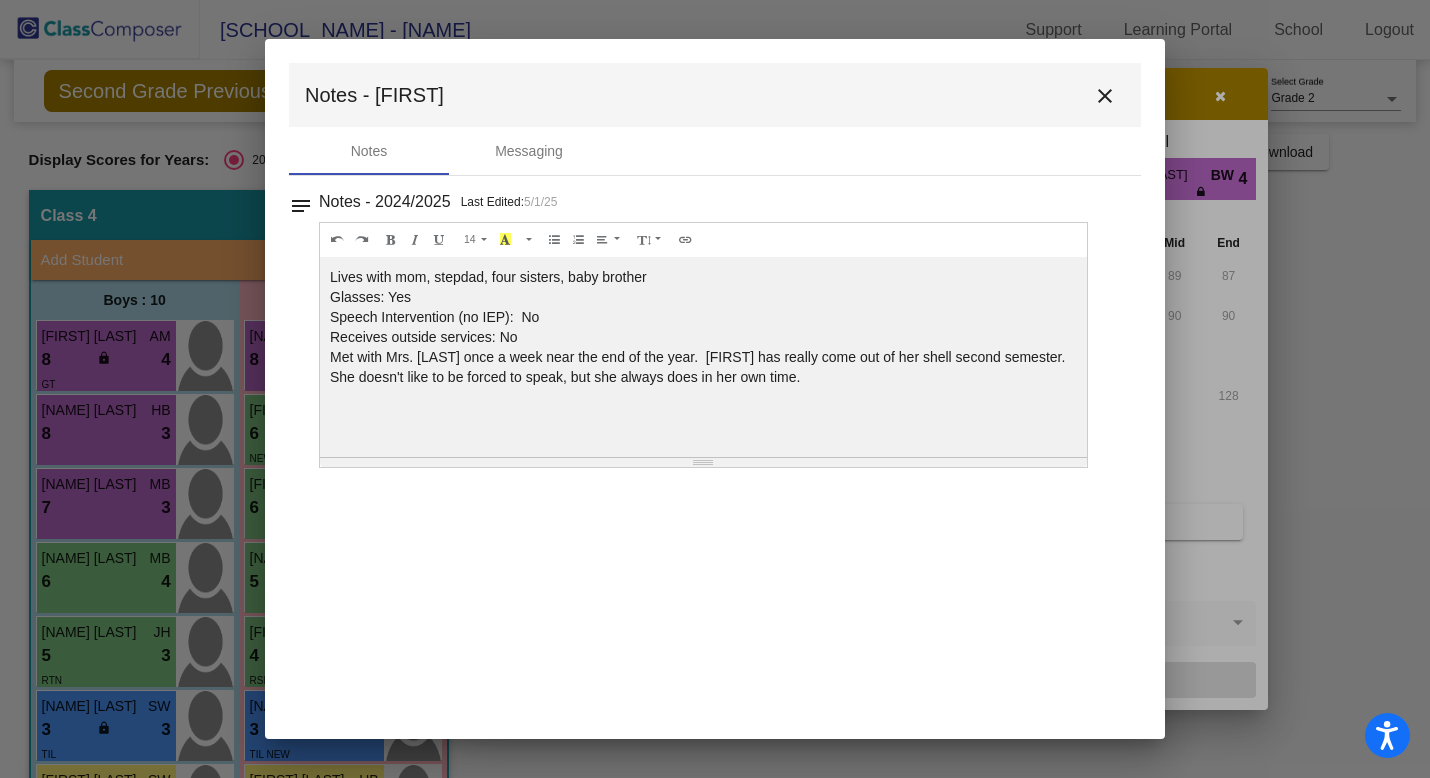 click on "close" at bounding box center [1105, 96] 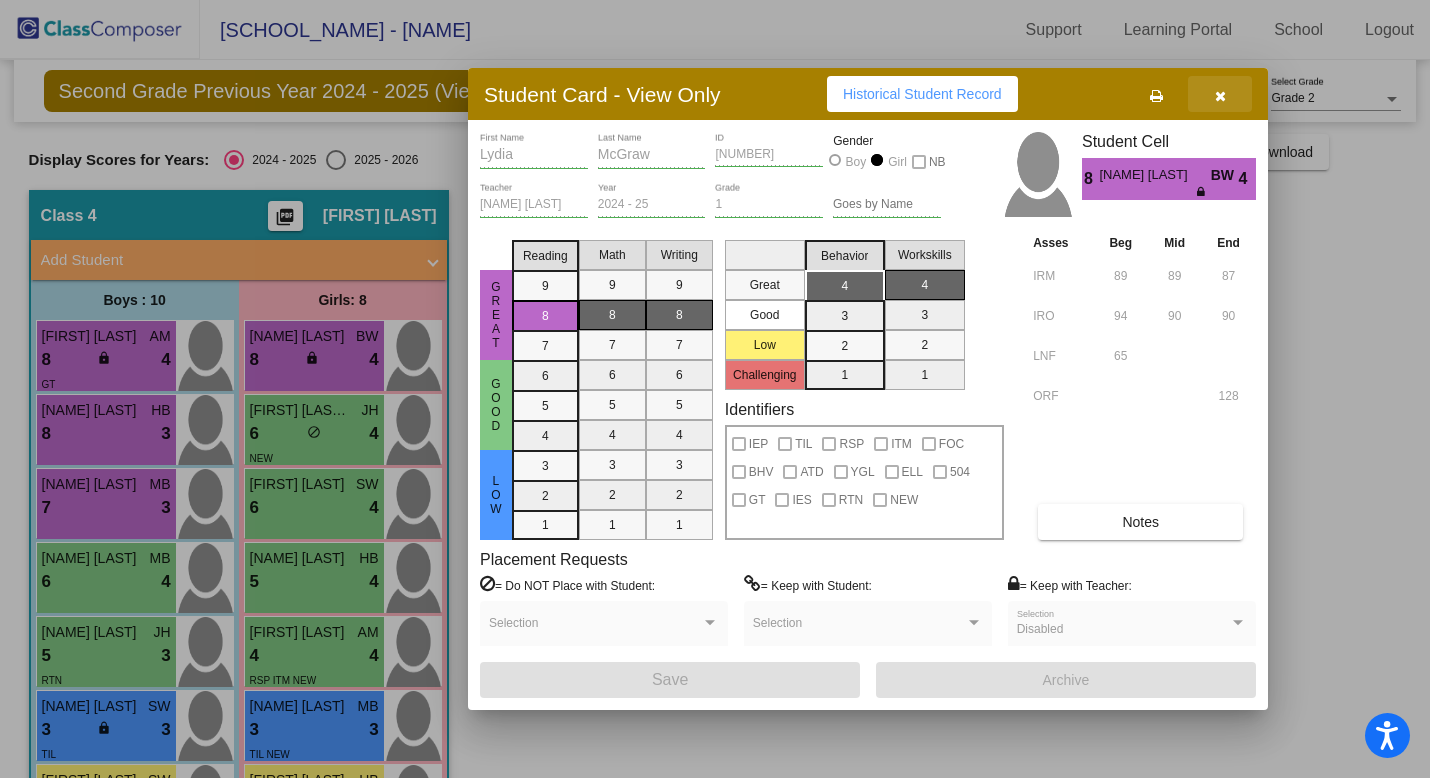 click at bounding box center (1220, 96) 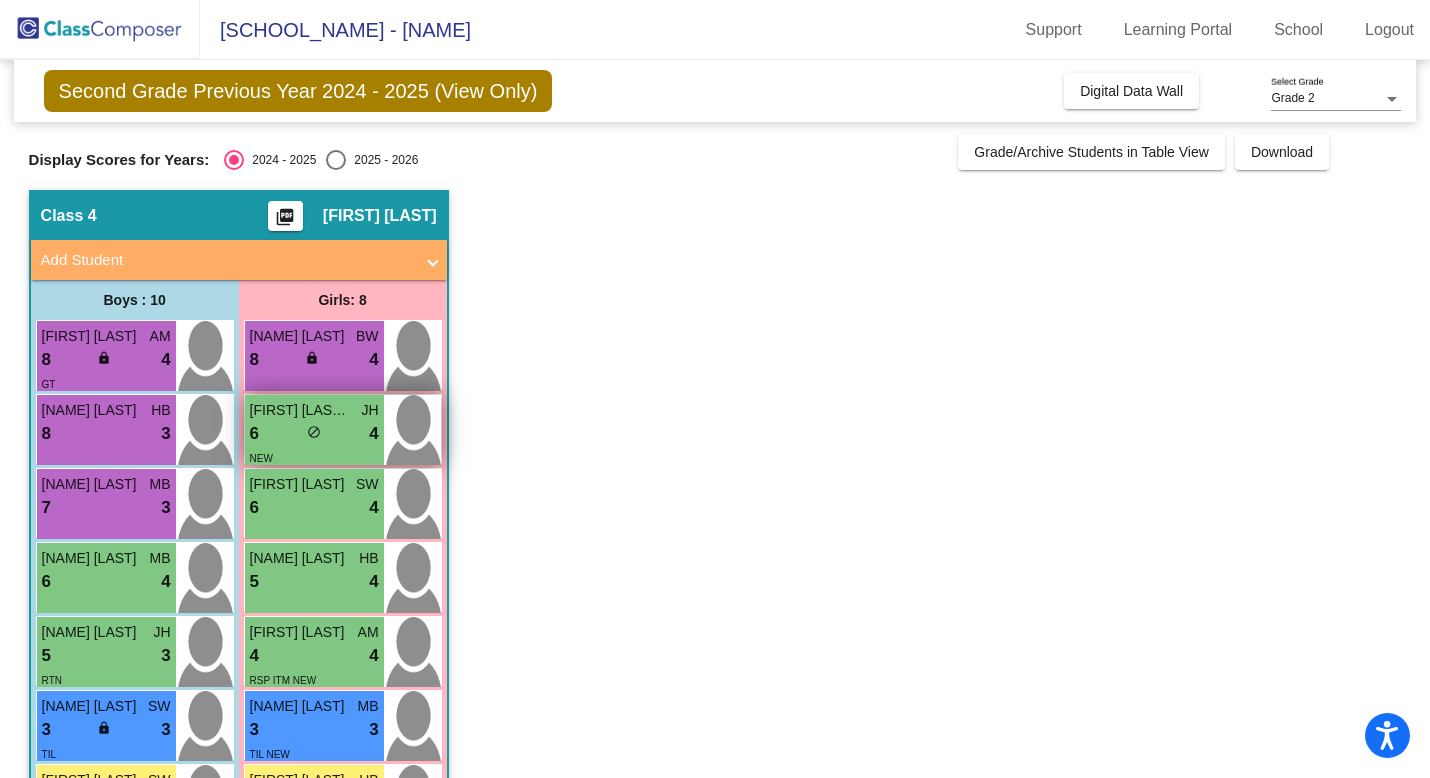 click on "6 lock do_not_disturb_alt 4" at bounding box center [314, 434] 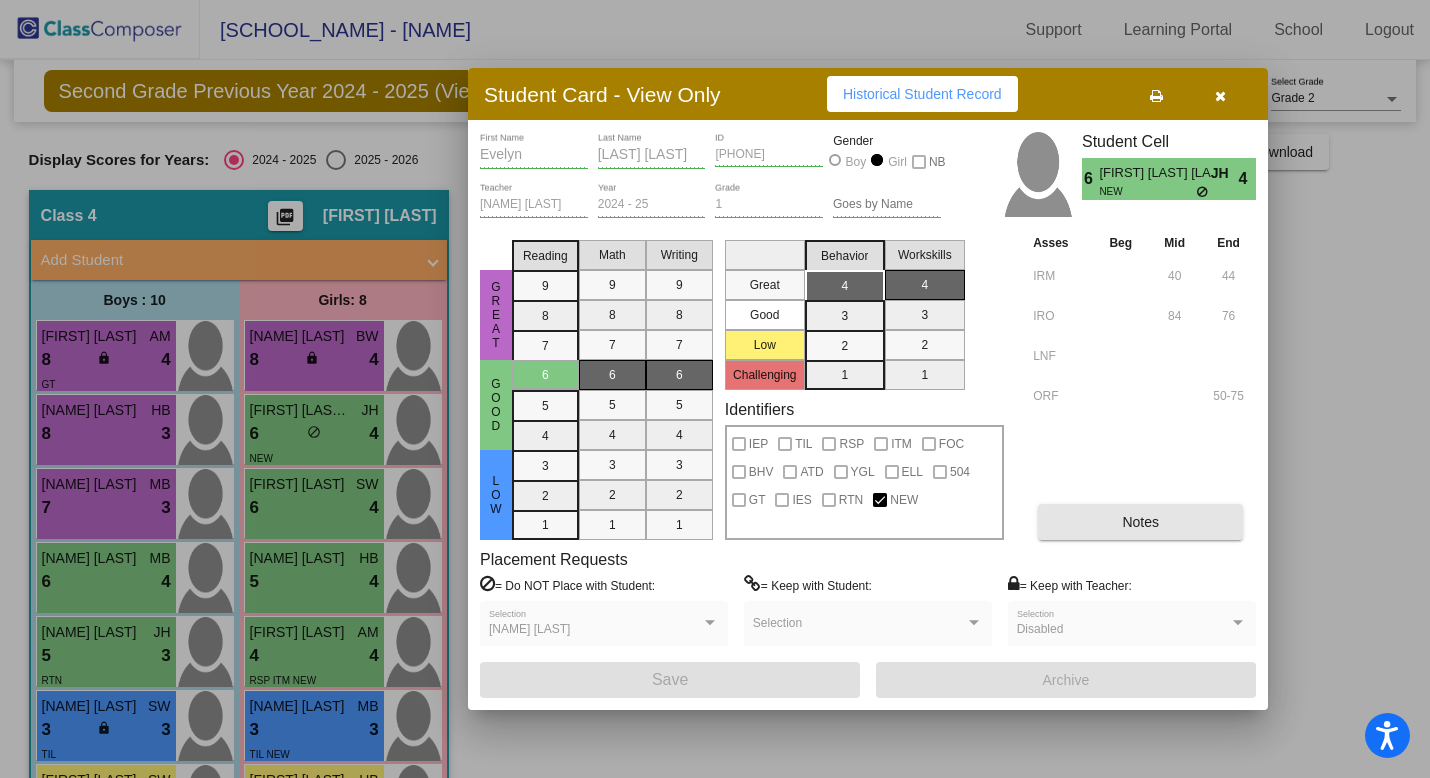click on "Notes" at bounding box center (1140, 522) 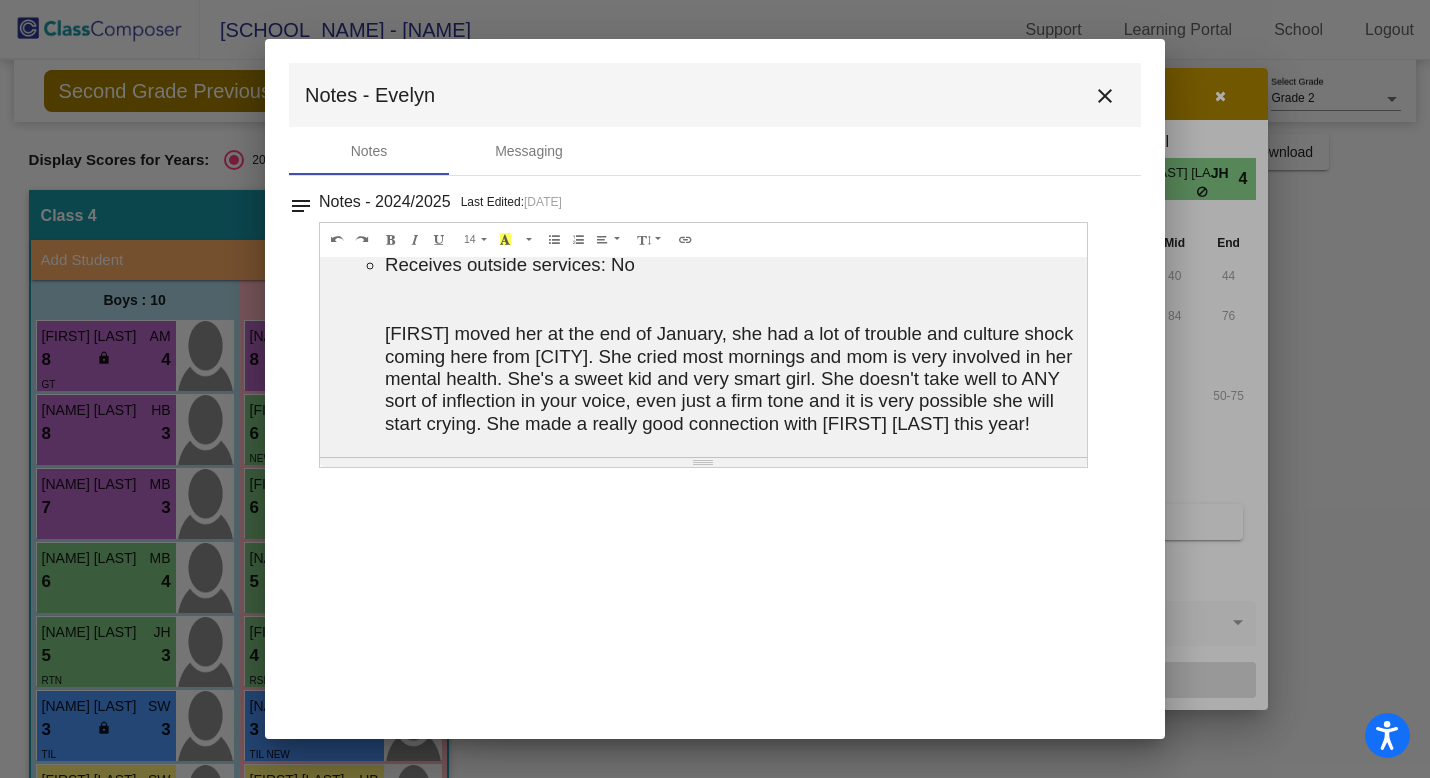 scroll, scrollTop: 0, scrollLeft: 0, axis: both 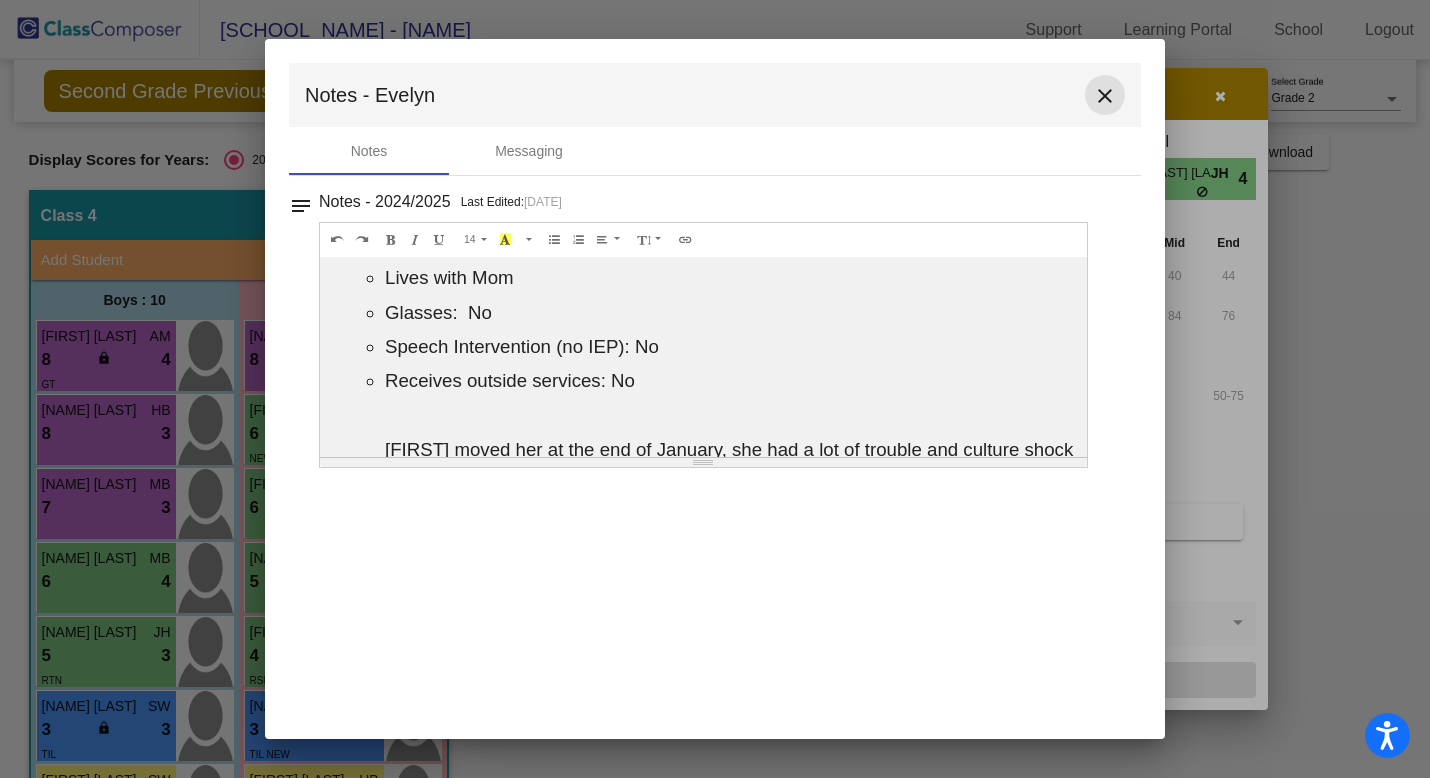 click on "close" at bounding box center (1105, 96) 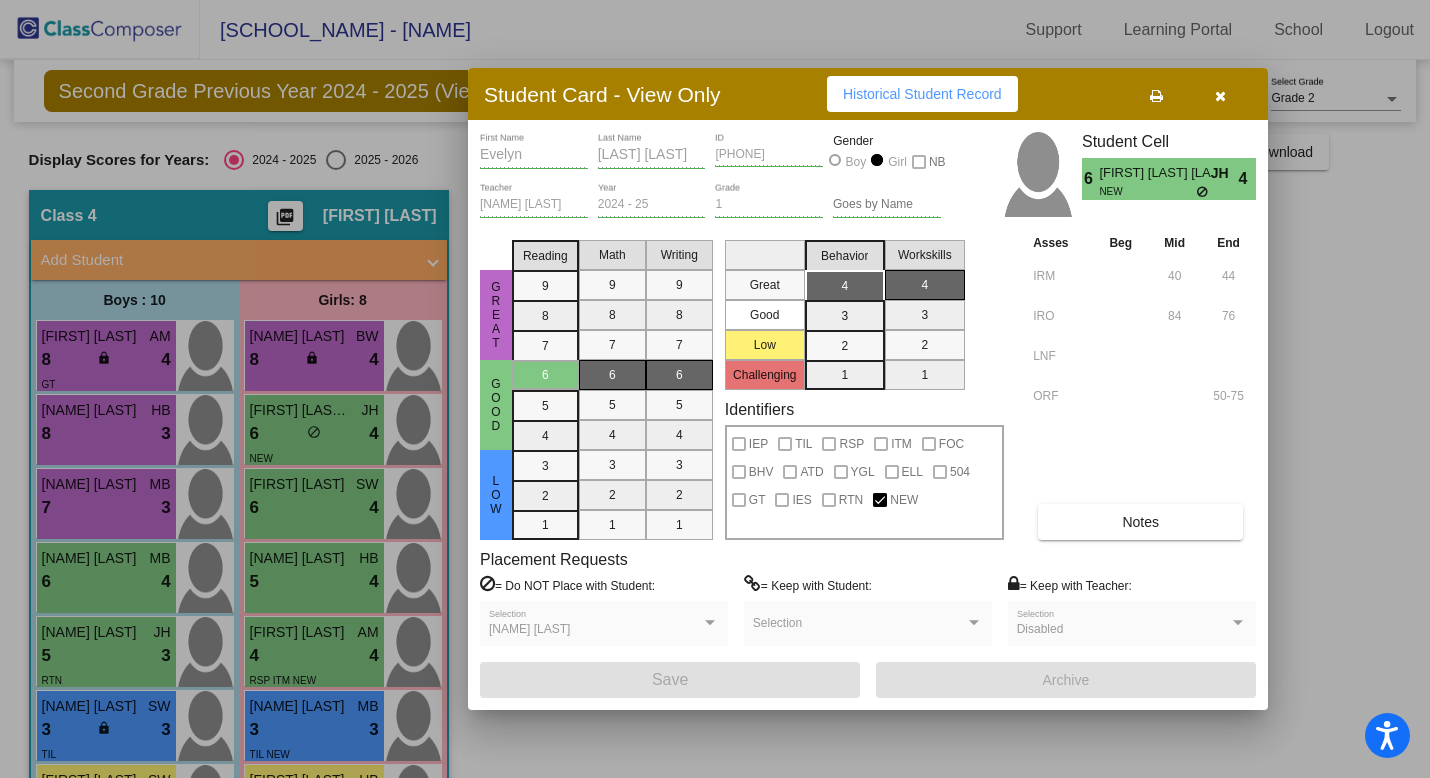 click at bounding box center (1220, 94) 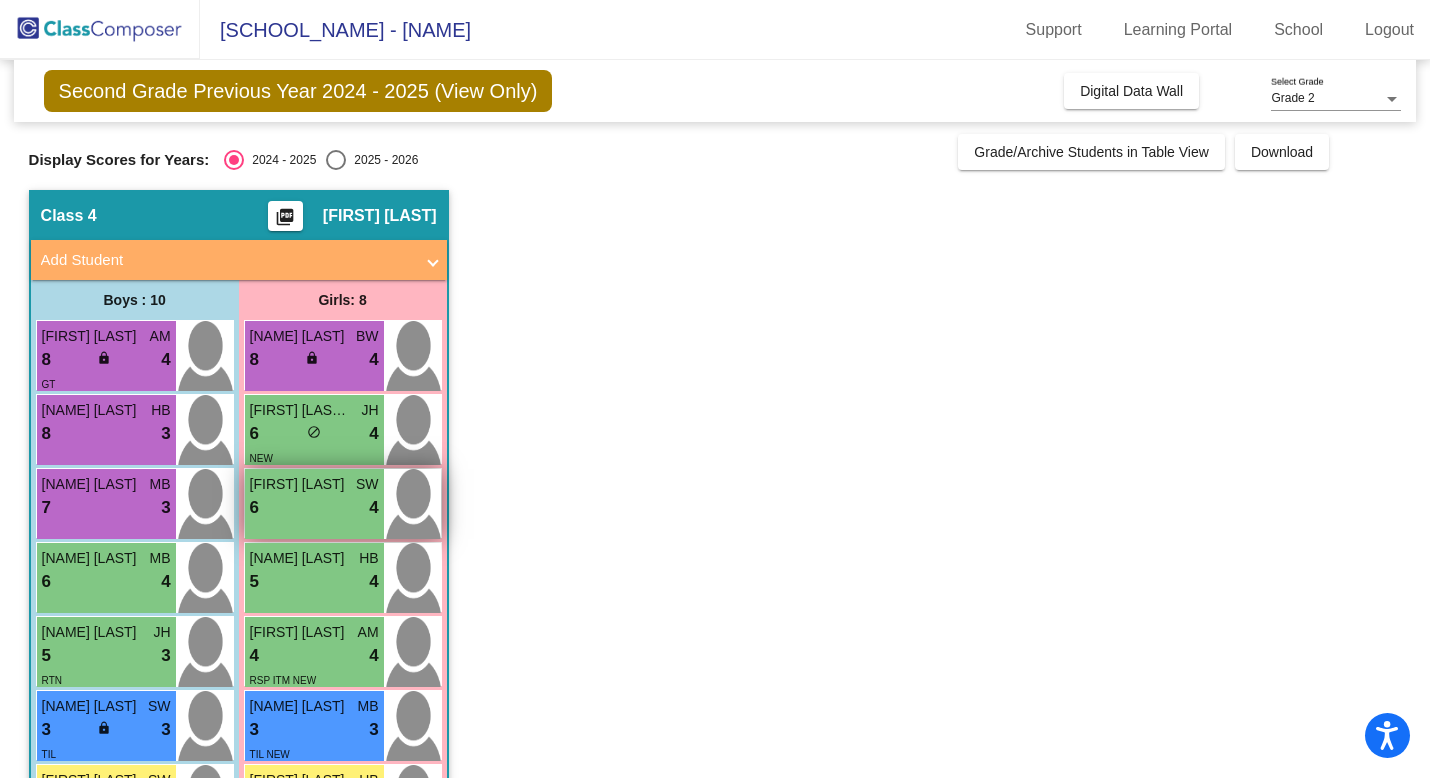 click on "[FIRST] [LAST]" at bounding box center (300, 484) 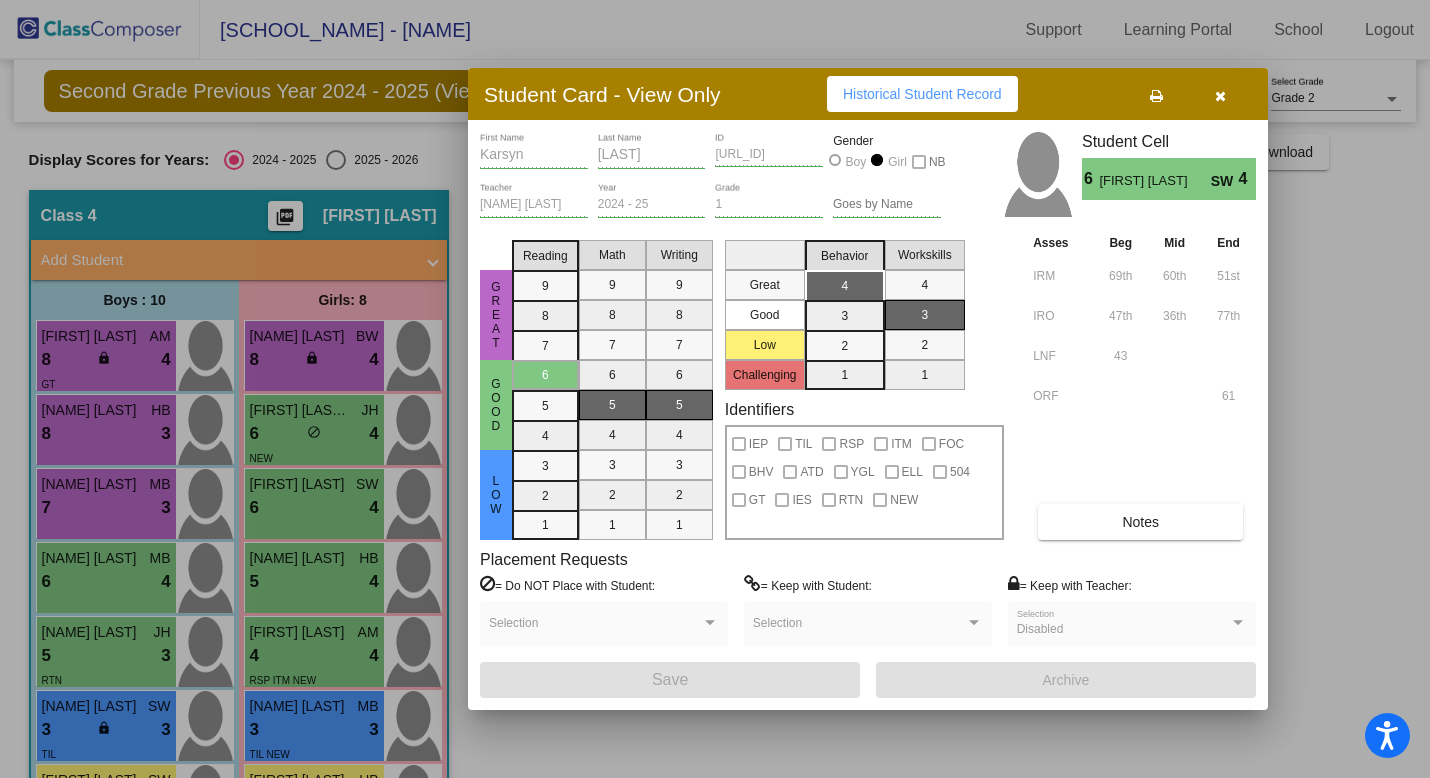 click on "Karsyn Berry SW 4 Great Good Low Reading 9 8 7 6 5 4 3 2 1 Math 9 8 7 6 5 4 3 2 1 Writing 9 8 7 6 5 4 3 2 1 Great Good Low Challenging Behavior 4 3 2 1 Workskills 4 3 2 1 Identifiers IEP TIL RSP ITM FOC BHV ATD YGL ELL 504 GT IES RTN NEW Asses Beg Mid End IRM 69th 60th 51st IRO 47th 36th 77th LNF 43 ORF 61 Notes Placement Requests = Do NOT Place with Student: Selection = Keep with Student: Selection = Keep with Teacher: Disabled Selection Save Archive" at bounding box center (868, 414) 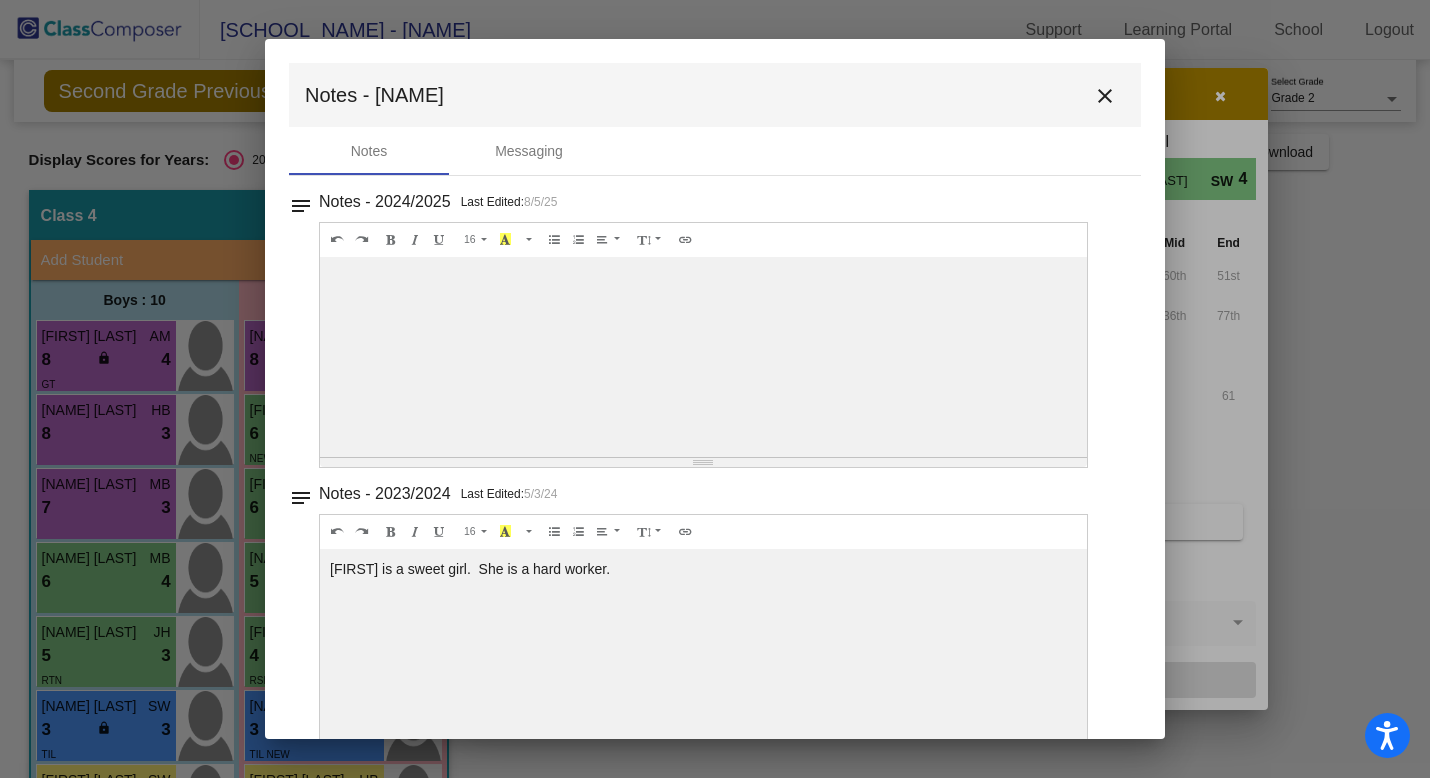 scroll, scrollTop: 0, scrollLeft: 0, axis: both 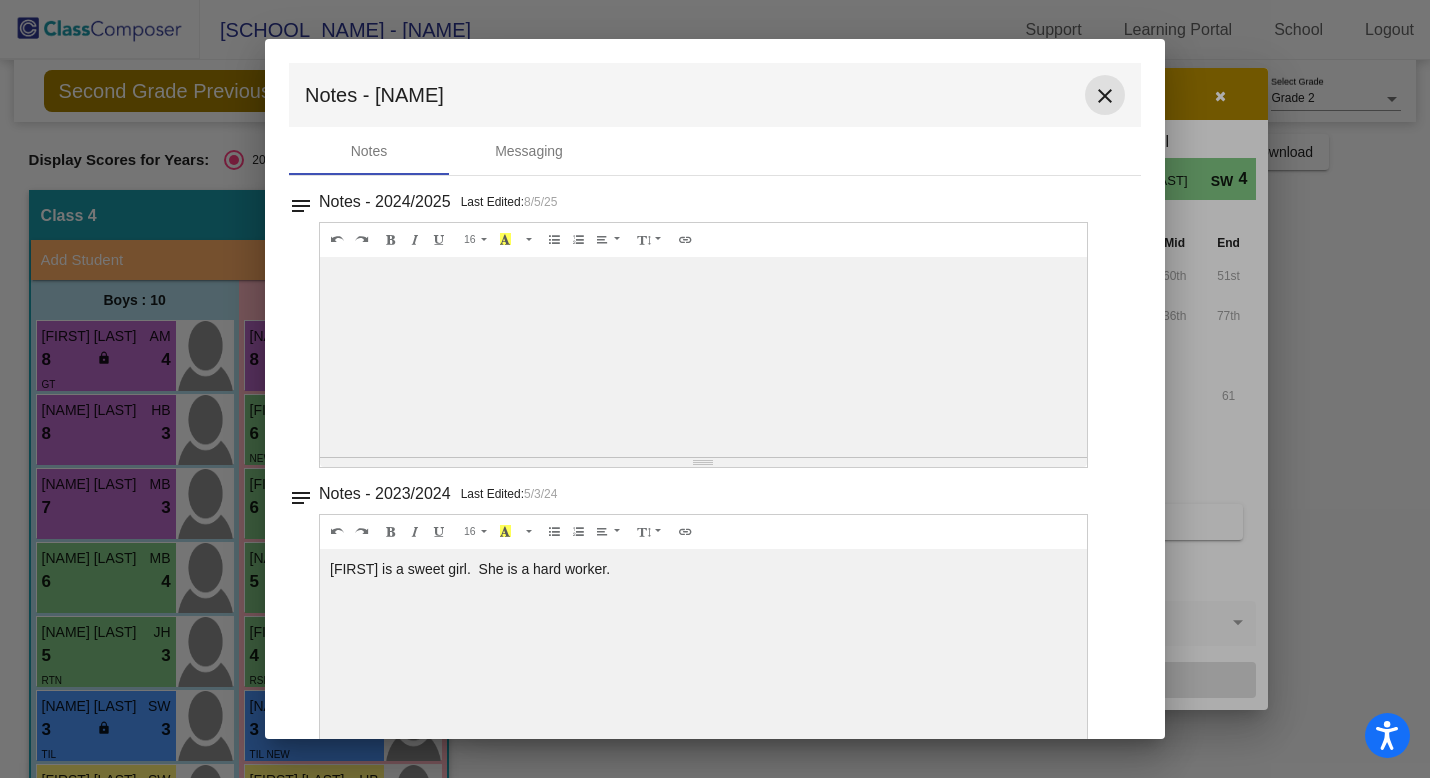 click on "close" at bounding box center (1105, 95) 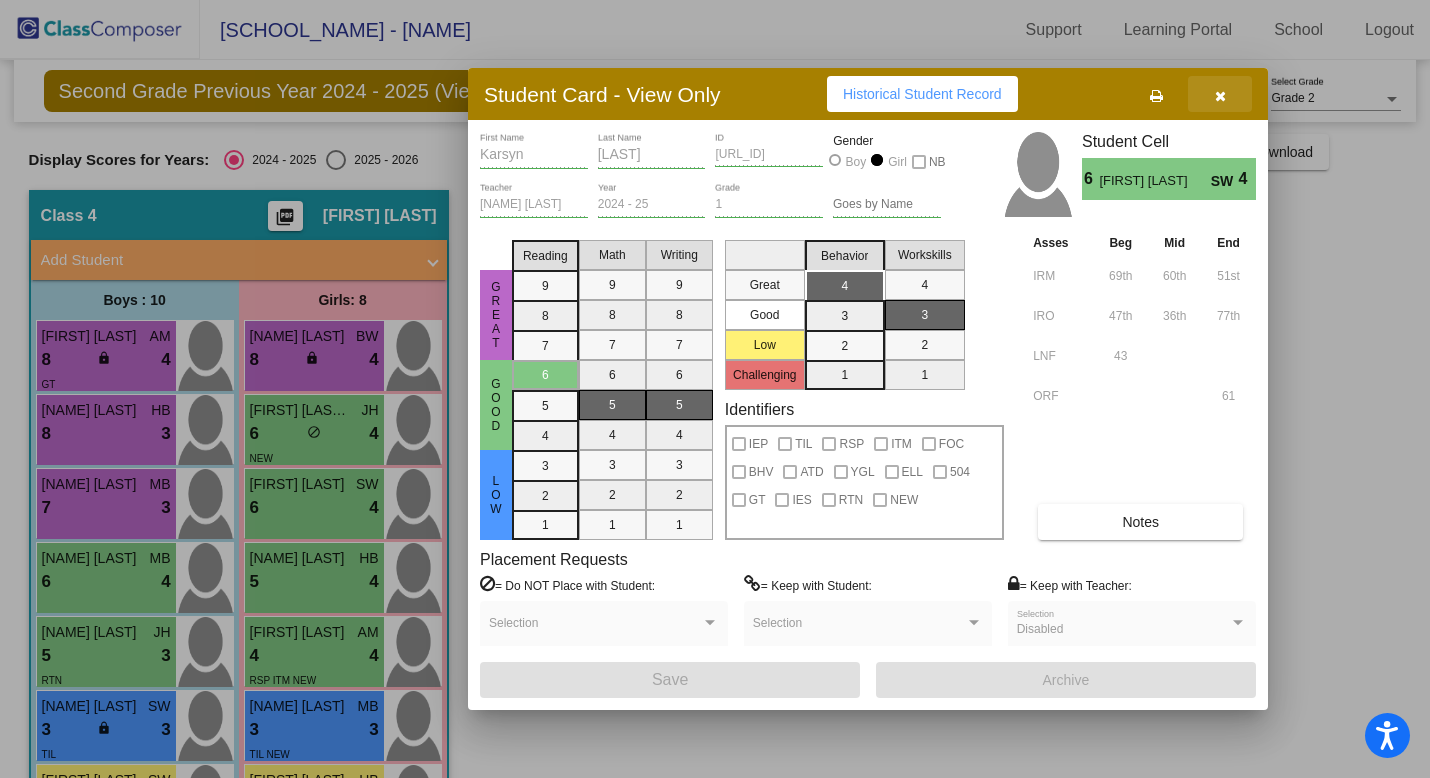click at bounding box center [1220, 94] 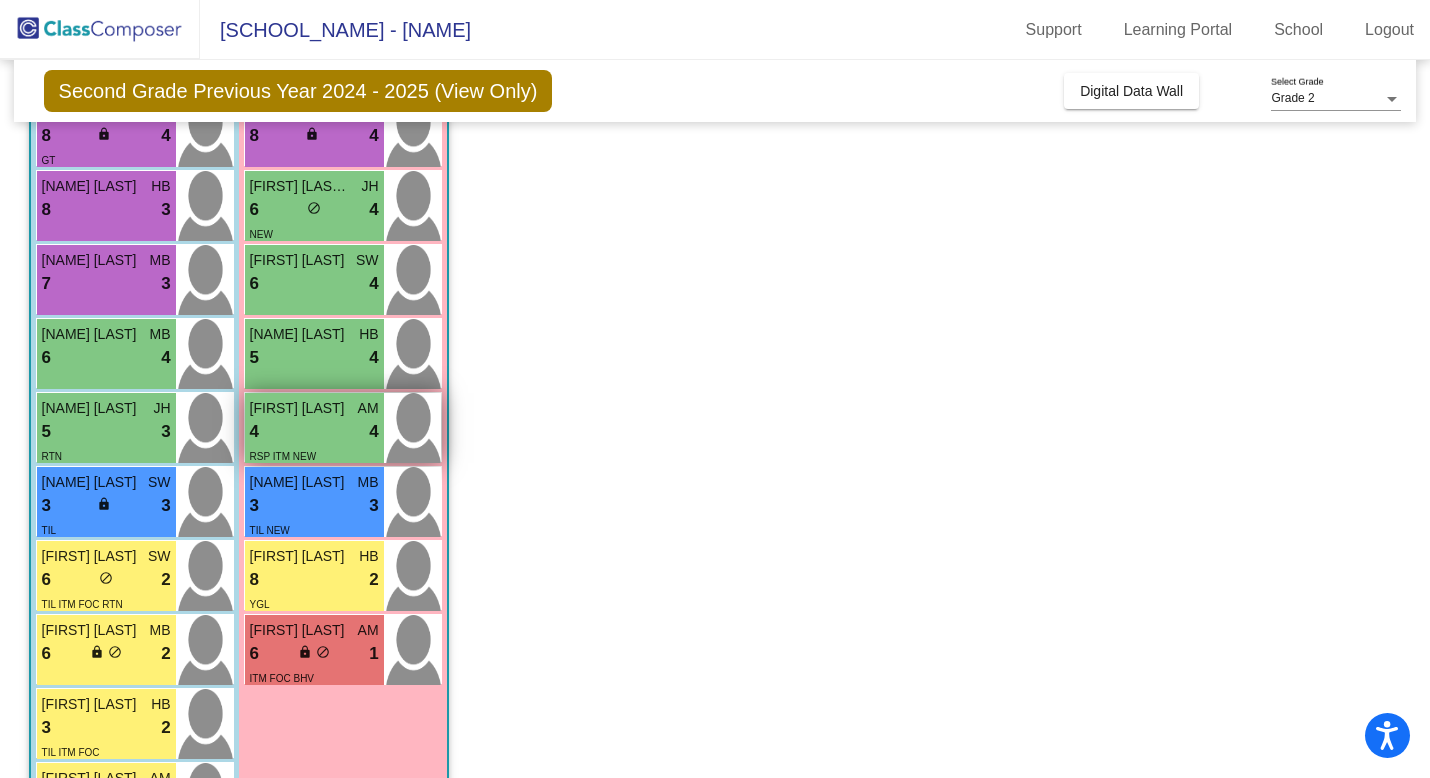 scroll, scrollTop: 224, scrollLeft: 0, axis: vertical 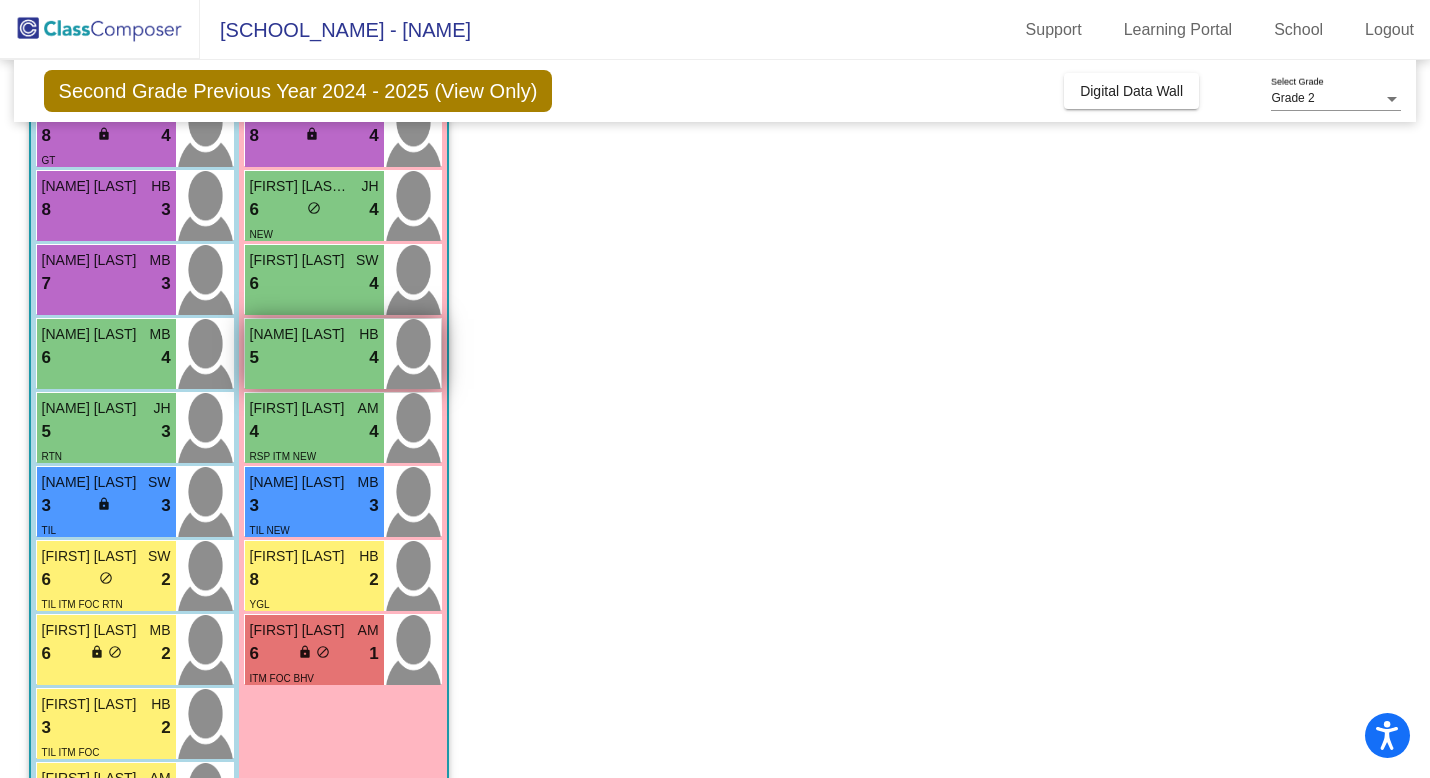 click on "5 lock do_not_disturb_alt 4" at bounding box center [314, 358] 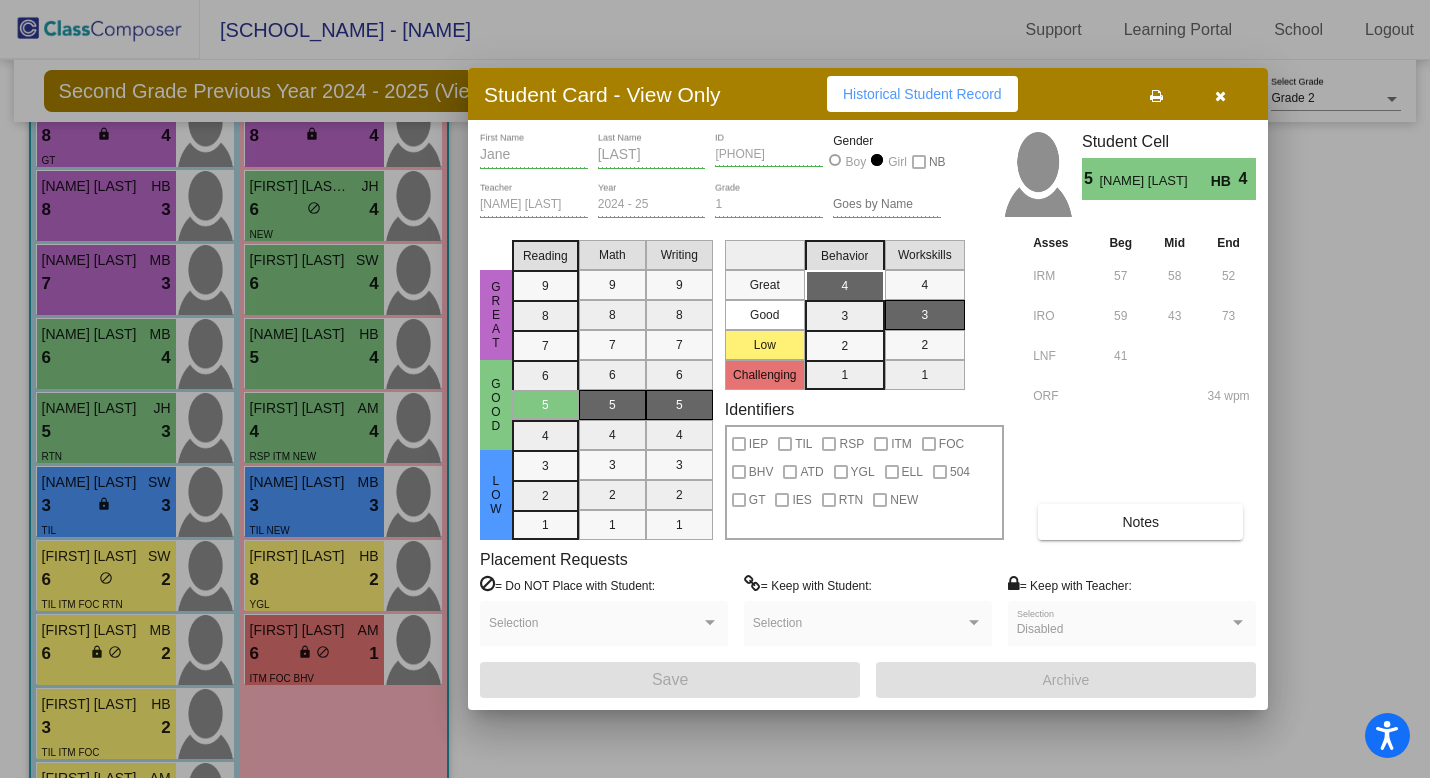 click on "Notes" at bounding box center (1140, 522) 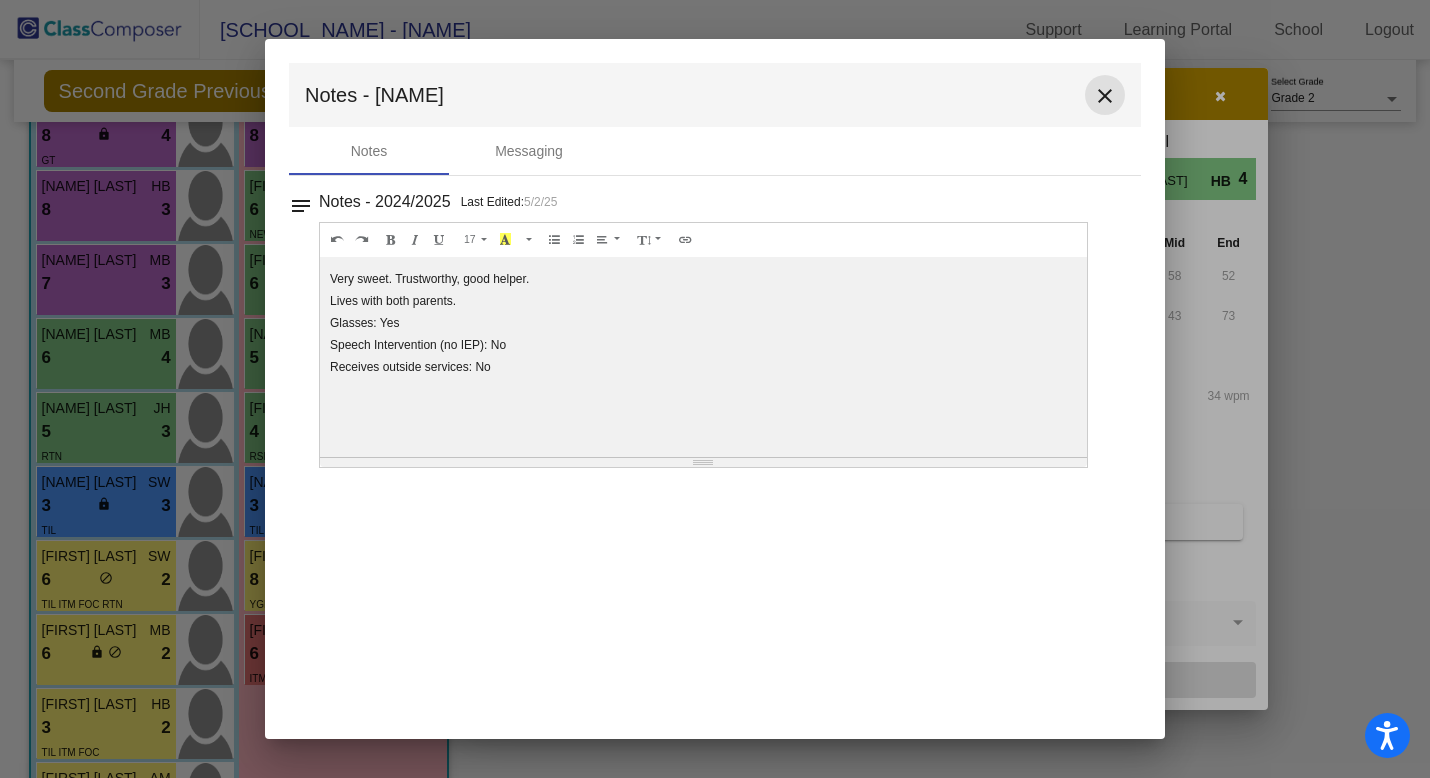 click on "close" at bounding box center (1105, 96) 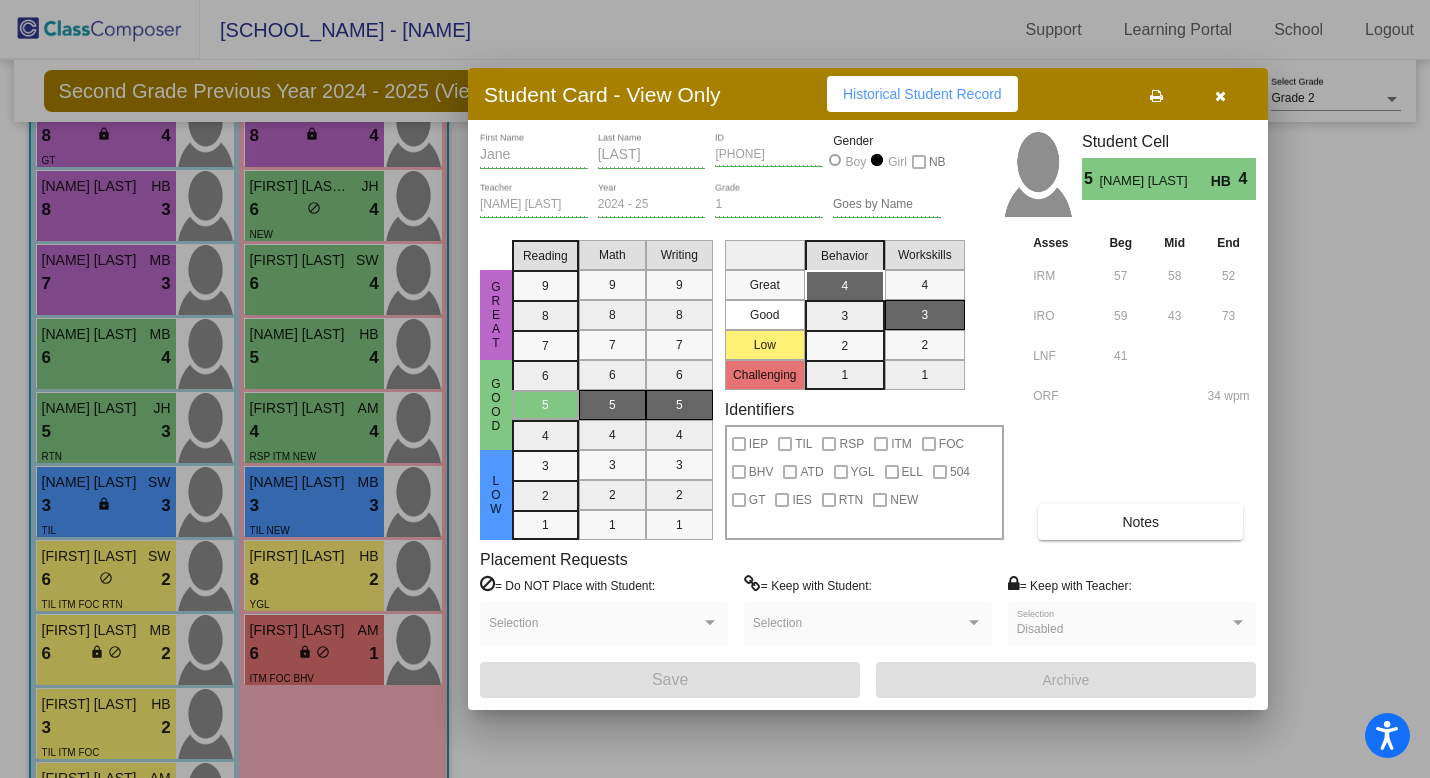 click at bounding box center (1220, 96) 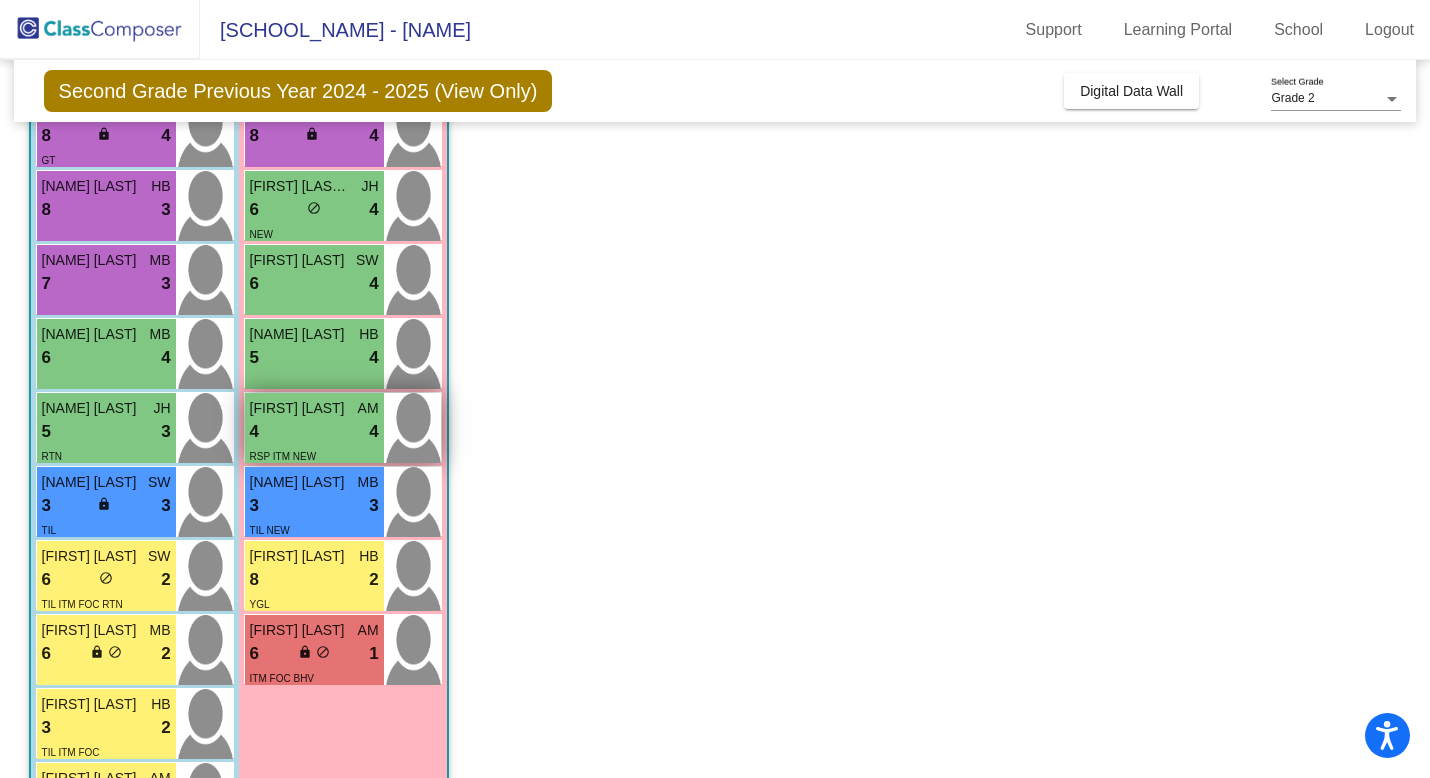click on "4 lock do_not_disturb_alt 4" at bounding box center [314, 432] 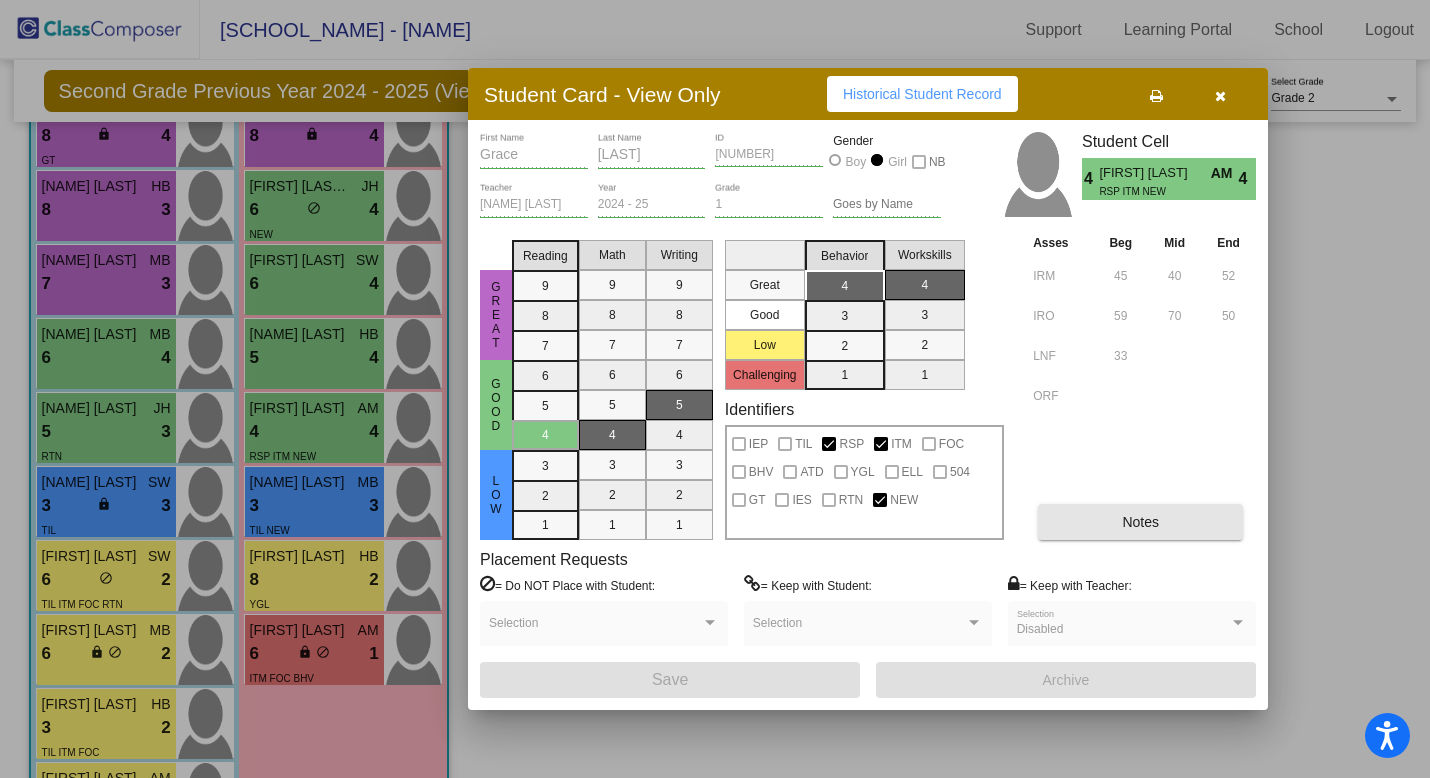 click on "Notes" at bounding box center (1140, 522) 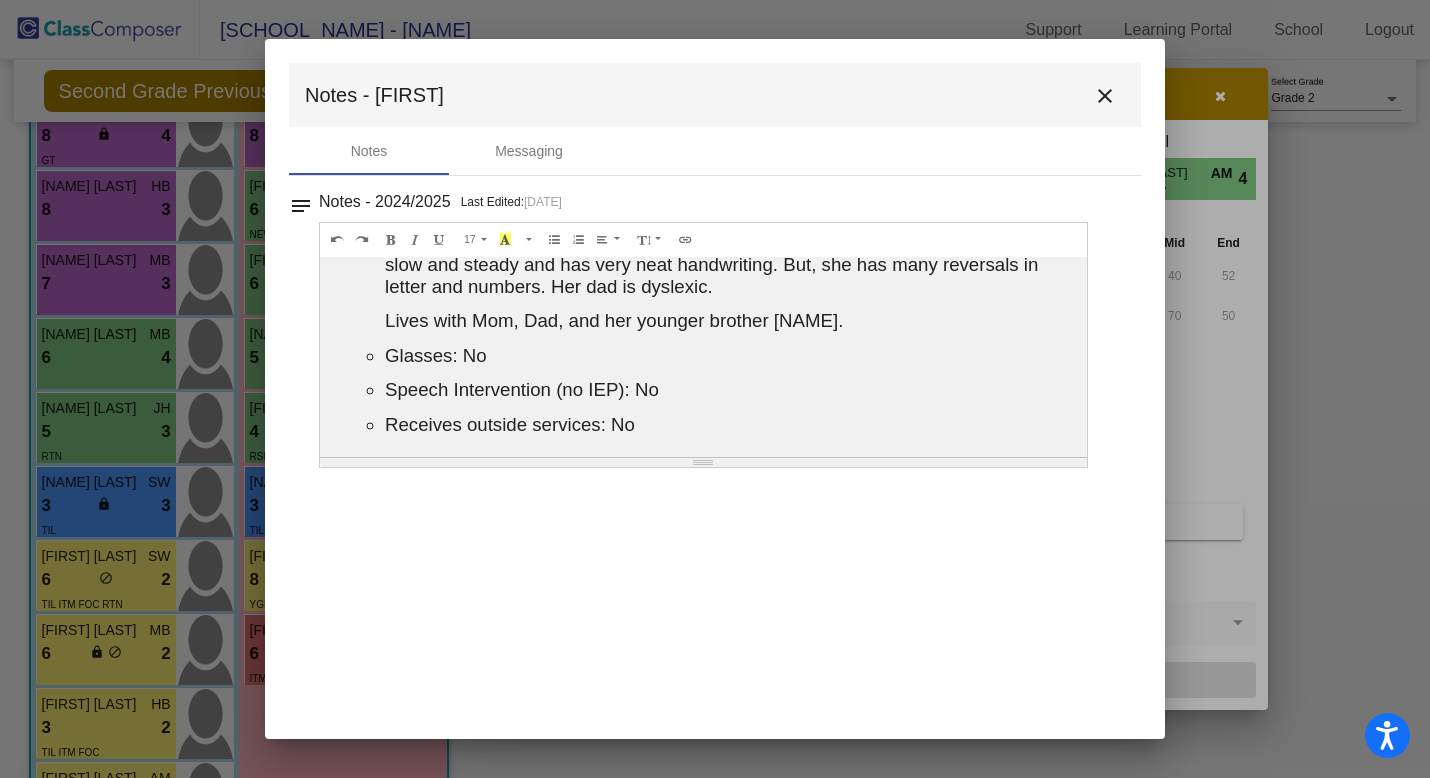 scroll, scrollTop: 0, scrollLeft: 0, axis: both 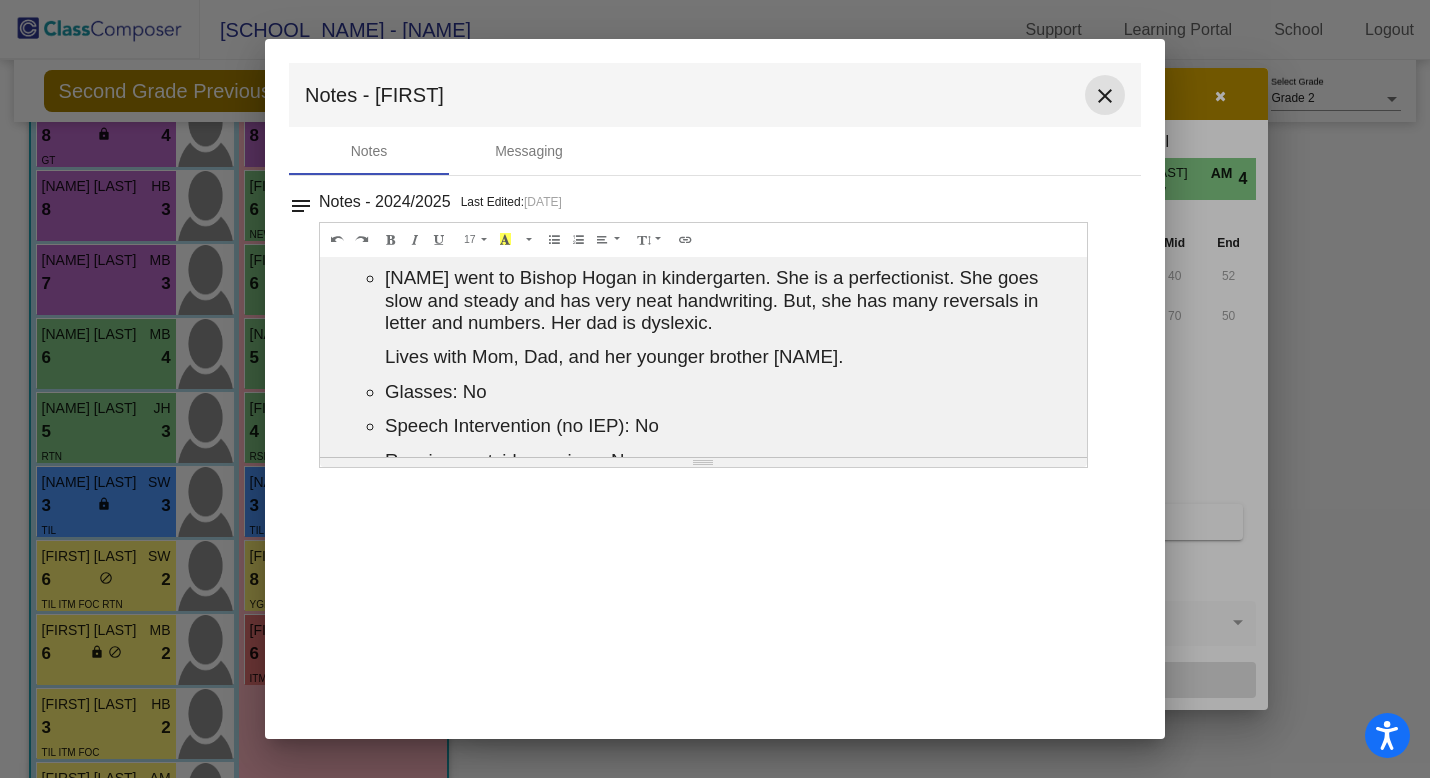 click on "close" at bounding box center [1105, 95] 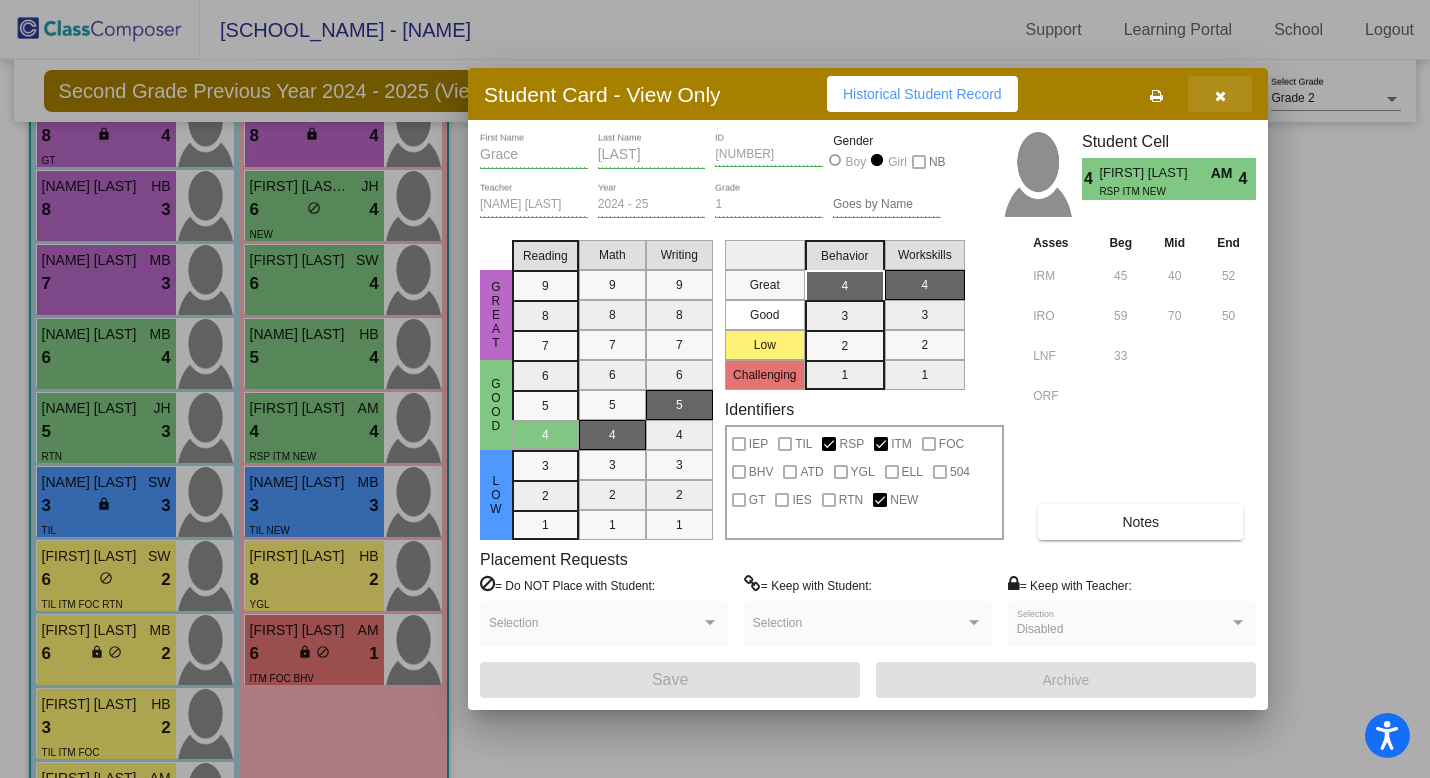 click at bounding box center (1220, 94) 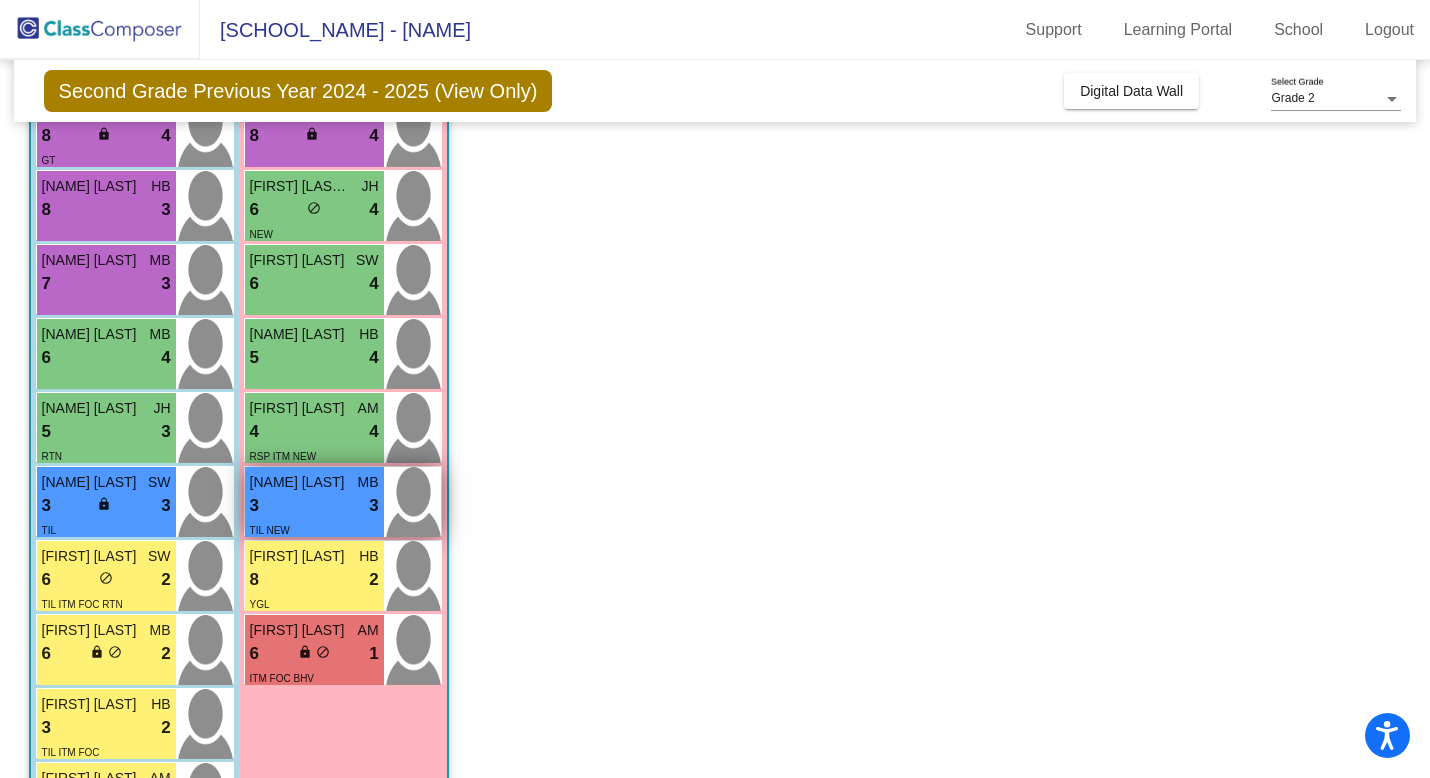 click on "3 lock do_not_disturb_alt 3" at bounding box center (314, 506) 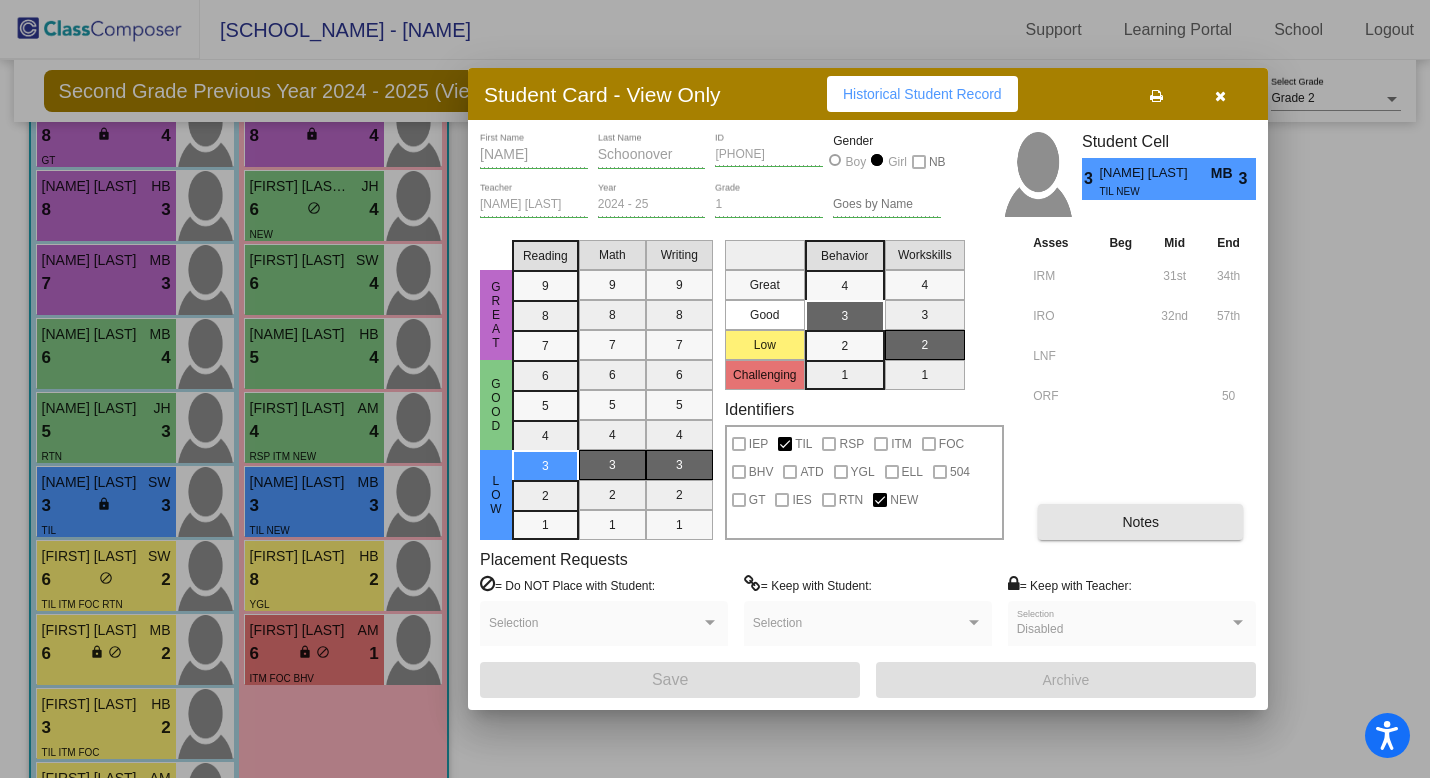click on "Notes" at bounding box center [1140, 522] 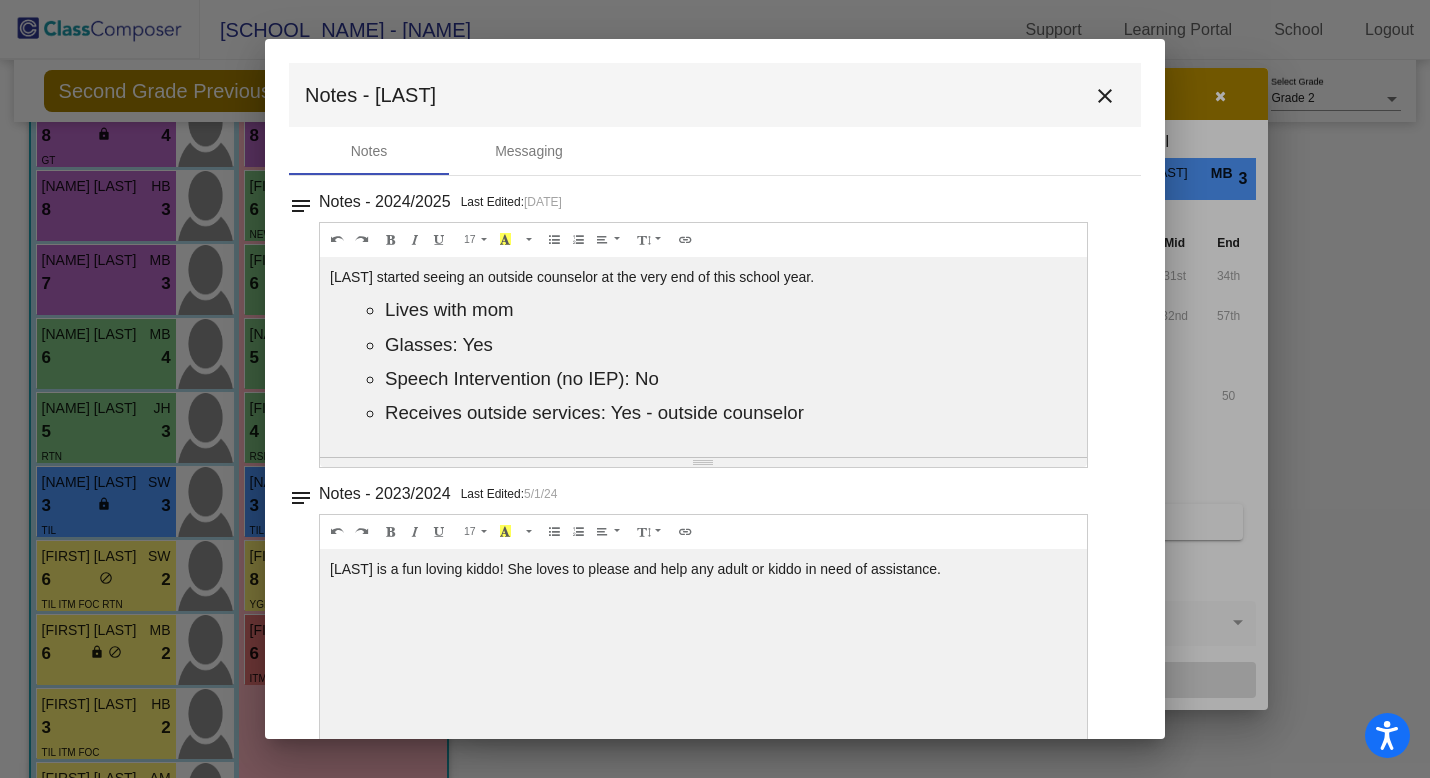 click on "Notes - [LAST] [LAST]" at bounding box center (715, 95) 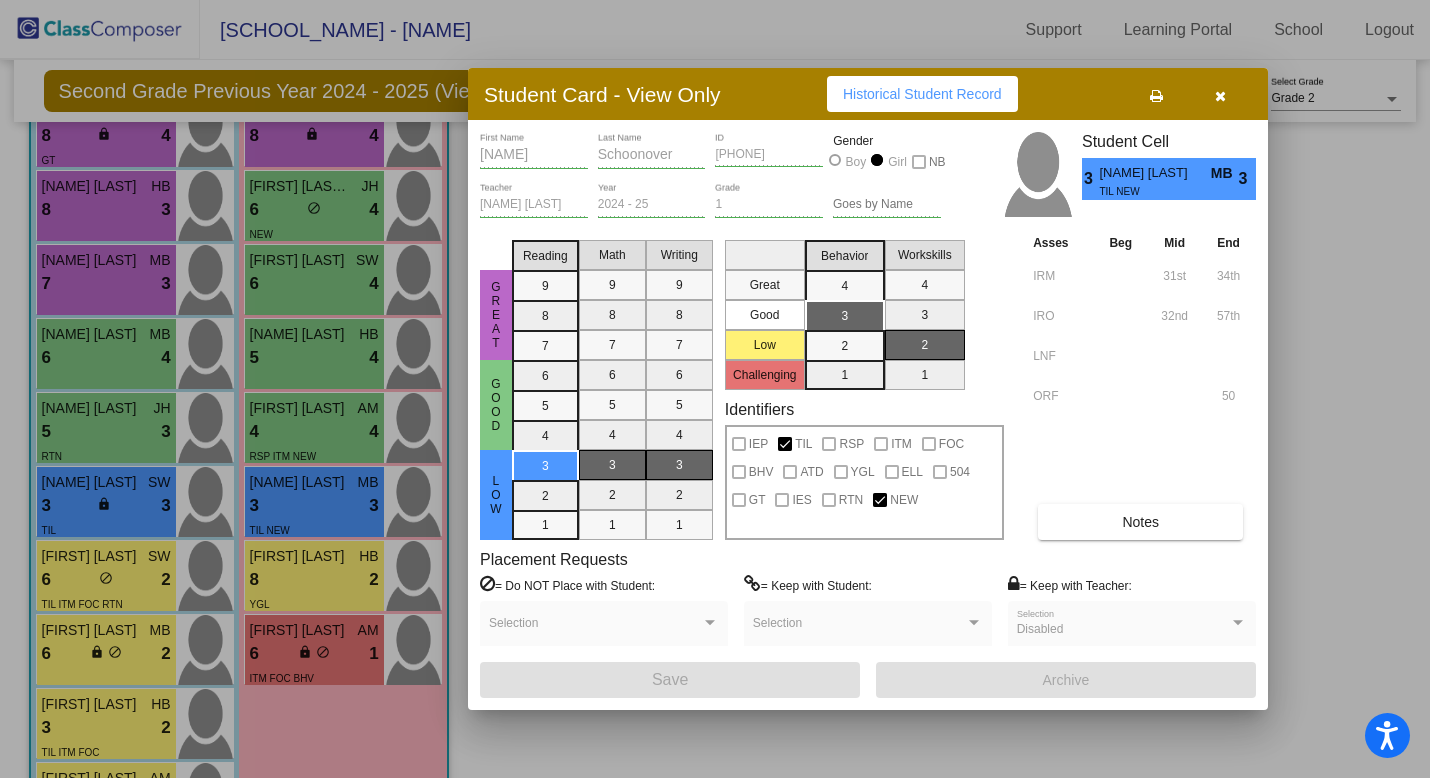 click at bounding box center (1220, 94) 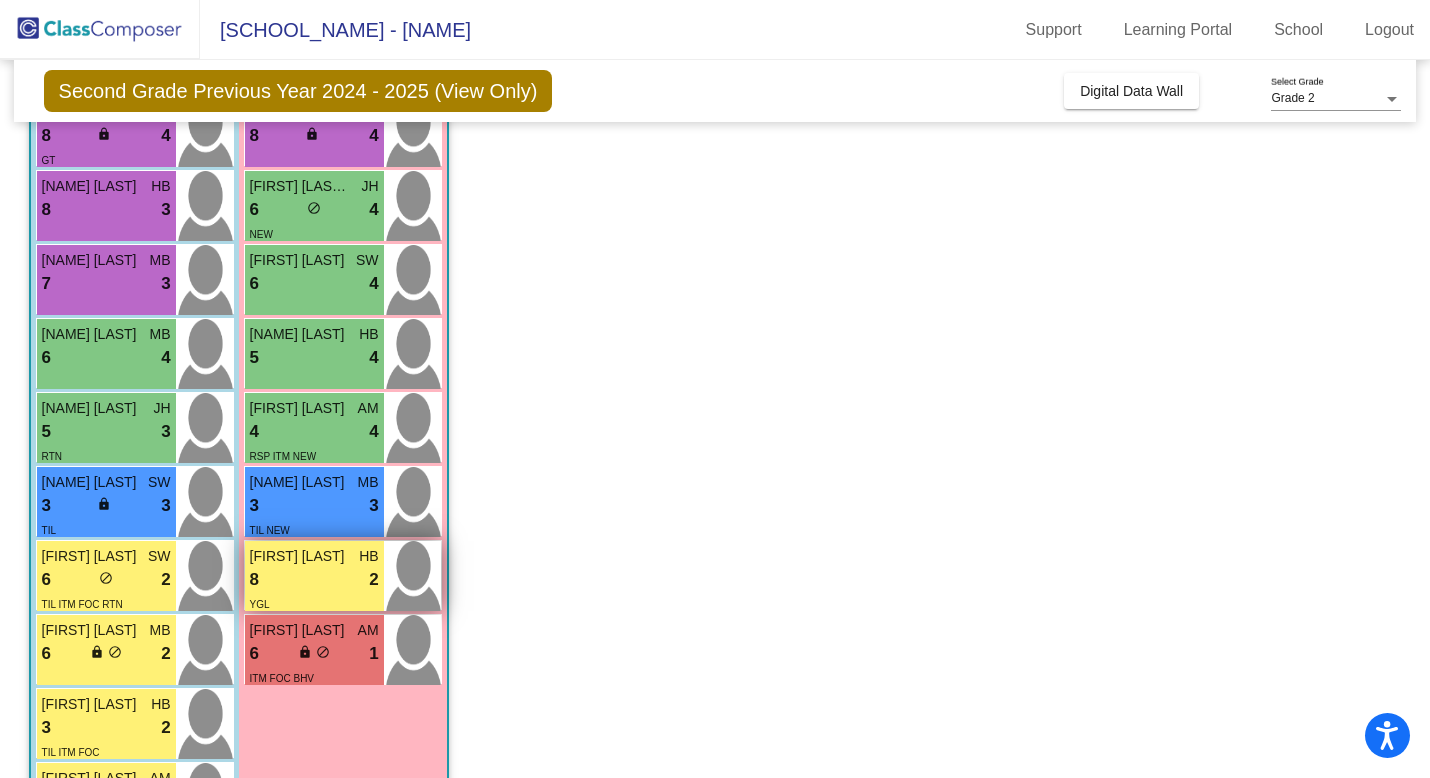 click on "8 lock do_not_disturb_alt 2" at bounding box center [314, 580] 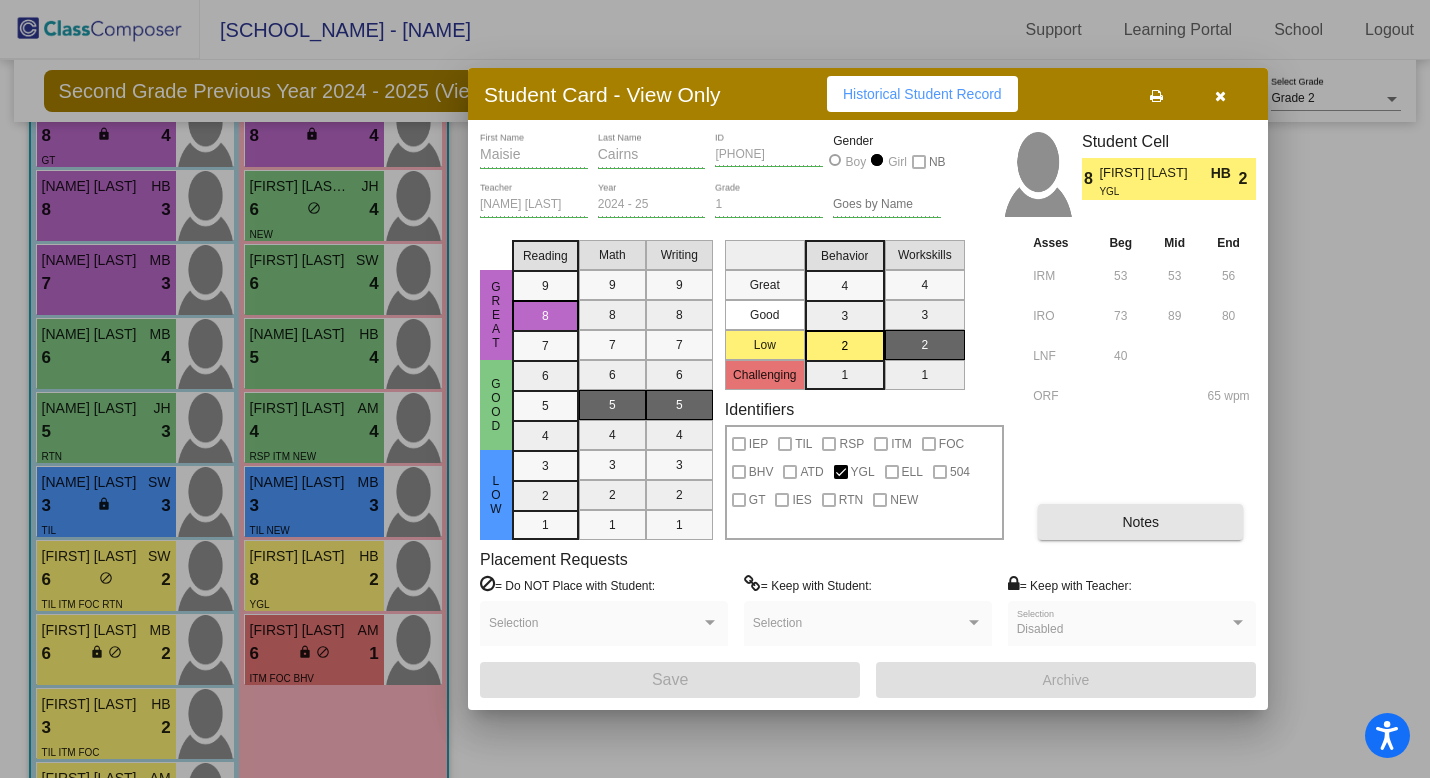 click on "Notes" at bounding box center [1140, 522] 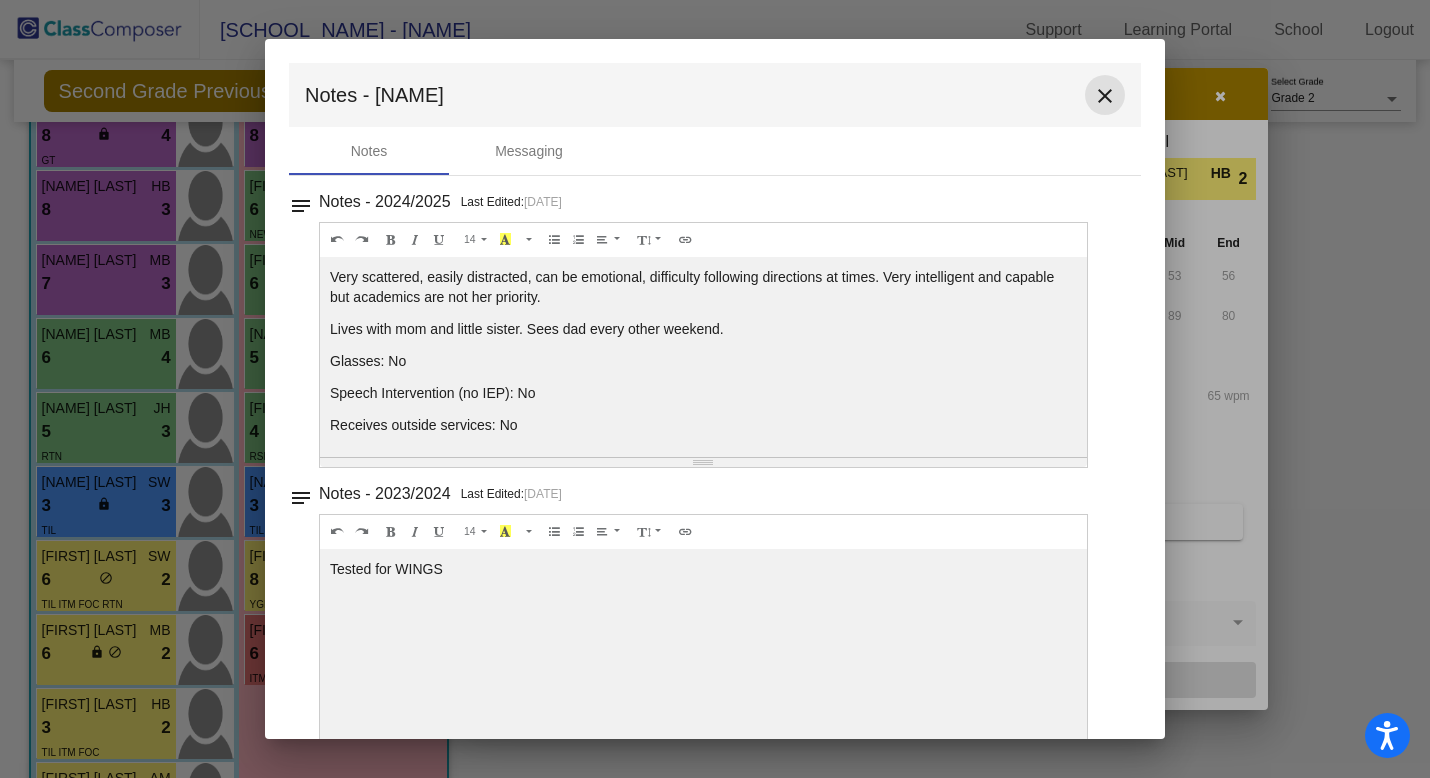 click on "close" at bounding box center (1105, 96) 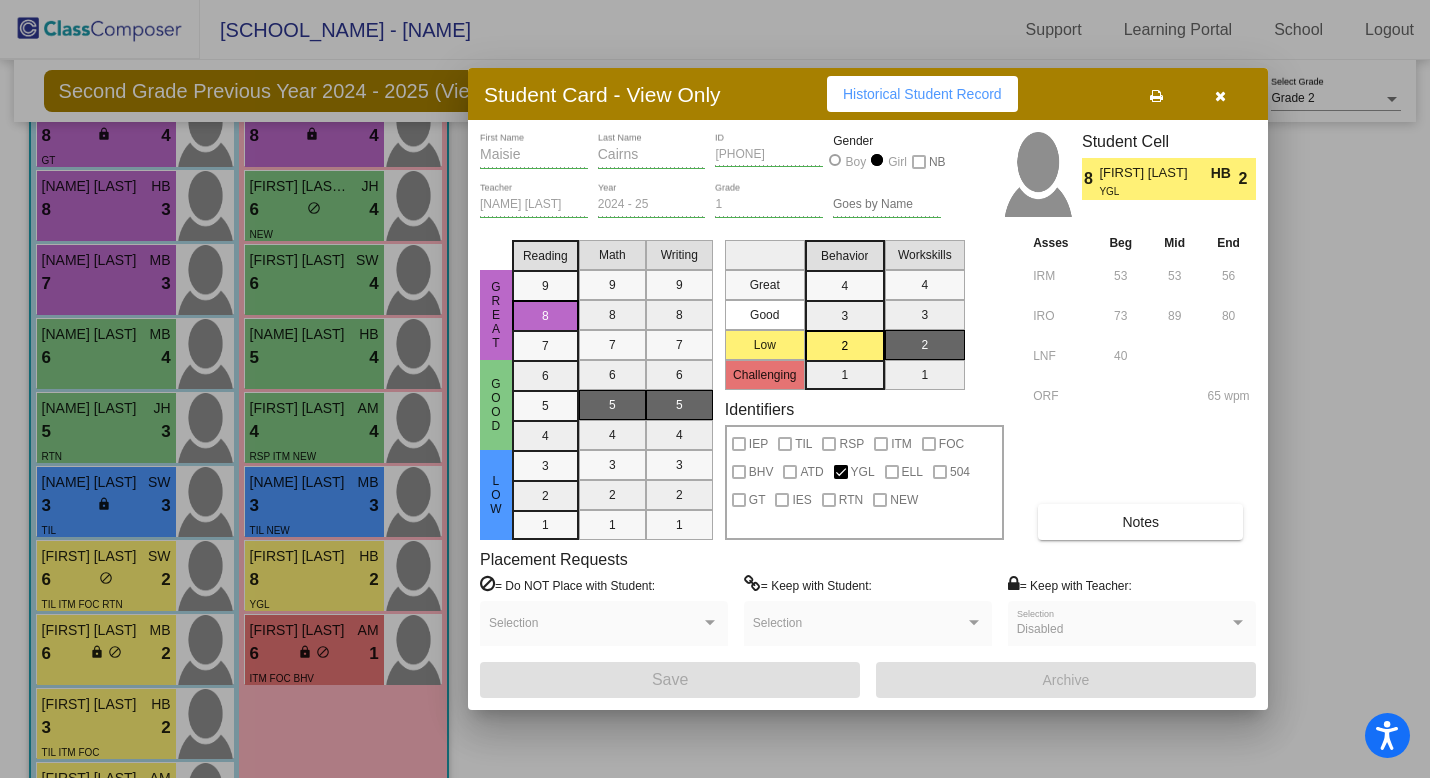 click at bounding box center (1220, 94) 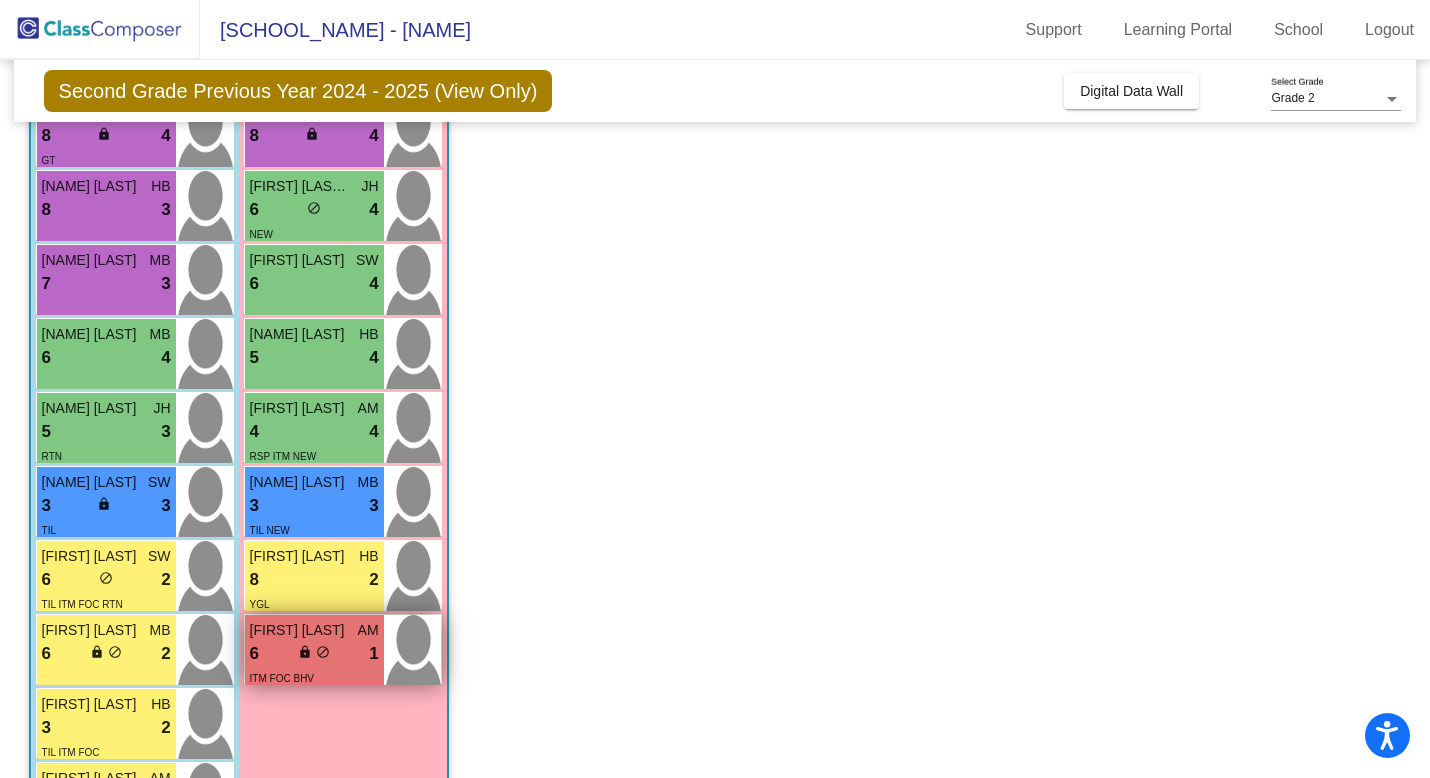 click on "6 lock do_not_disturb_alt 1" at bounding box center (314, 654) 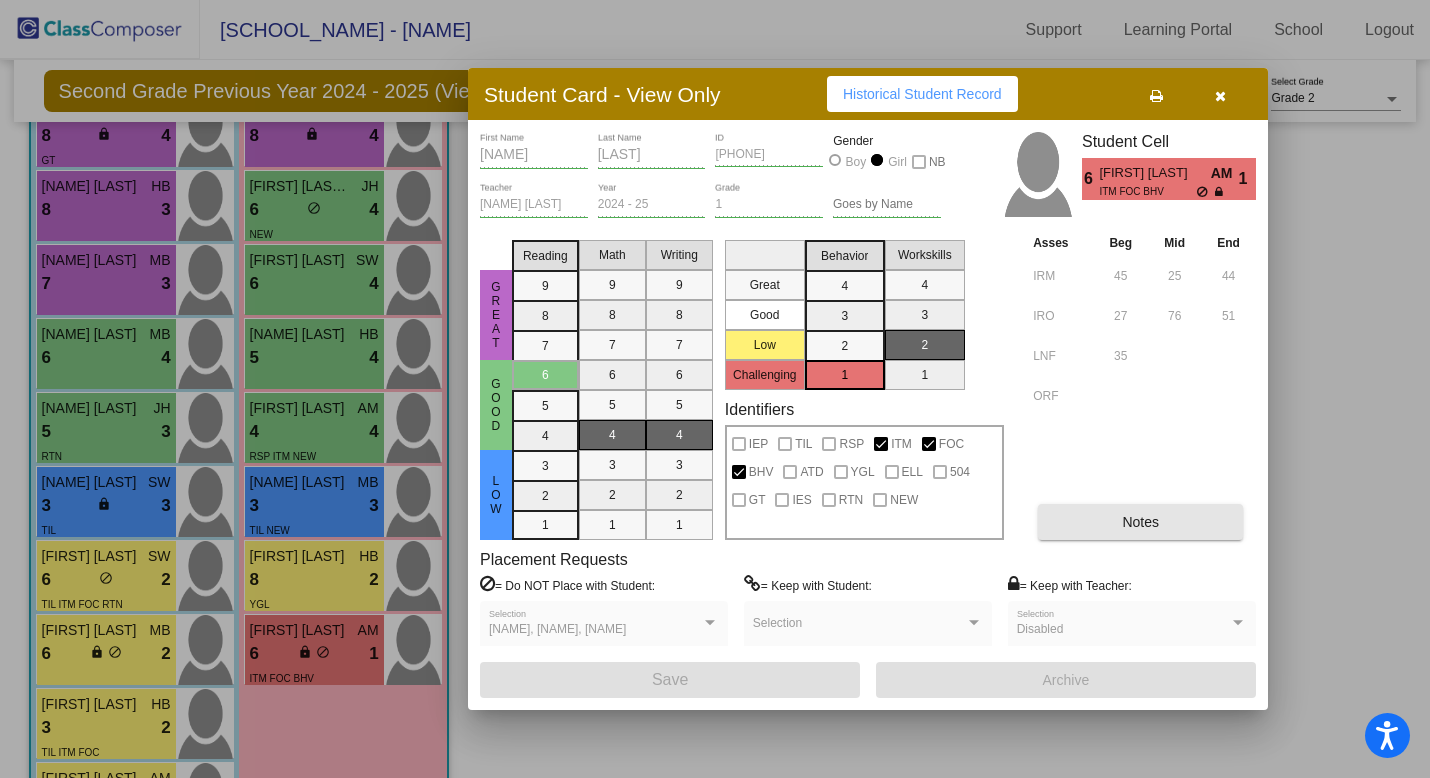 click on "Notes" at bounding box center [1140, 522] 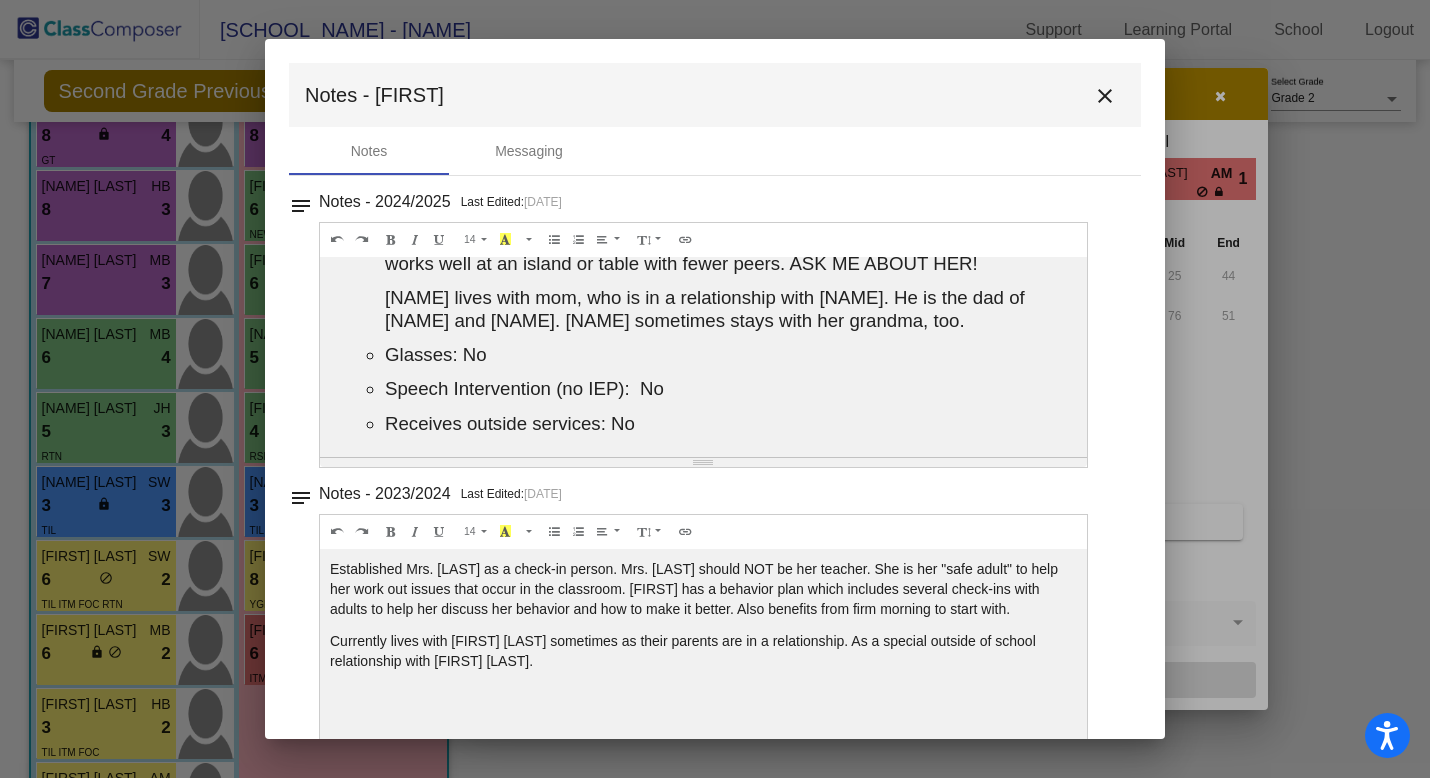 scroll, scrollTop: 126, scrollLeft: 0, axis: vertical 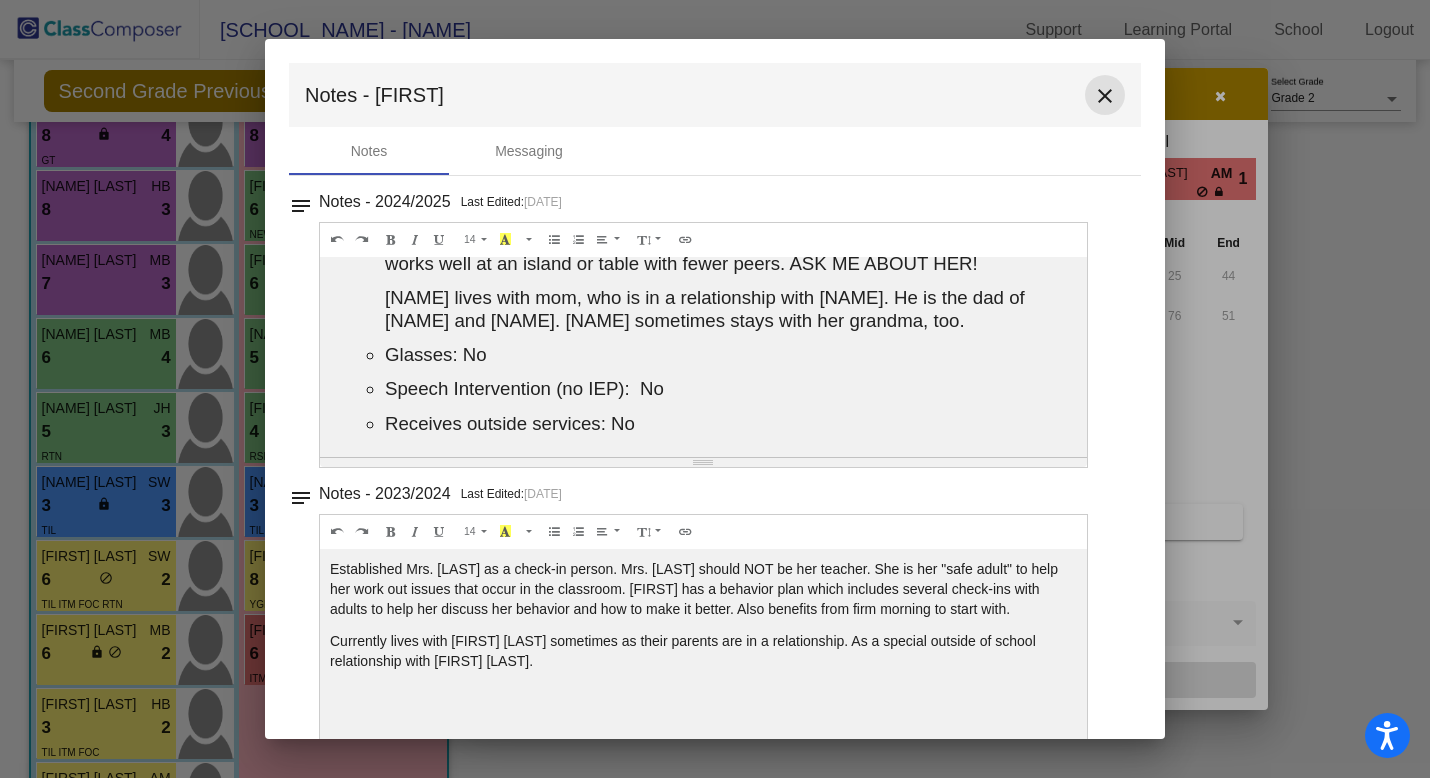 click on "close" at bounding box center [1105, 96] 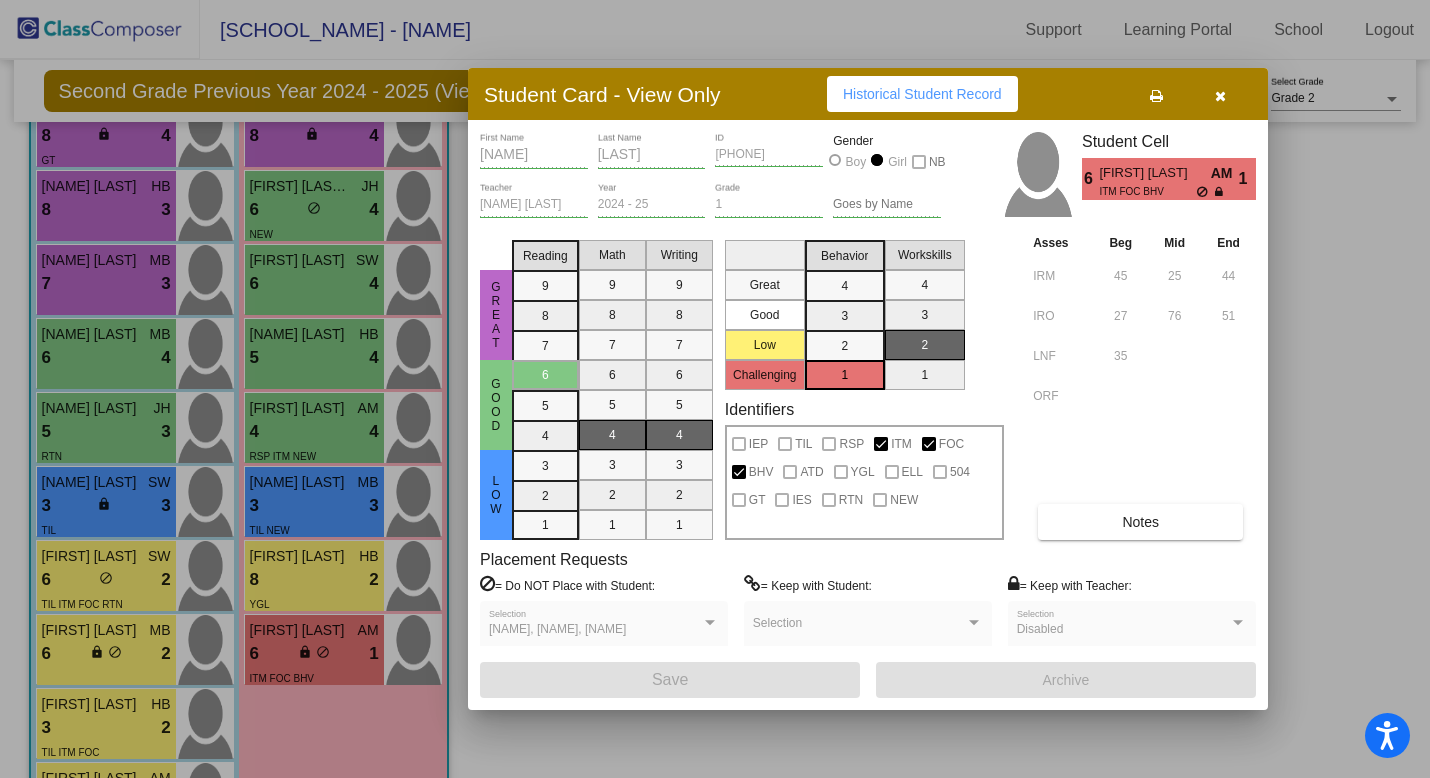 scroll, scrollTop: 0, scrollLeft: 0, axis: both 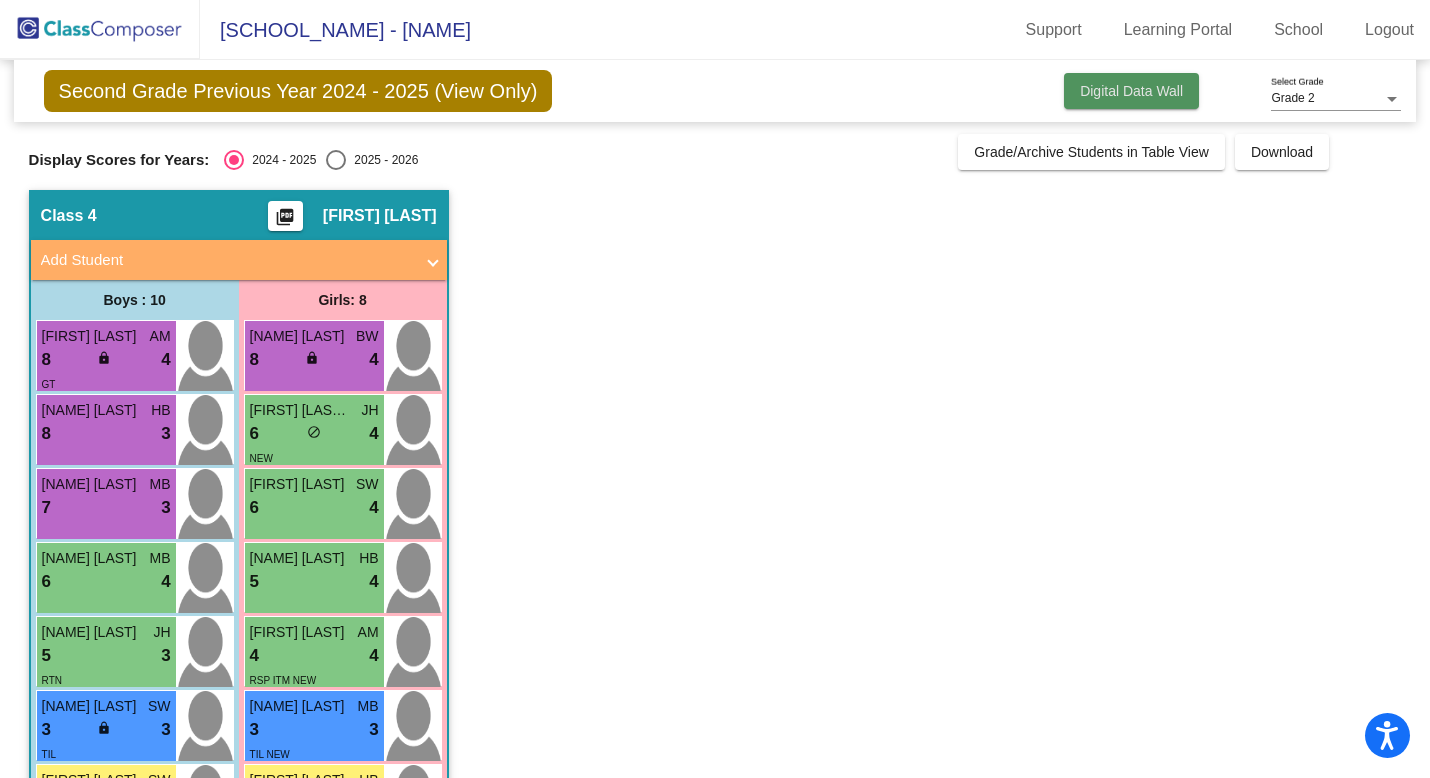 click on "Digital Data Wall" 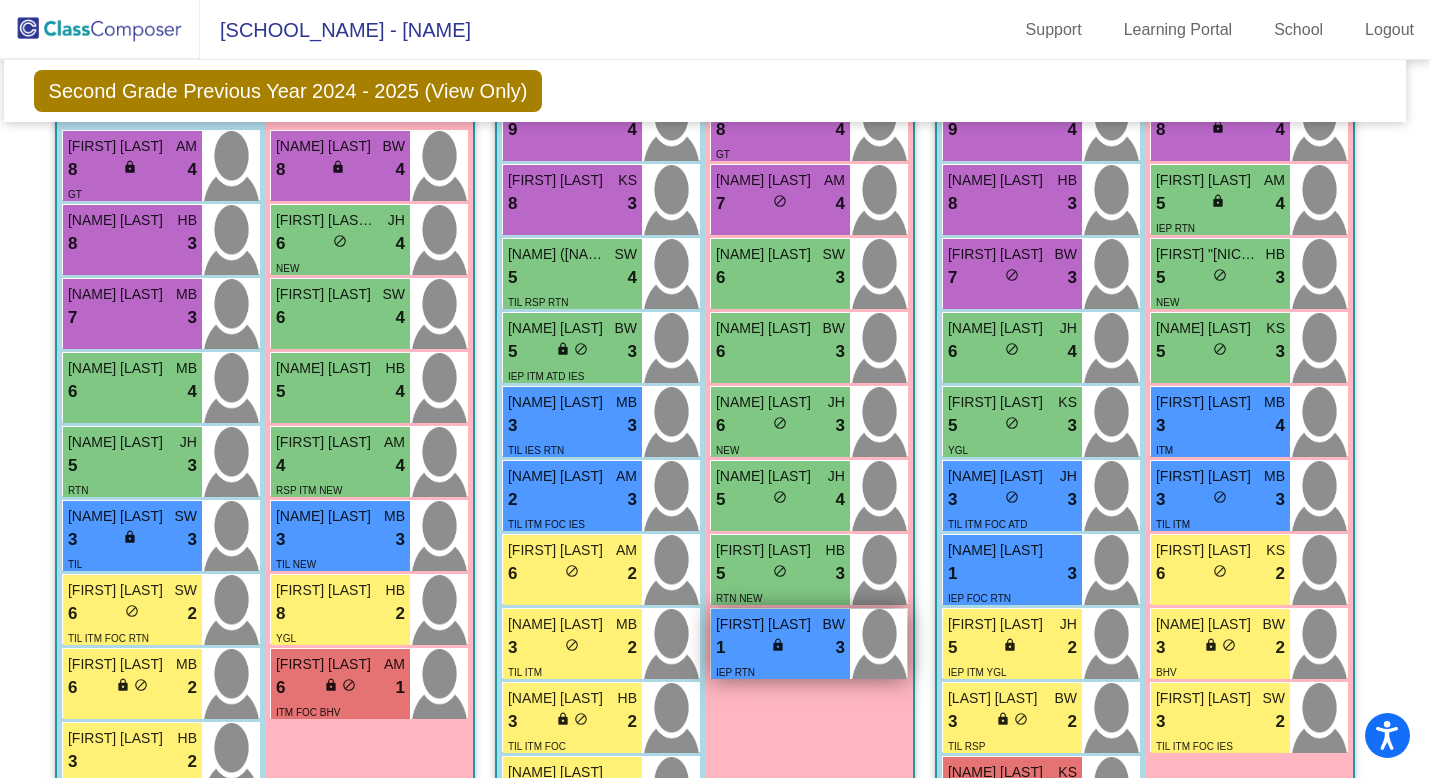 scroll, scrollTop: 1738, scrollLeft: 10, axis: both 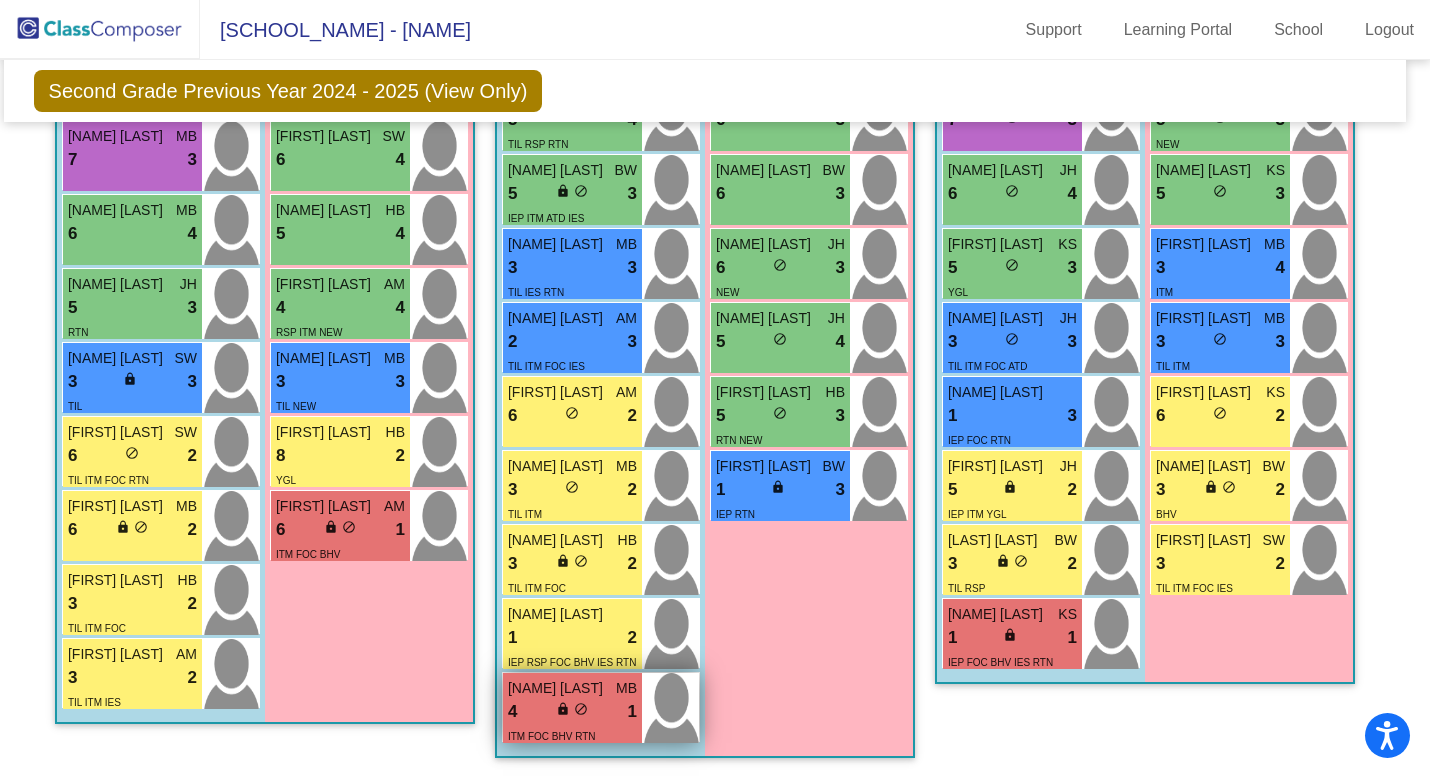 click on "4 lock do_not_disturb_alt 1" at bounding box center (572, 712) 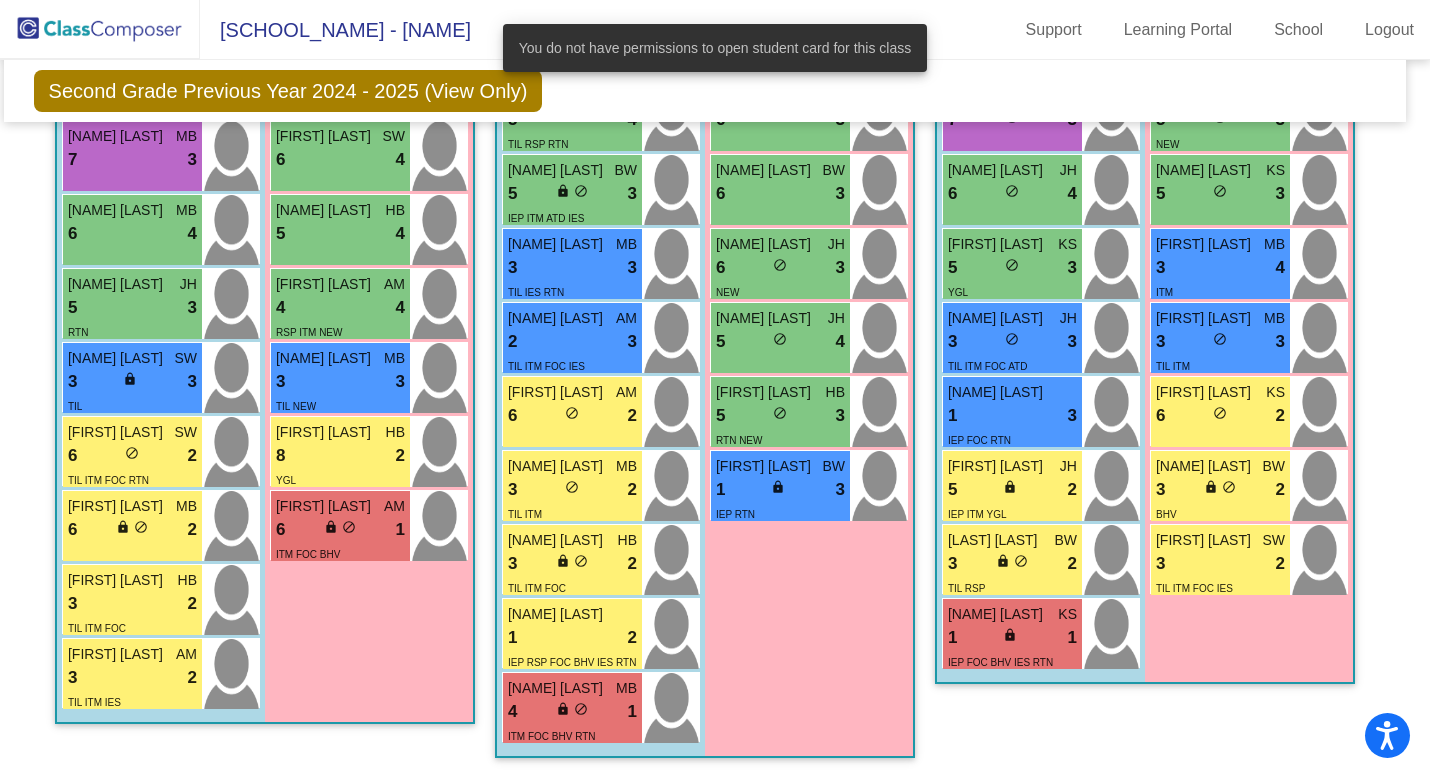click on "Girls: 8 [NAME] [LAST] BW 8 lock do_not_disturb_alt 4 [NAME] [LAST] JH 6 lock do_not_disturb_alt 4 NEW [NAME] [LAST] SW 6 lock do_not_disturb_alt 4 [NAME] [LAST] HB 5 lock do_not_disturb_alt 4 Grace Ropp AM 4 lock do_not_disturb_alt 4 RSP ITM NEW [NAME] [LAST] MB 3 lock do_not_disturb_alt 3 TIL NEW [NAME] [LAST] HB 8 lock do_not_disturb_alt 2 YGL [NAME] [LAST] AM 6 lock do_not_disturb_alt 1 ITM FOC BHV" at bounding box center [0, 0] 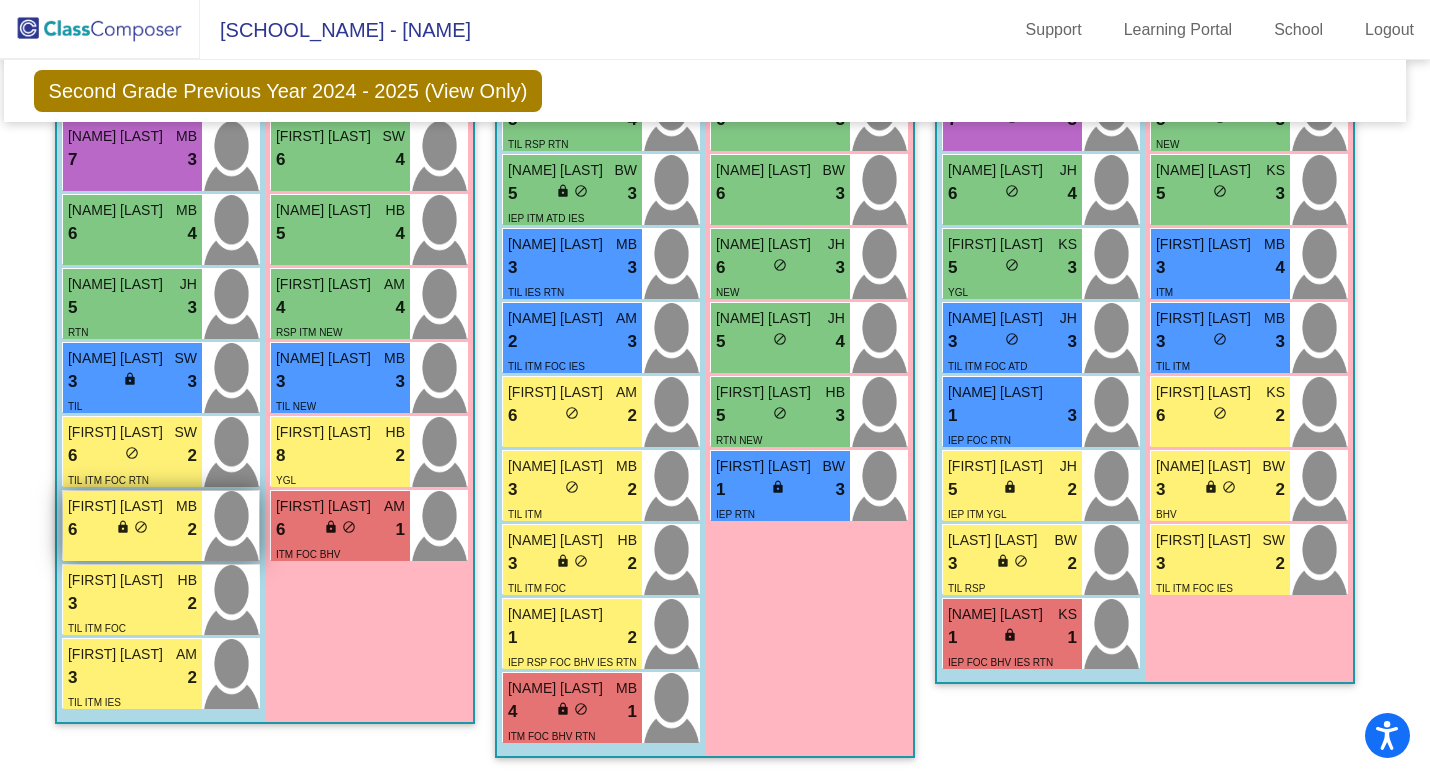 click on "6 lock do_not_disturb_alt 2" at bounding box center (132, 530) 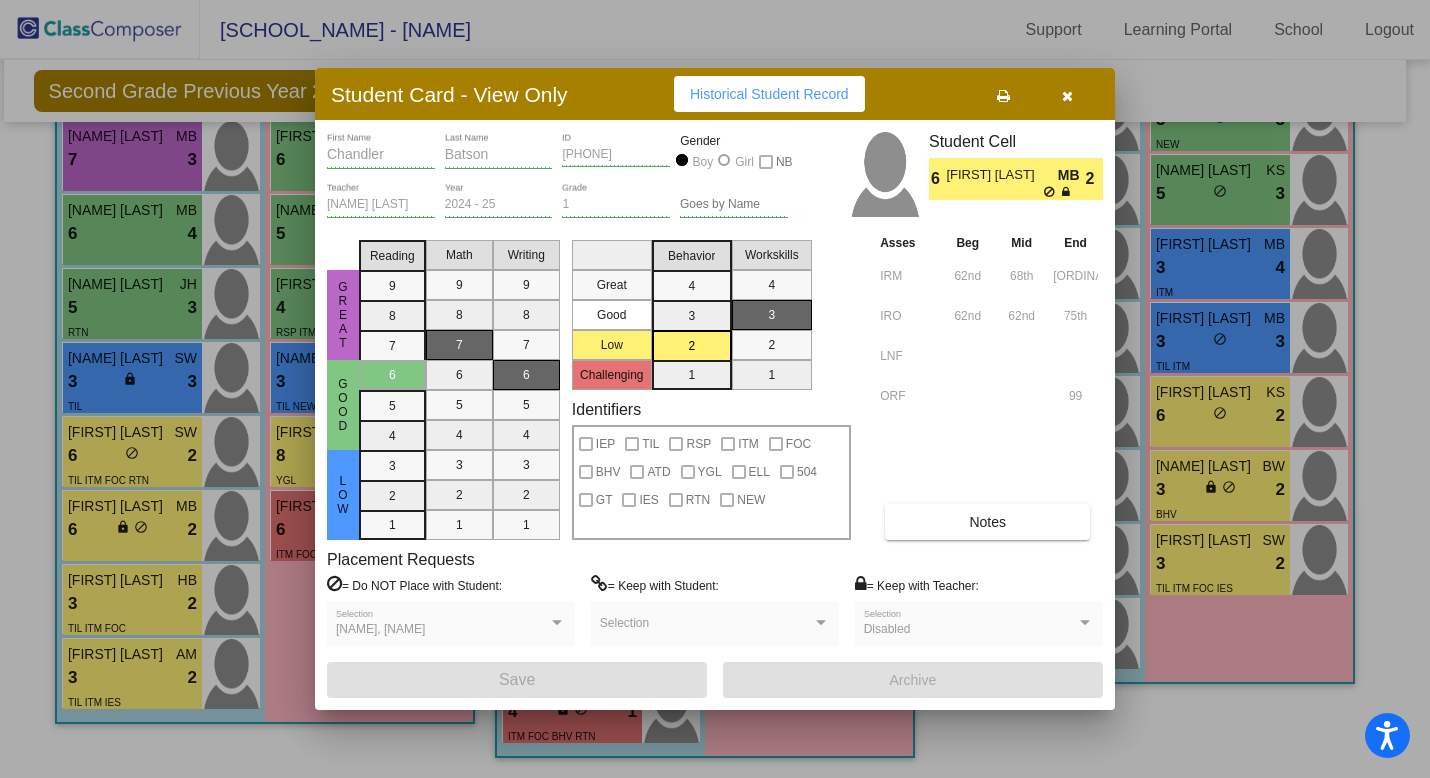 click at bounding box center (1067, 94) 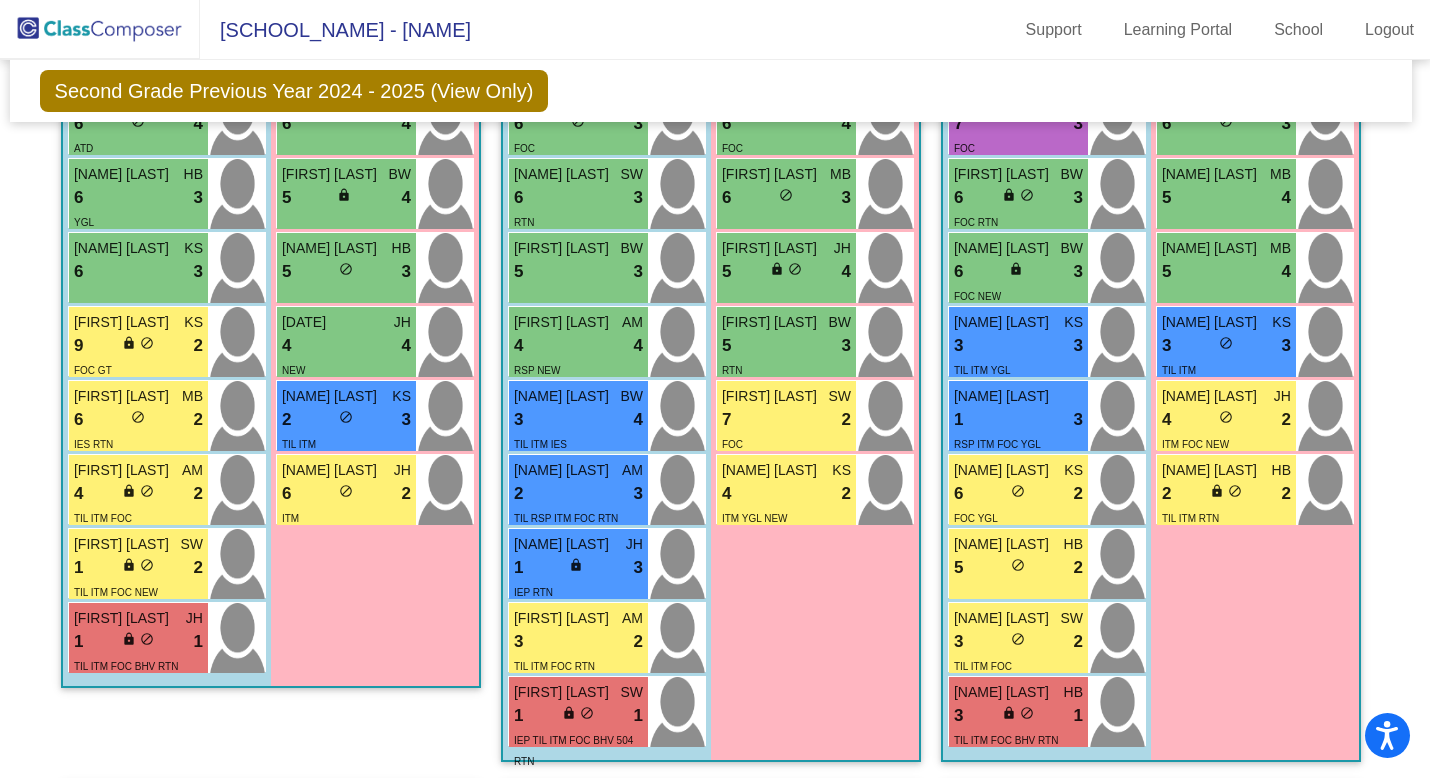 scroll, scrollTop: 0, scrollLeft: 4, axis: horizontal 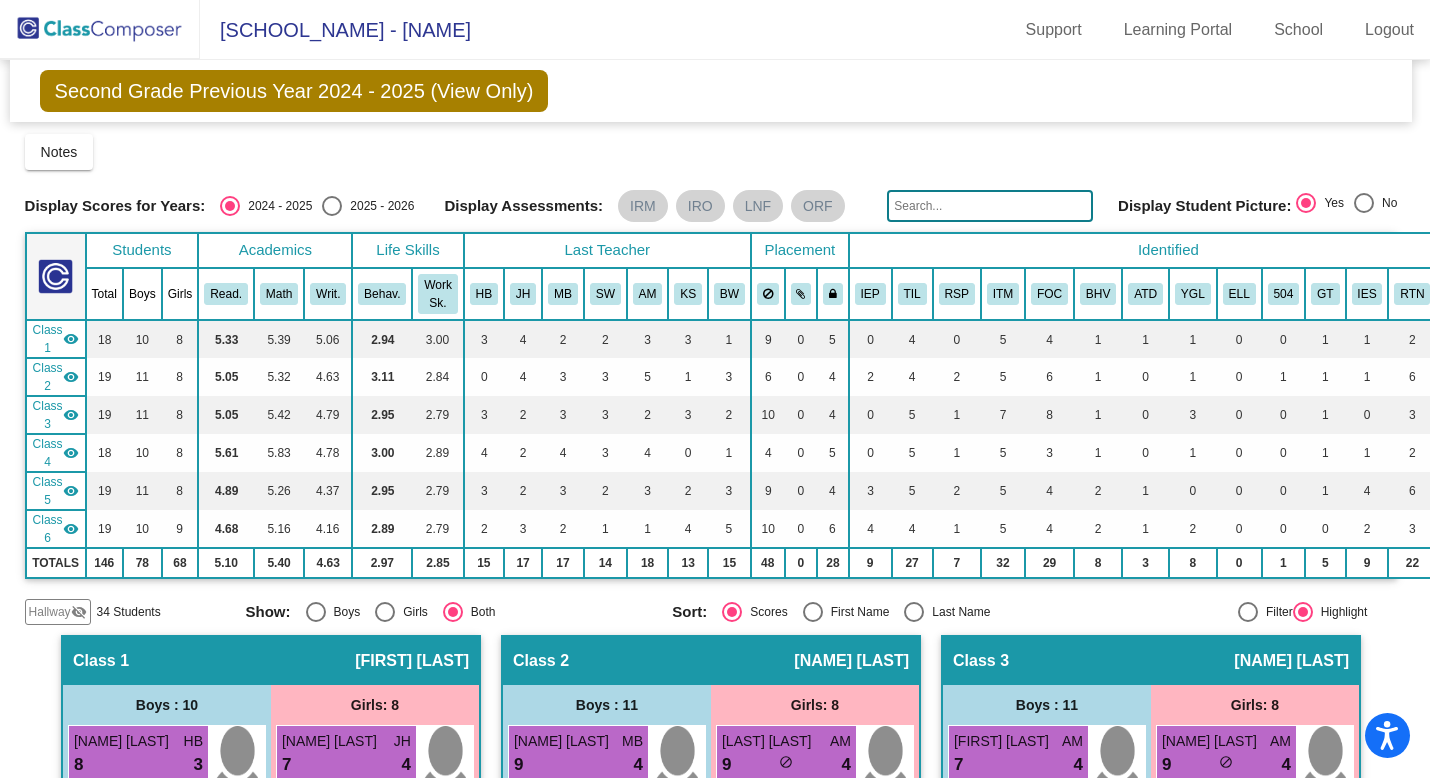 click on "Second Grade Previous Year 2024 - 2025 (View Only)" 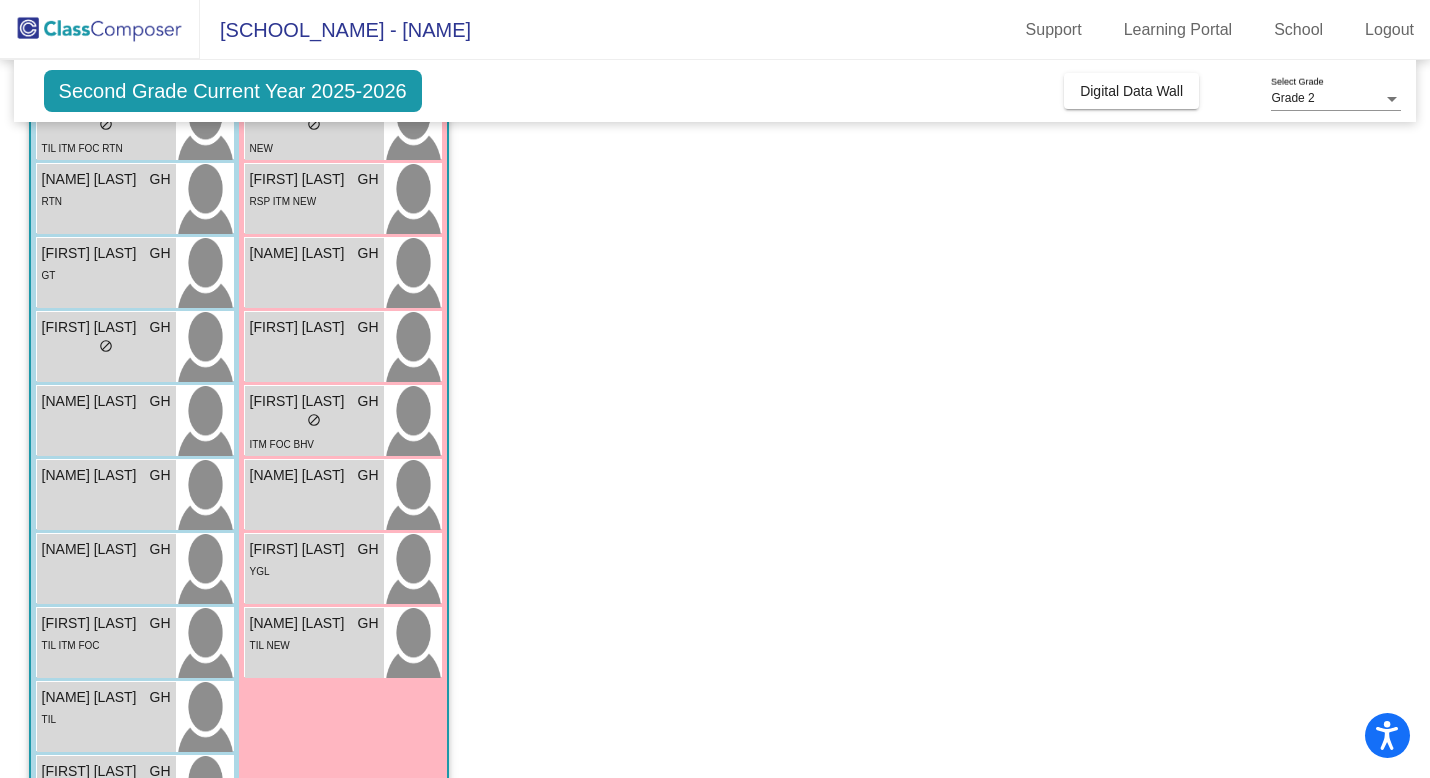 scroll, scrollTop: 179, scrollLeft: 0, axis: vertical 